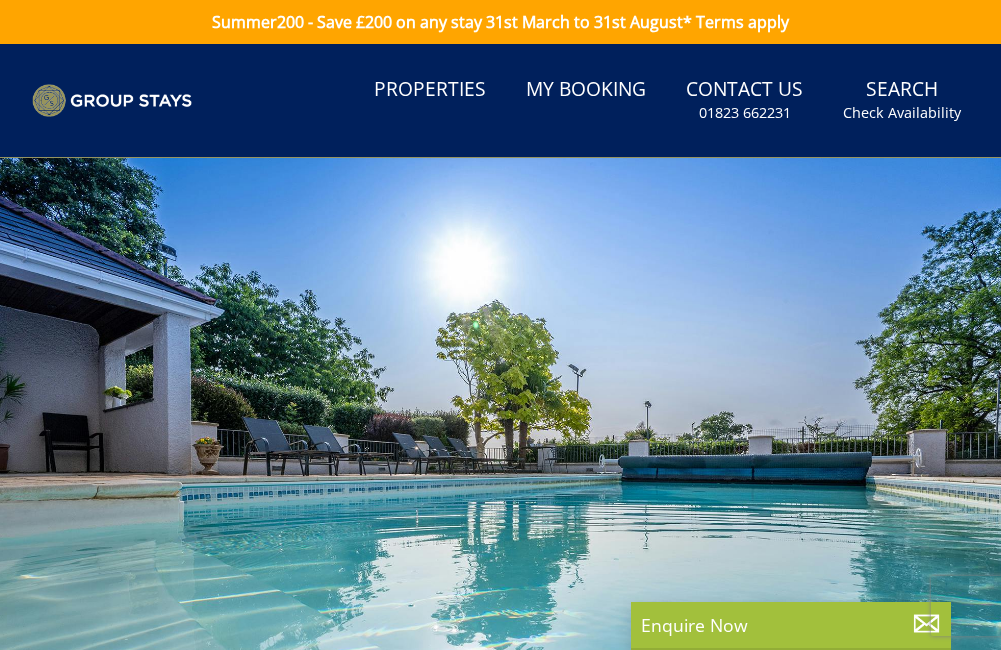scroll, scrollTop: 0, scrollLeft: 0, axis: both 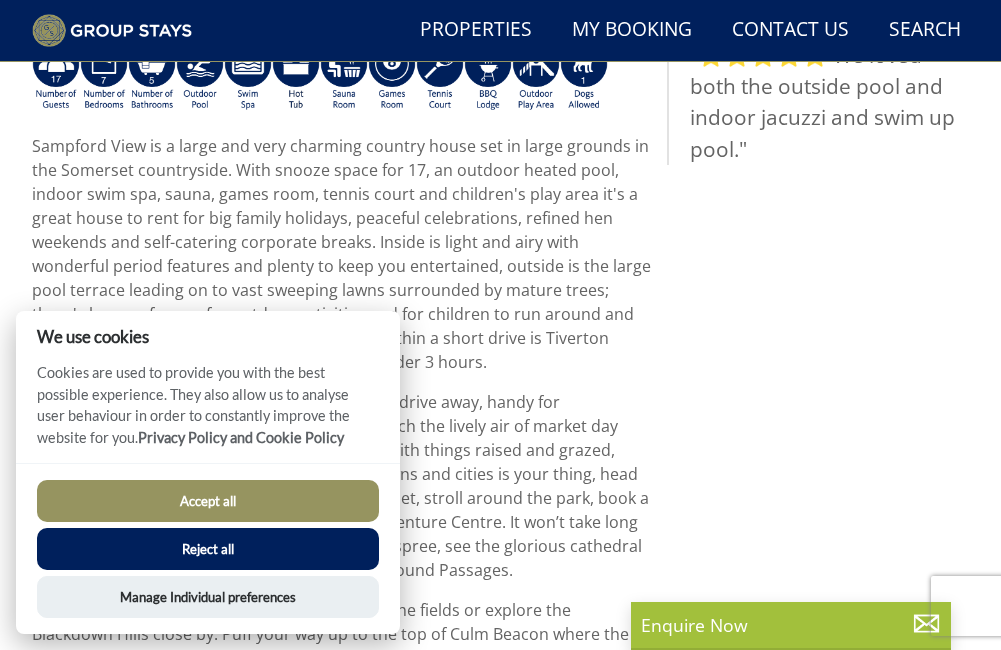 click on "Accept all" at bounding box center [208, 501] 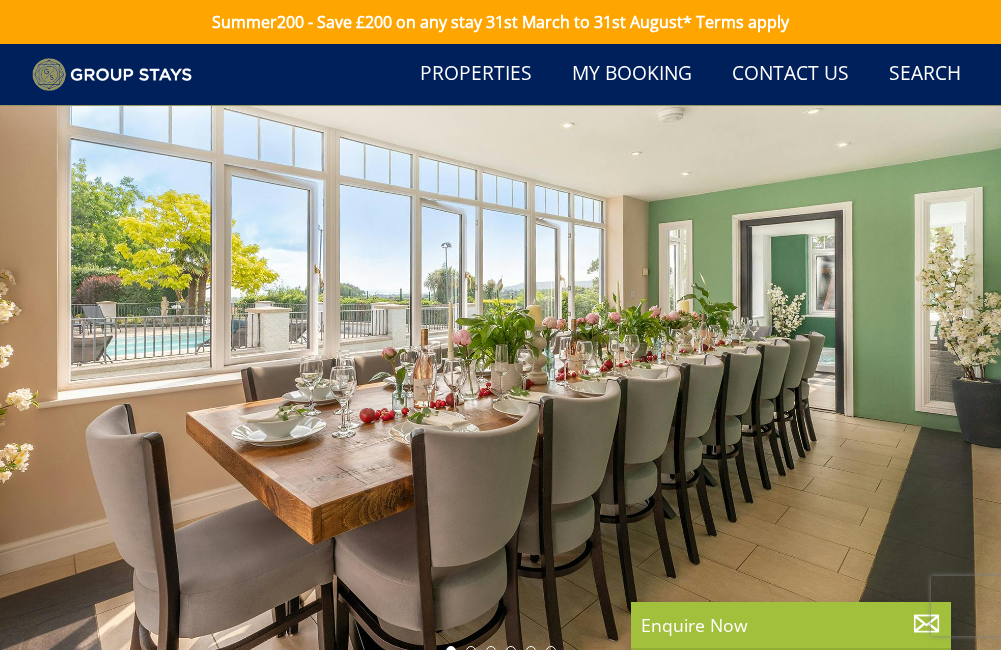 scroll, scrollTop: 1047, scrollLeft: 0, axis: vertical 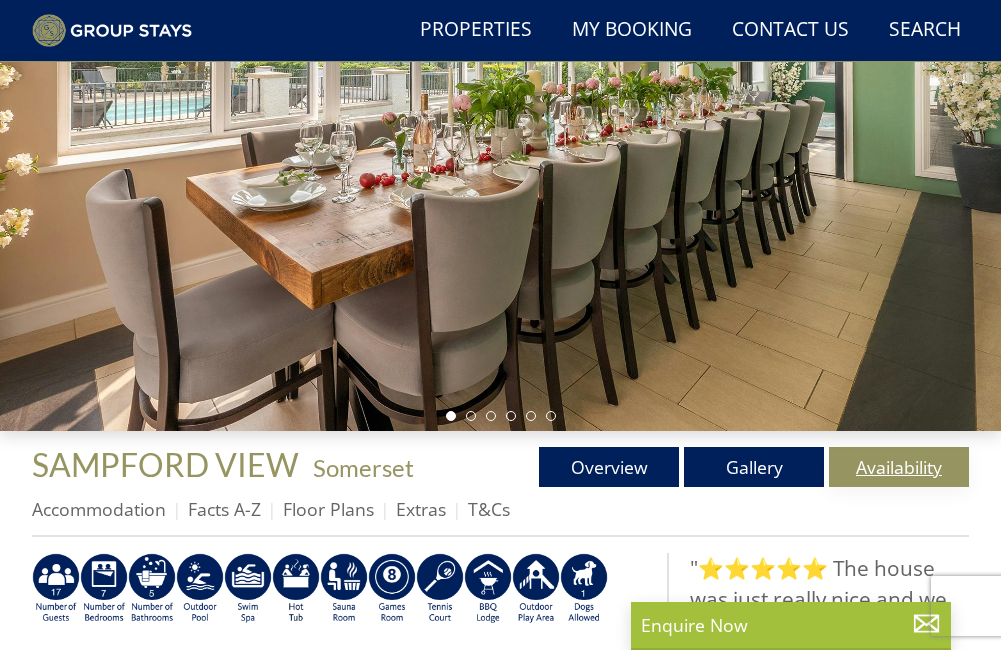 click on "Availability" at bounding box center [899, 467] 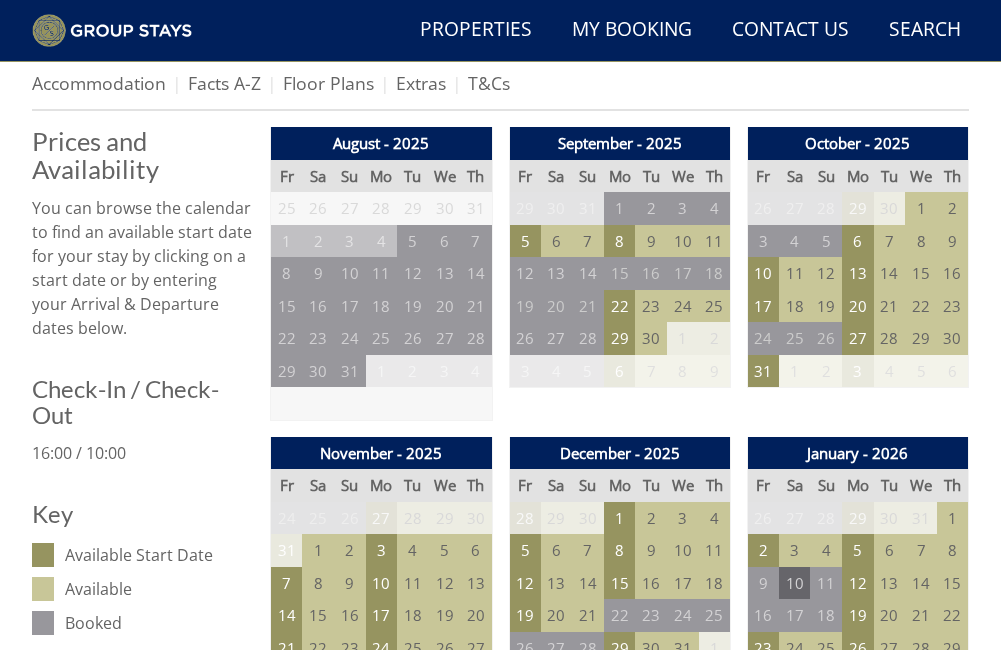 scroll, scrollTop: 861, scrollLeft: 0, axis: vertical 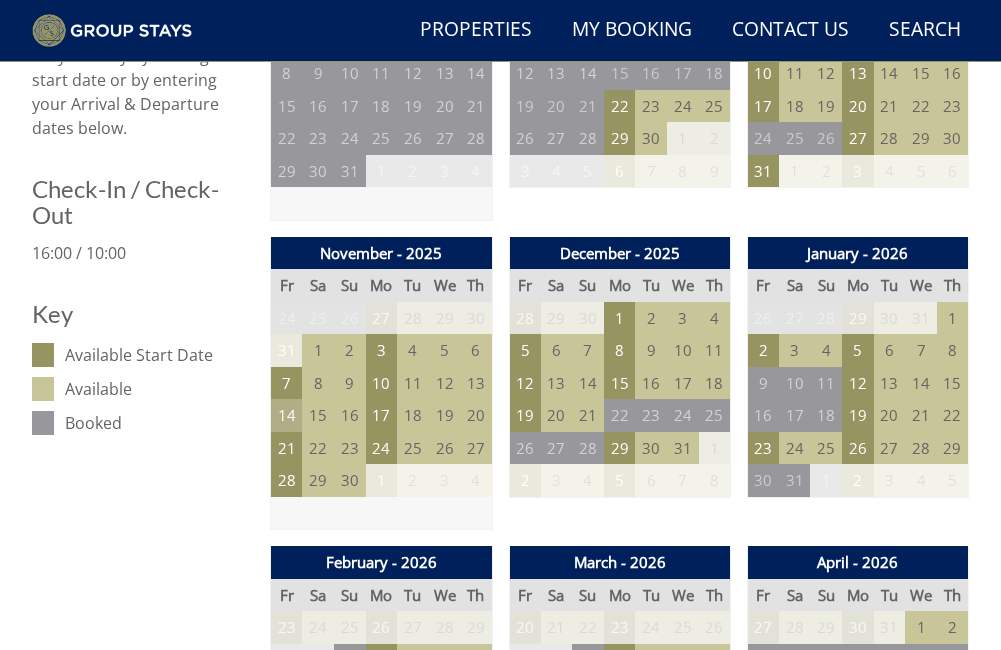 click on "14" at bounding box center [287, 415] 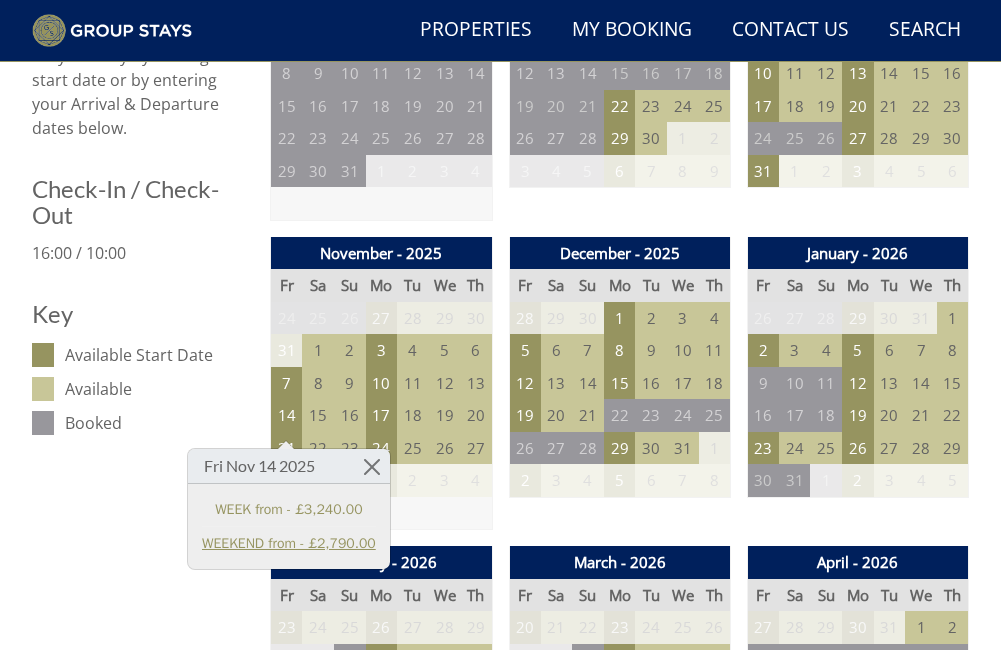 click on "WEEKEND from  - £2,790.00" at bounding box center (289, 543) 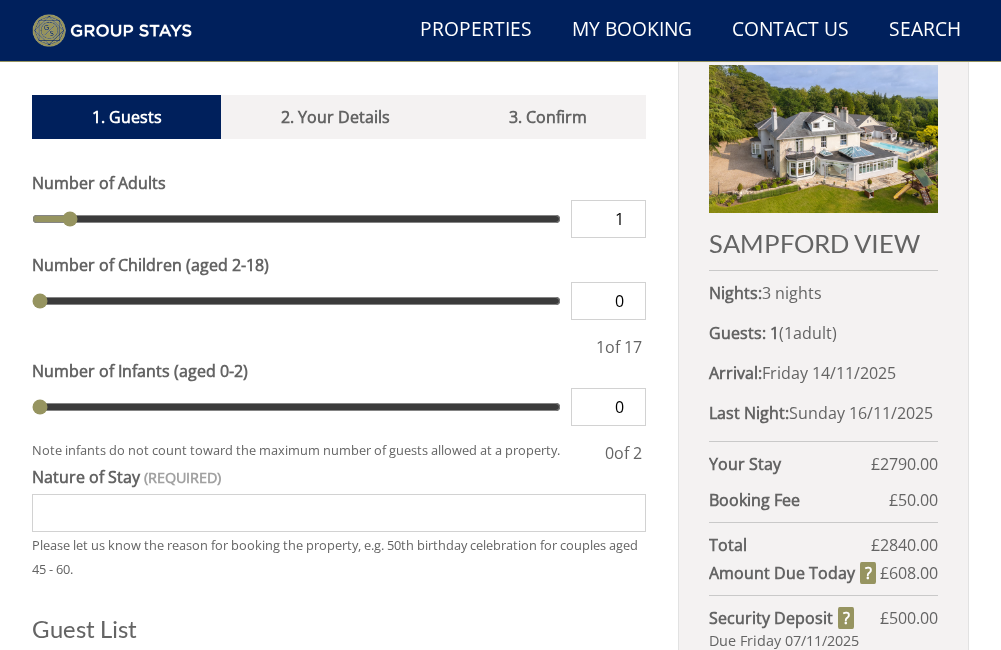 scroll, scrollTop: 748, scrollLeft: 0, axis: vertical 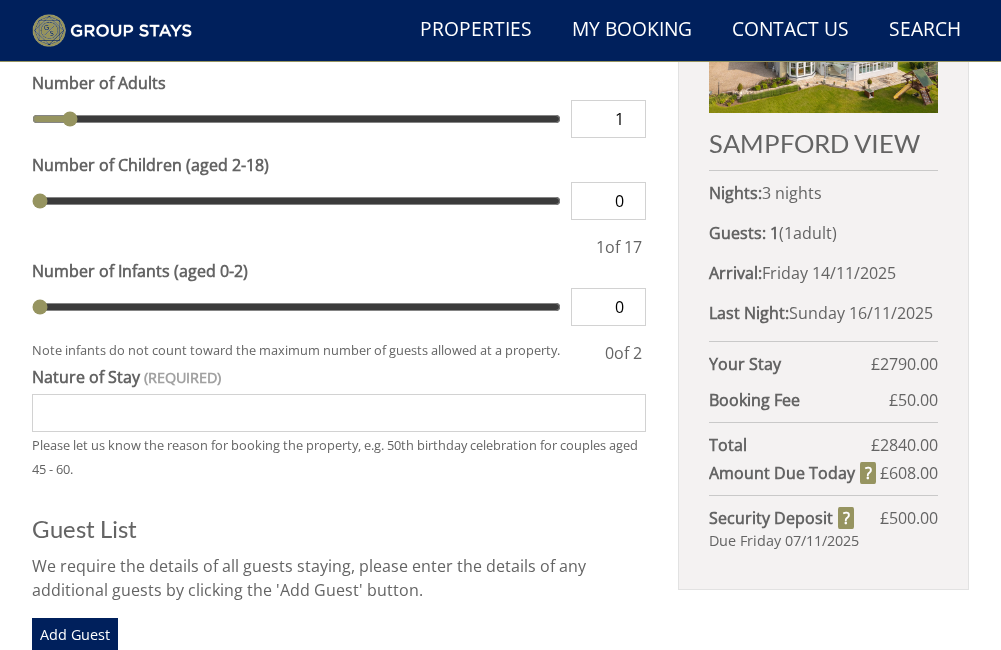 click on "Nature of Stay" at bounding box center (339, 413) 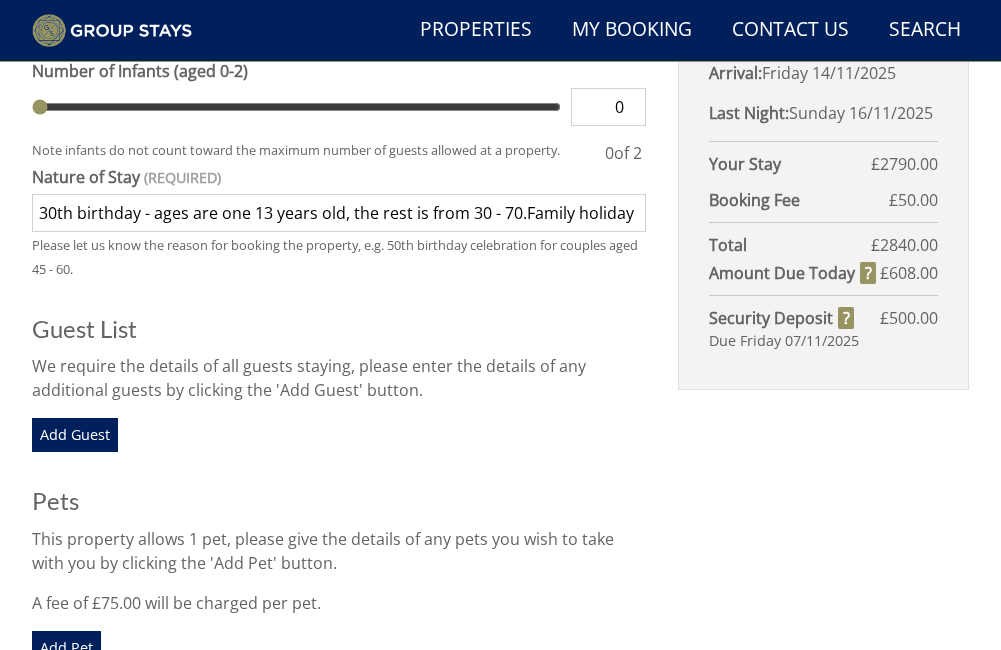 scroll, scrollTop: 748, scrollLeft: 0, axis: vertical 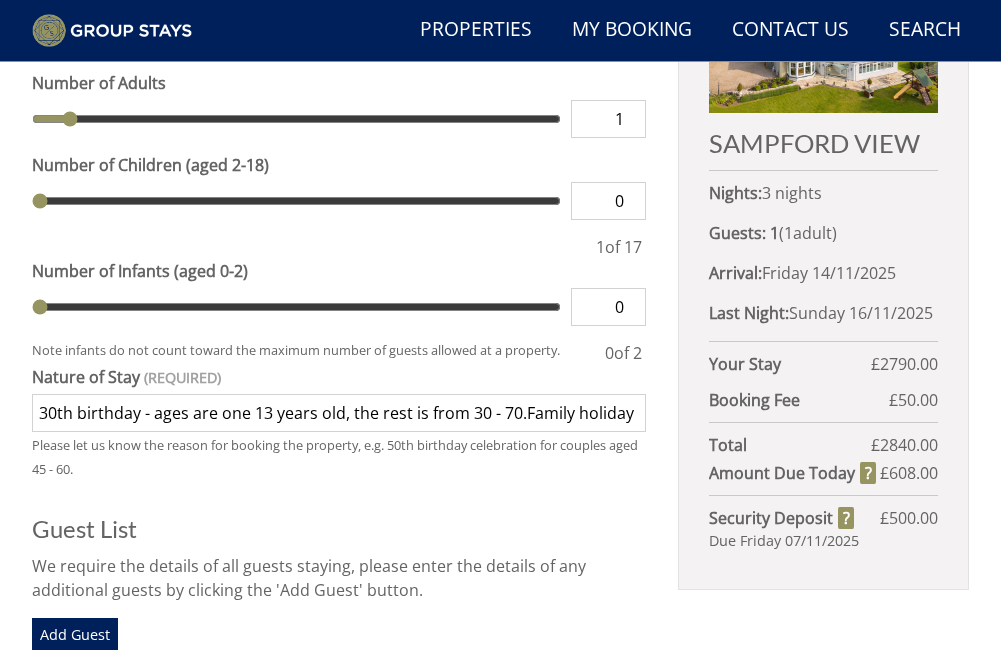 type on "30th birthday - ages are one 13 years old, the rest is from 30 - 70.Family holiday" 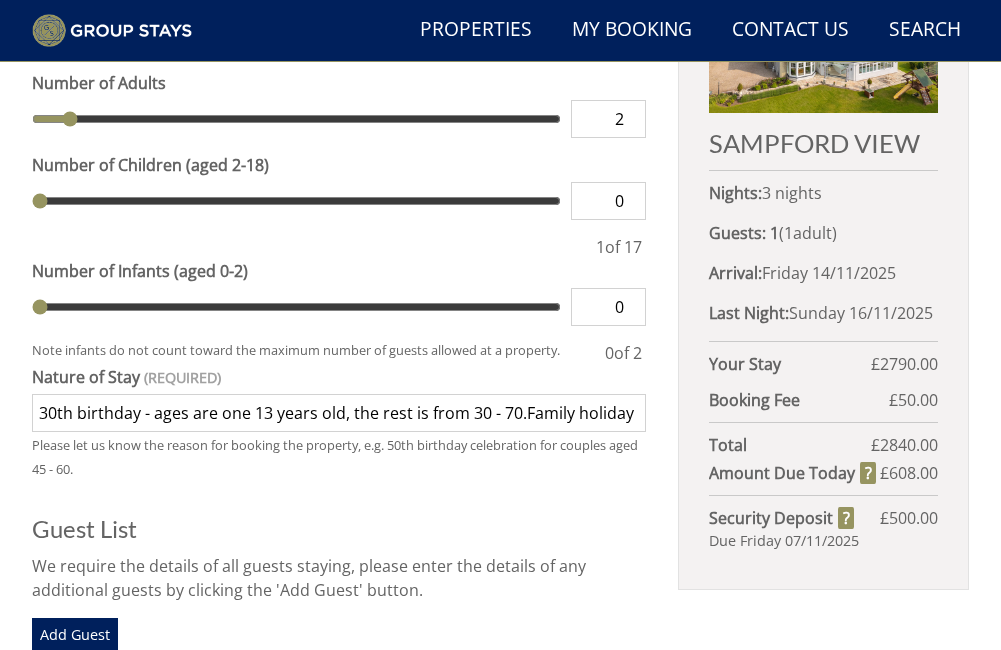 type on "2" 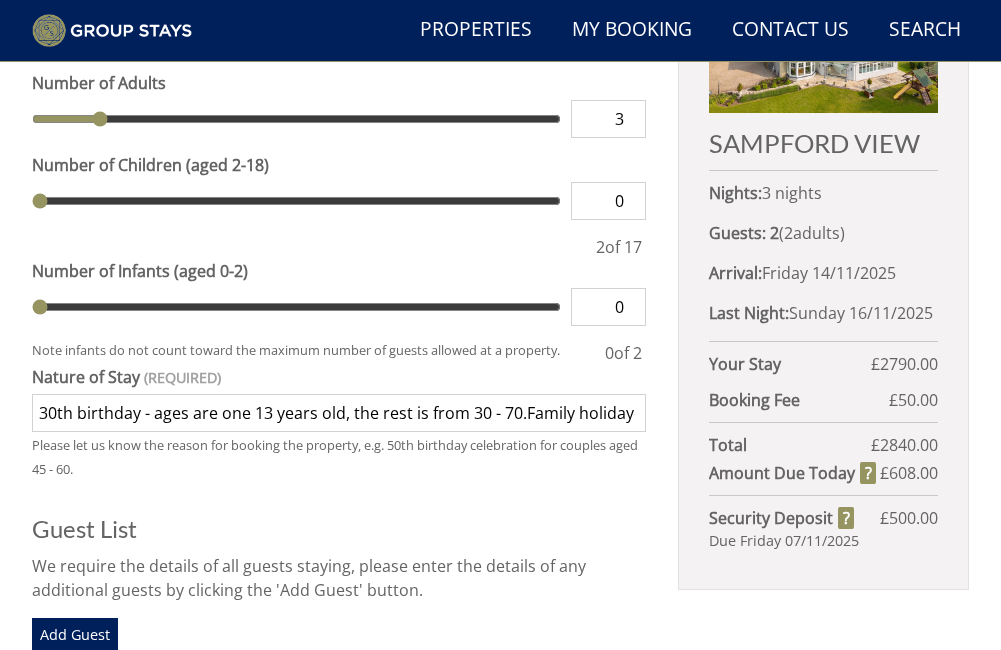 type on "3" 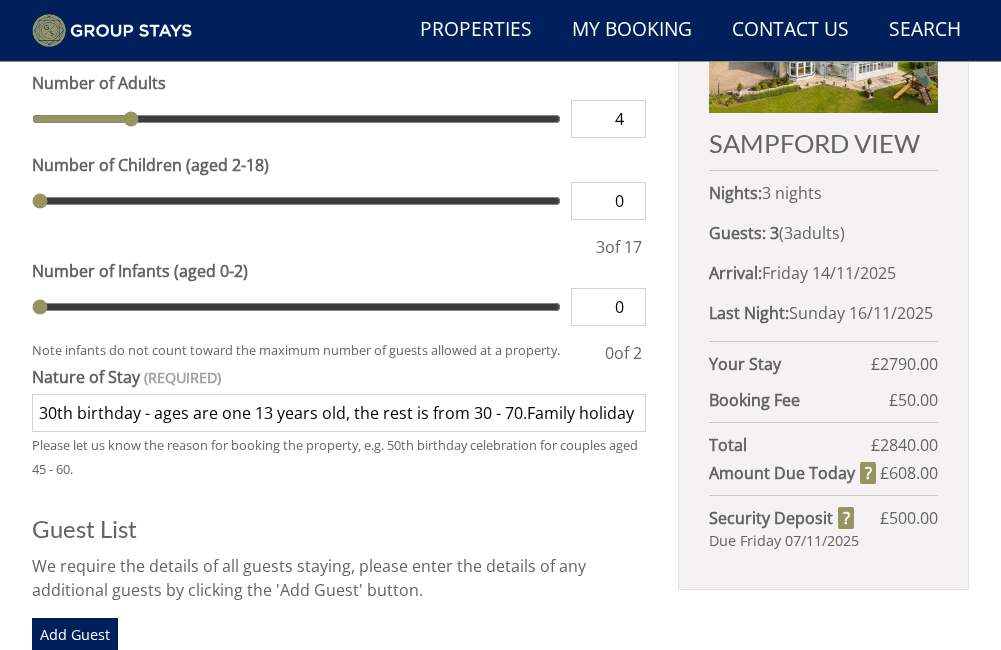 type on "4" 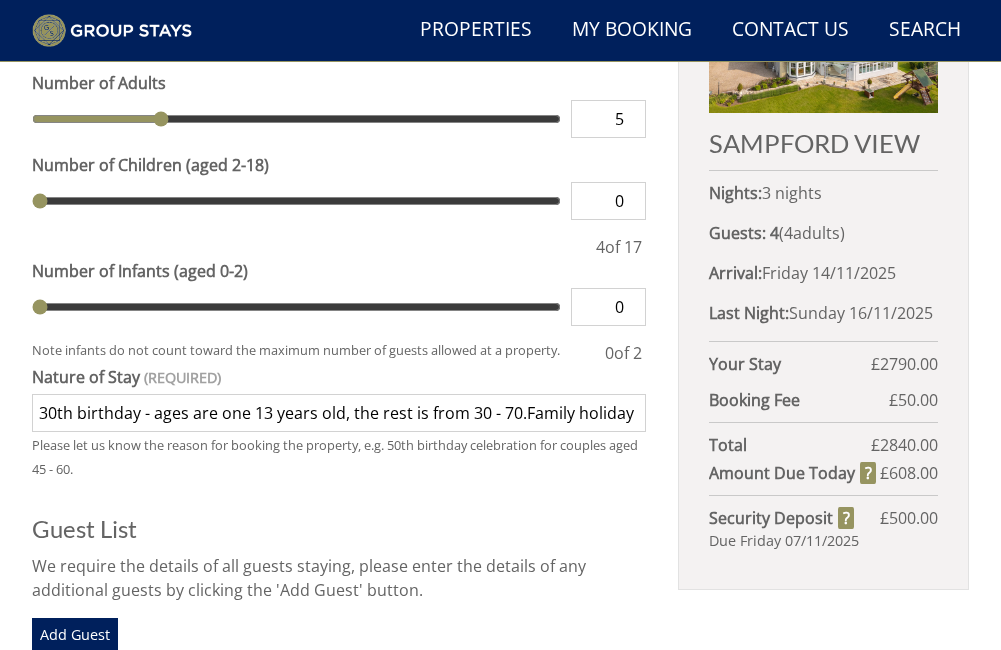 type on "5" 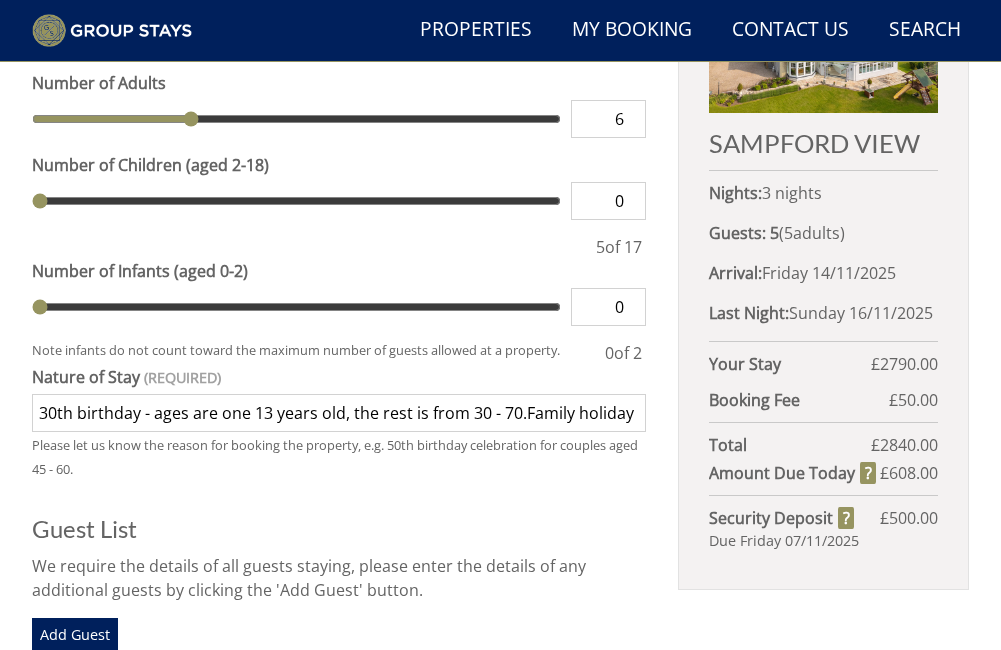type on "6" 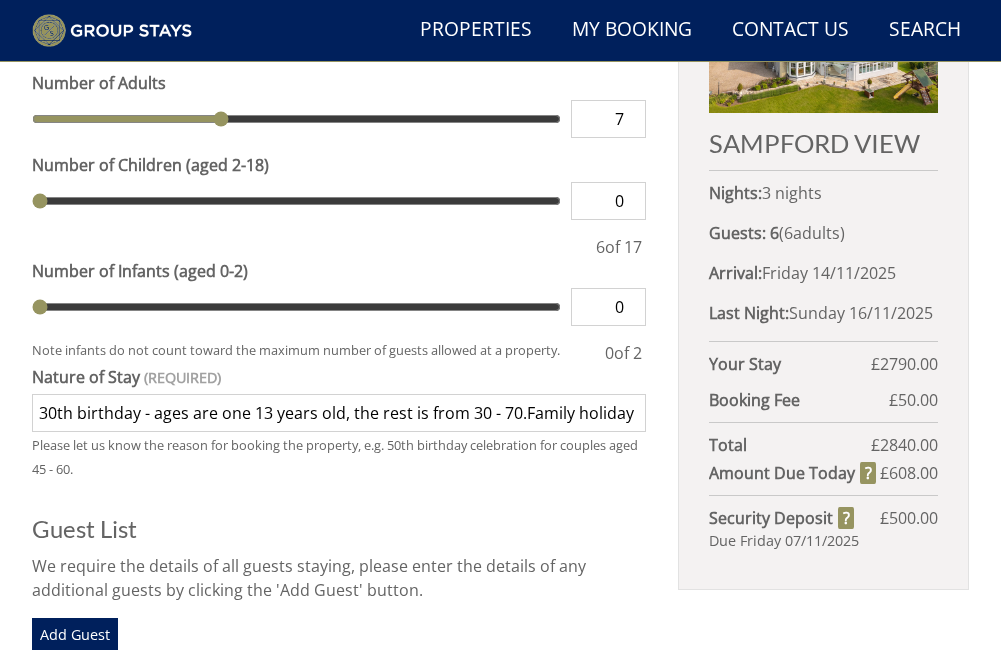 type on "7" 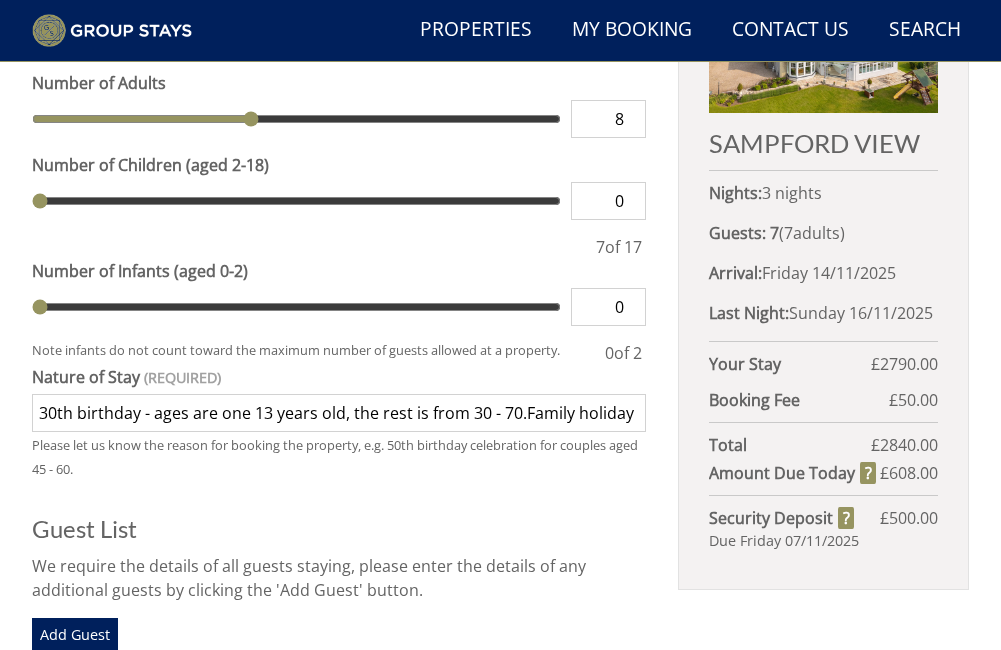 type on "8" 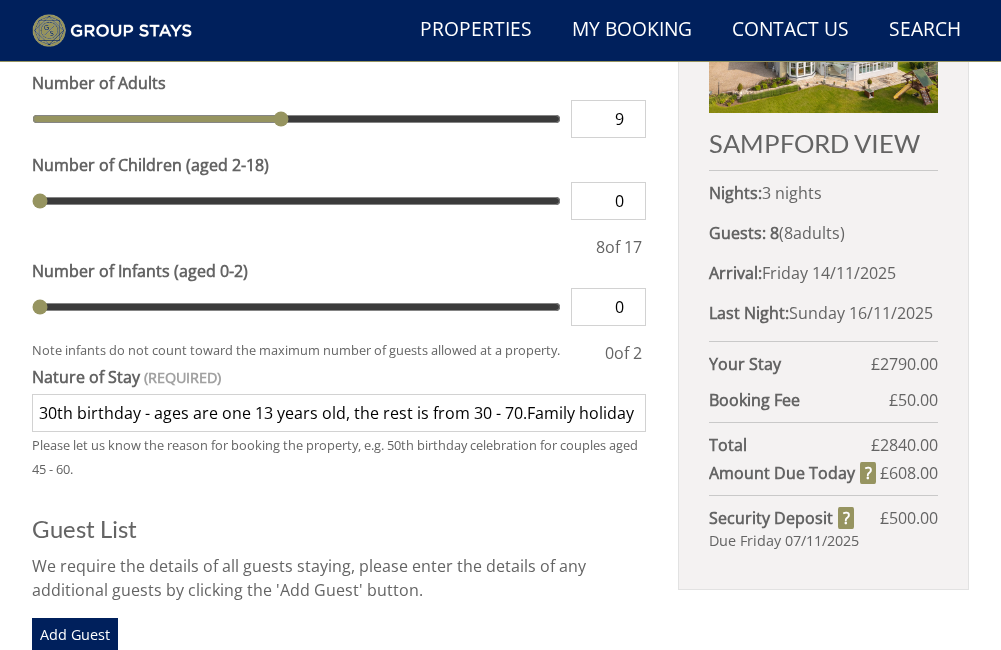 type on "9" 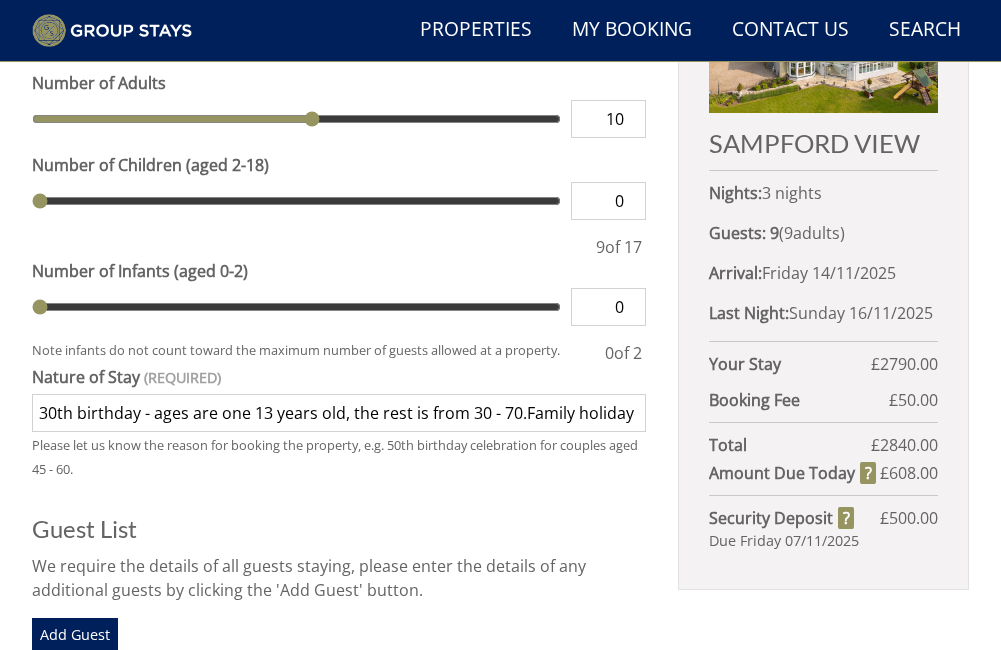 type on "10" 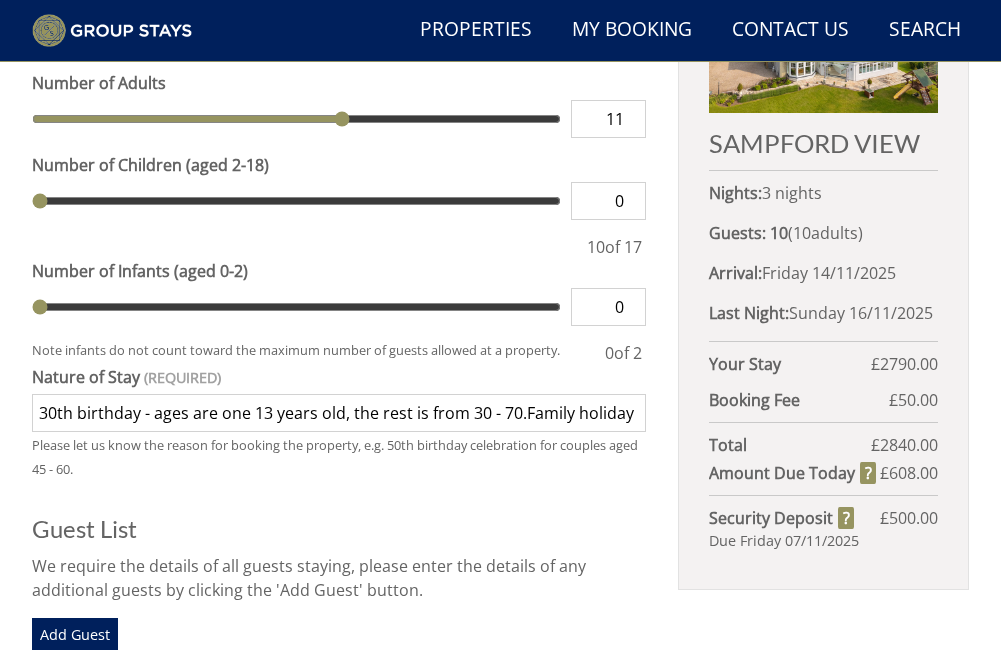 type on "11" 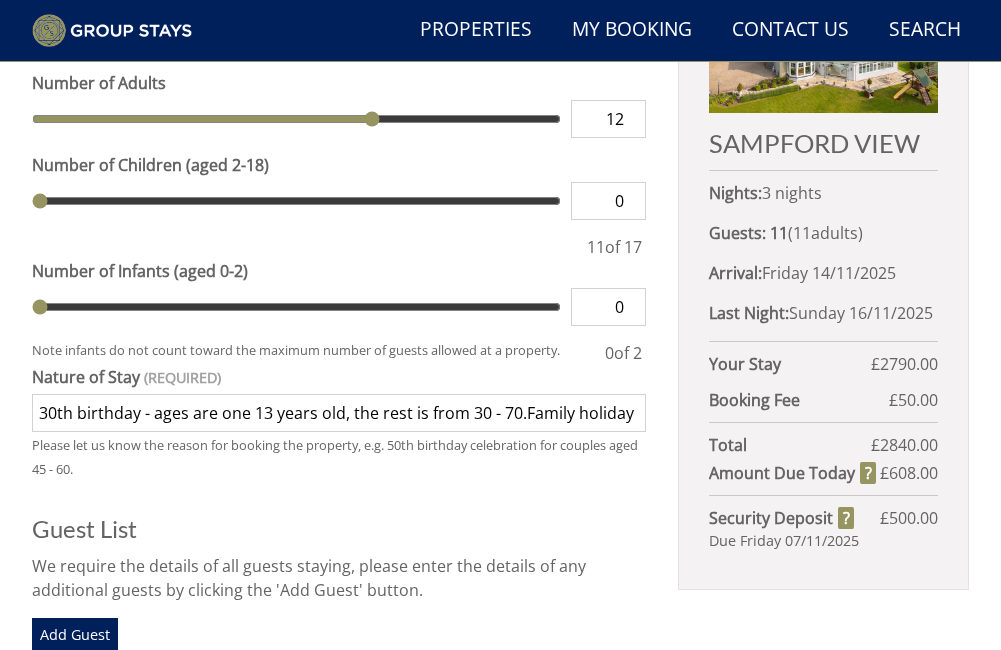 type on "12" 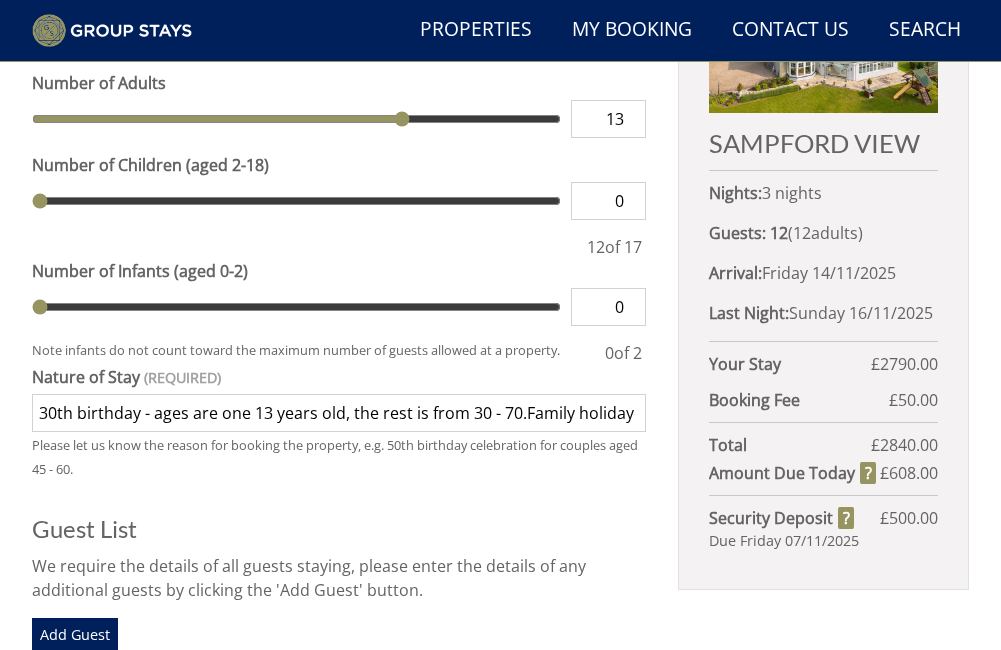 type on "13" 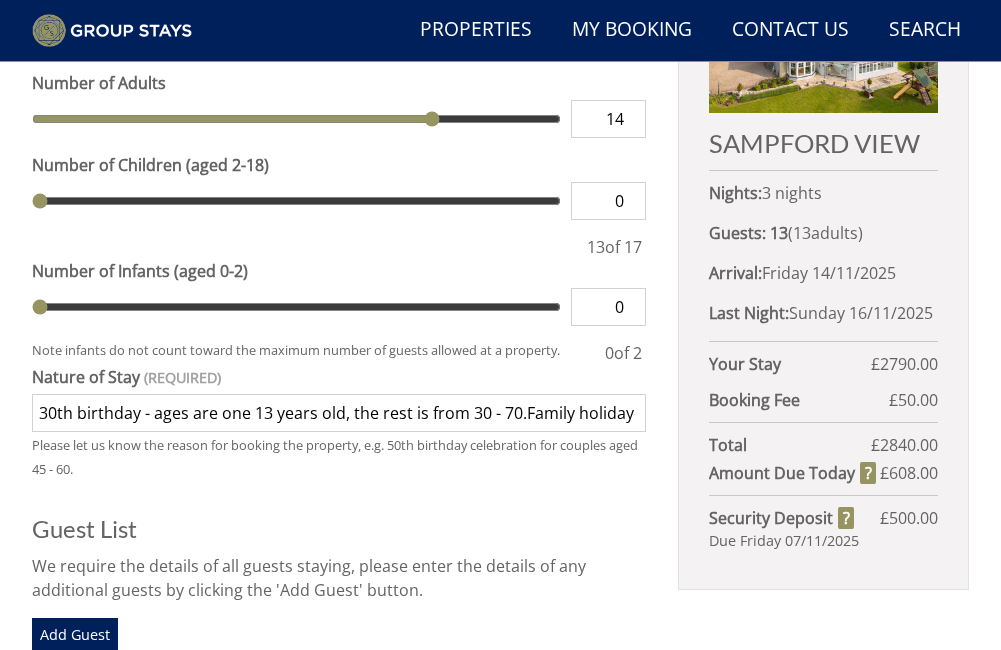 type on "14" 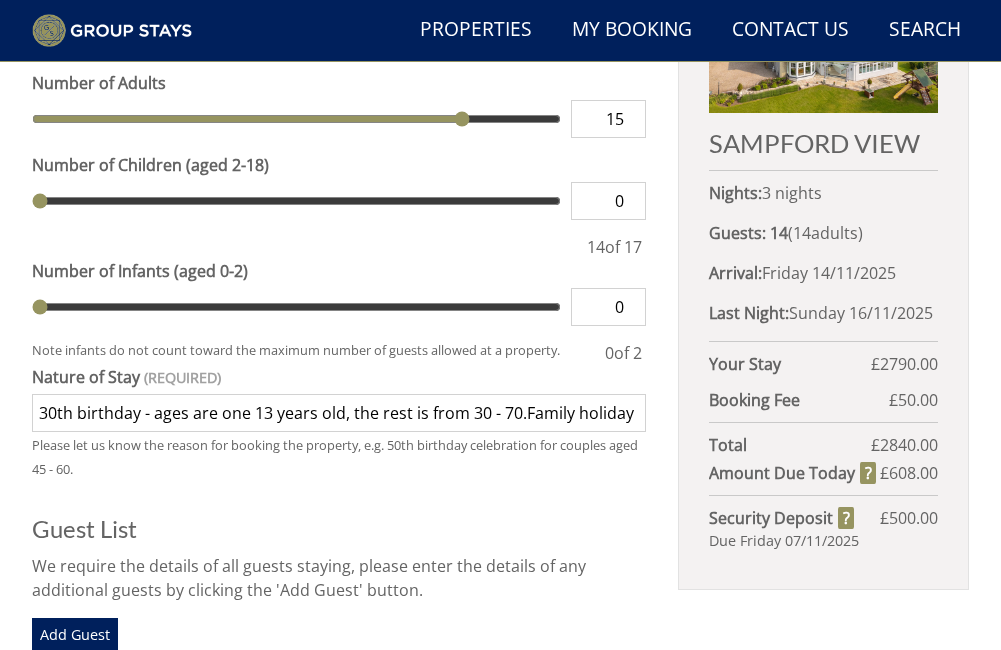 type on "15" 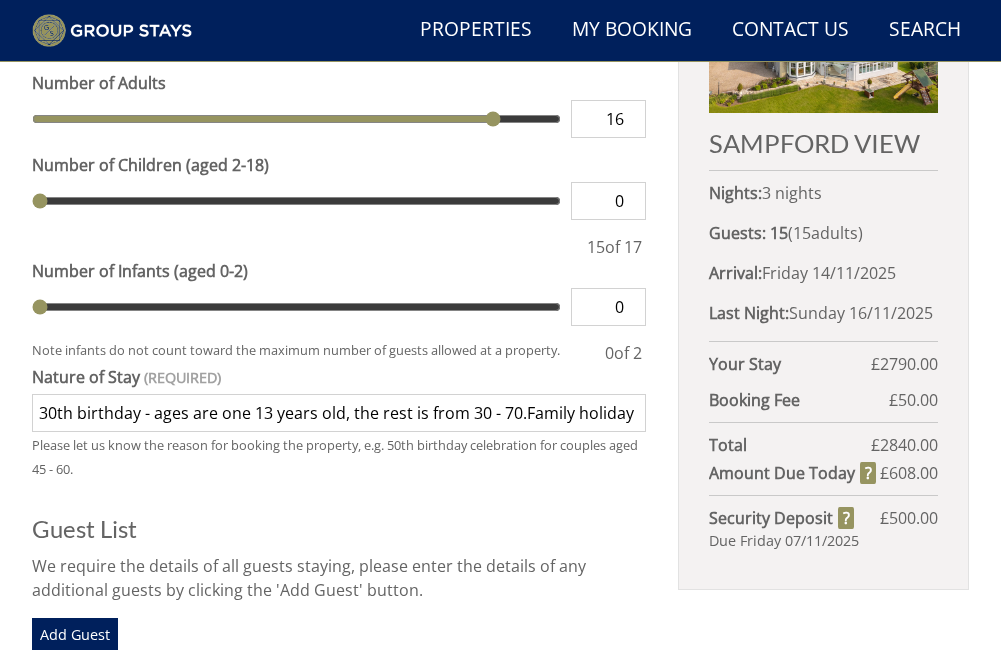 type on "16" 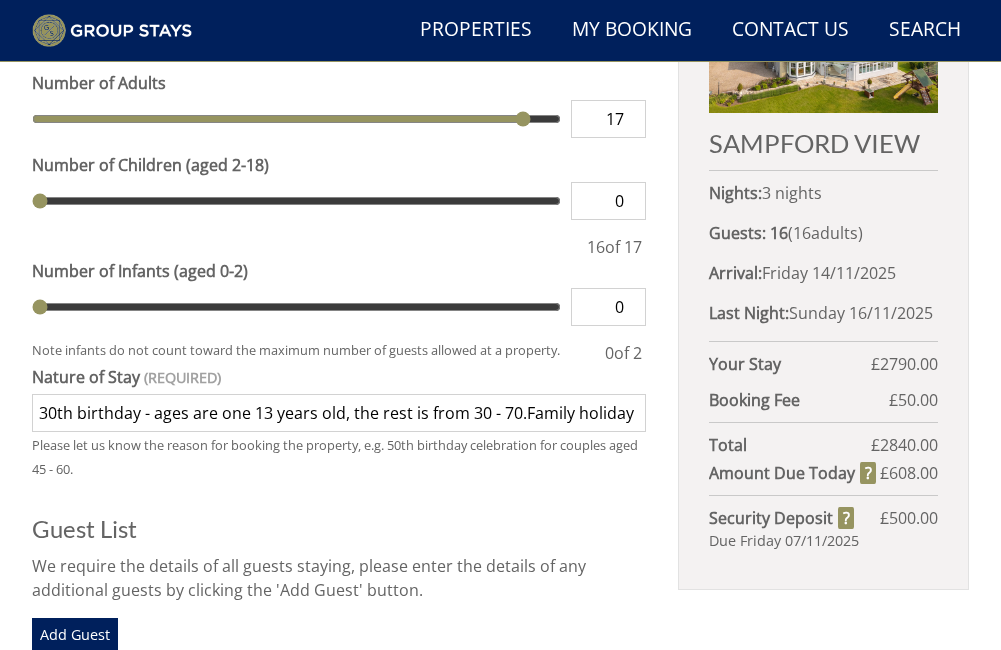 type on "17" 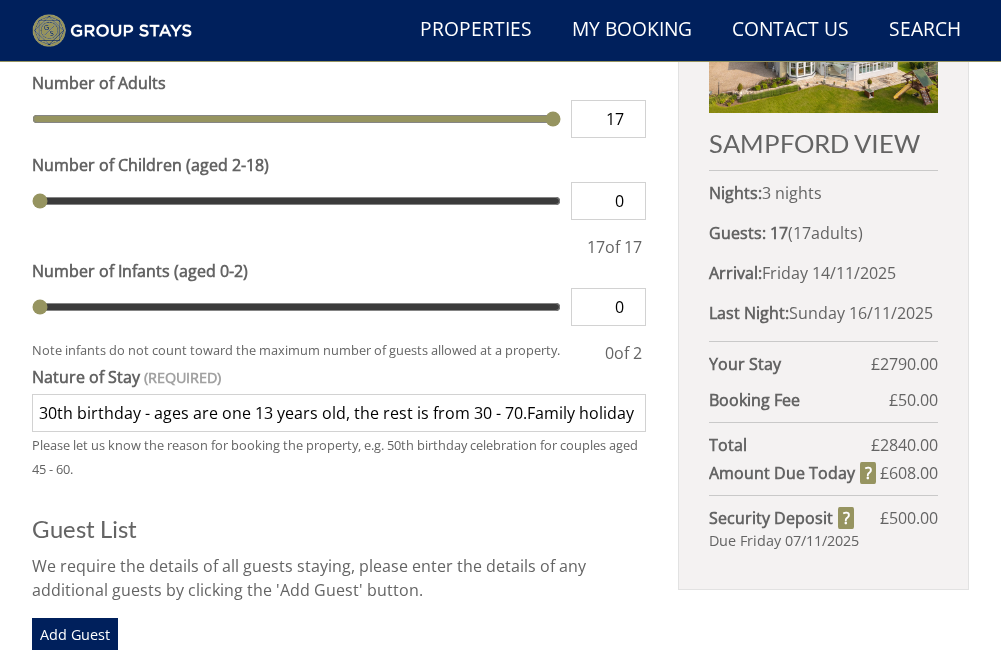 click on "0" at bounding box center [608, 201] 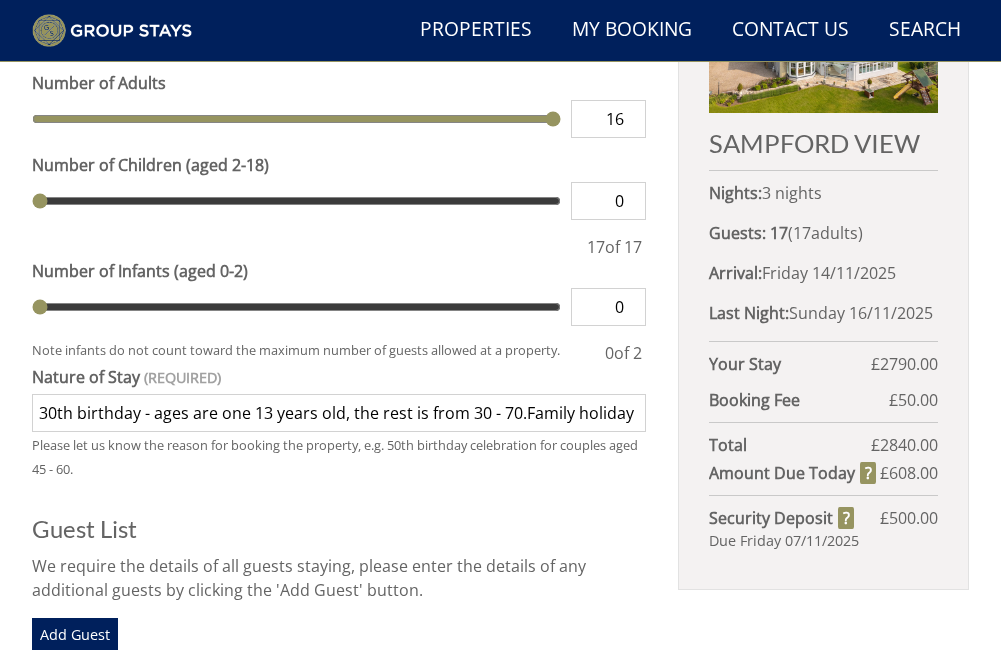 type on "16" 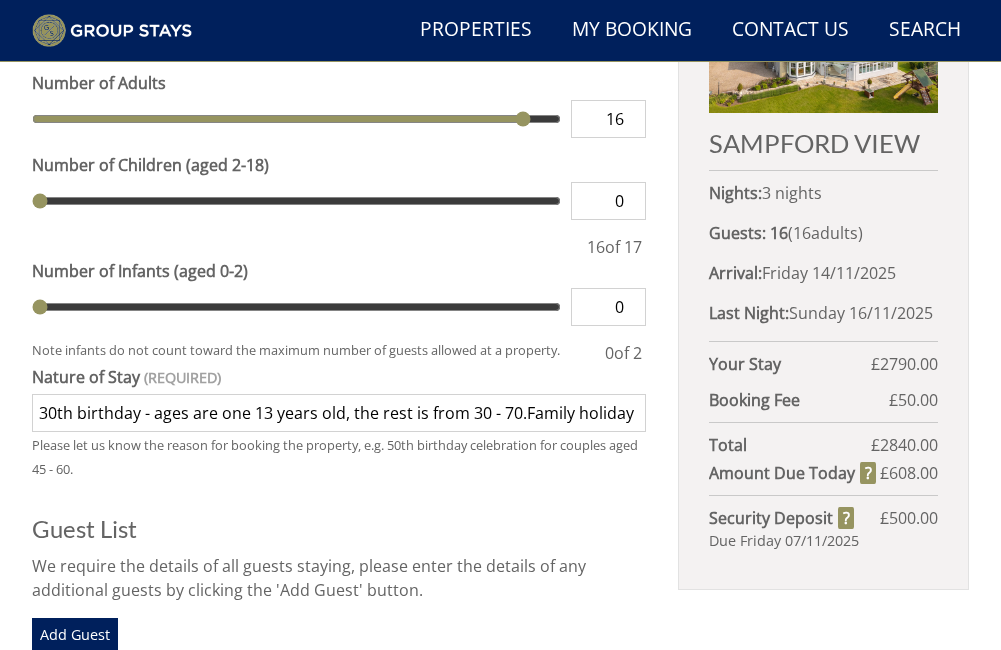 click on "0" at bounding box center [608, 201] 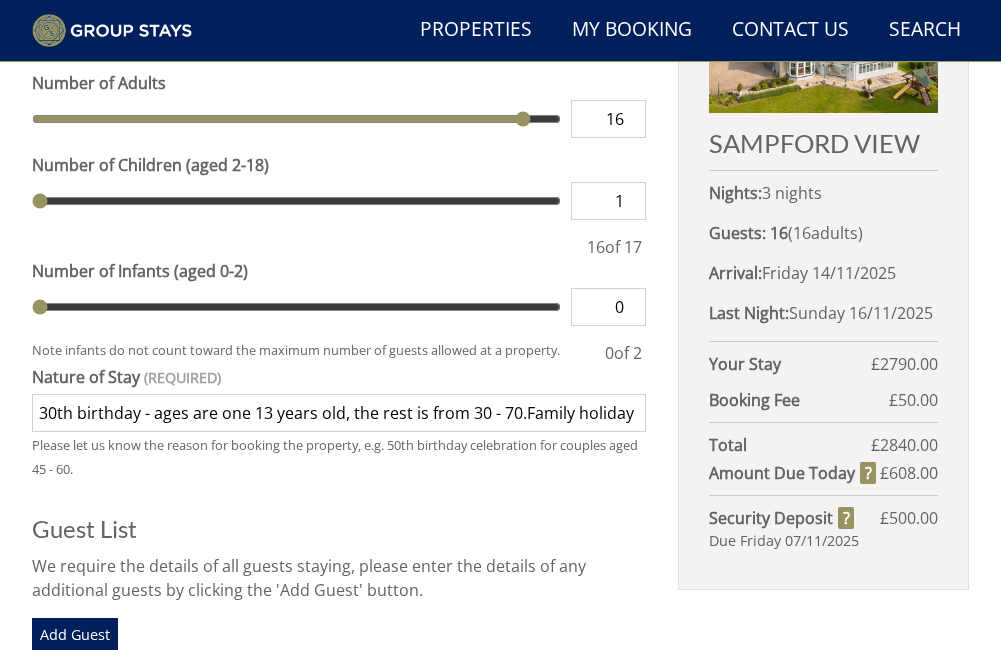type on "1" 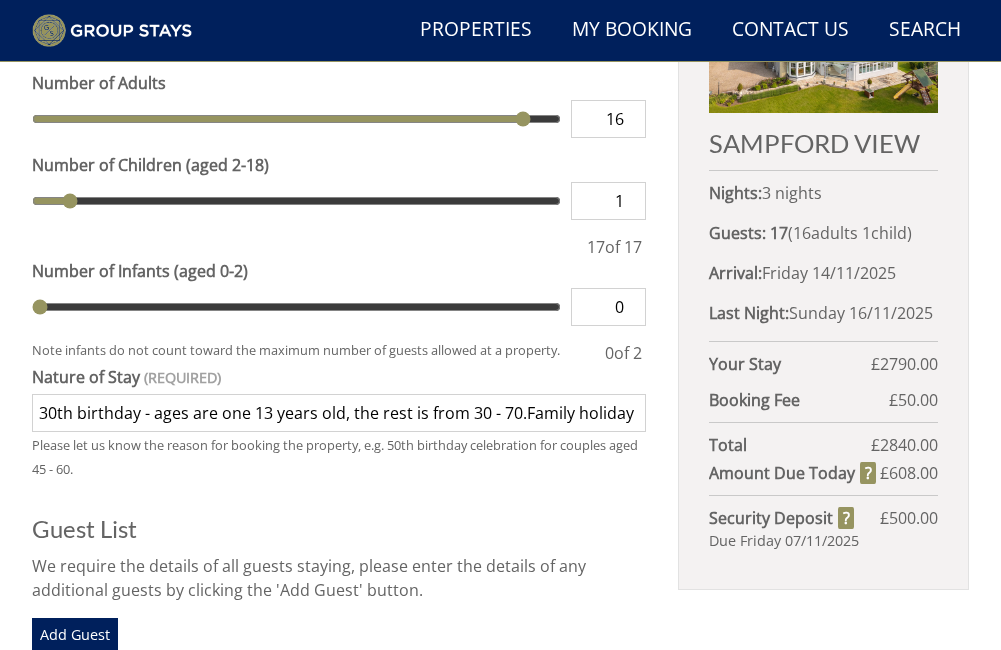 click on "Last Night:  Sunday 16/11/2025" at bounding box center [823, 313] 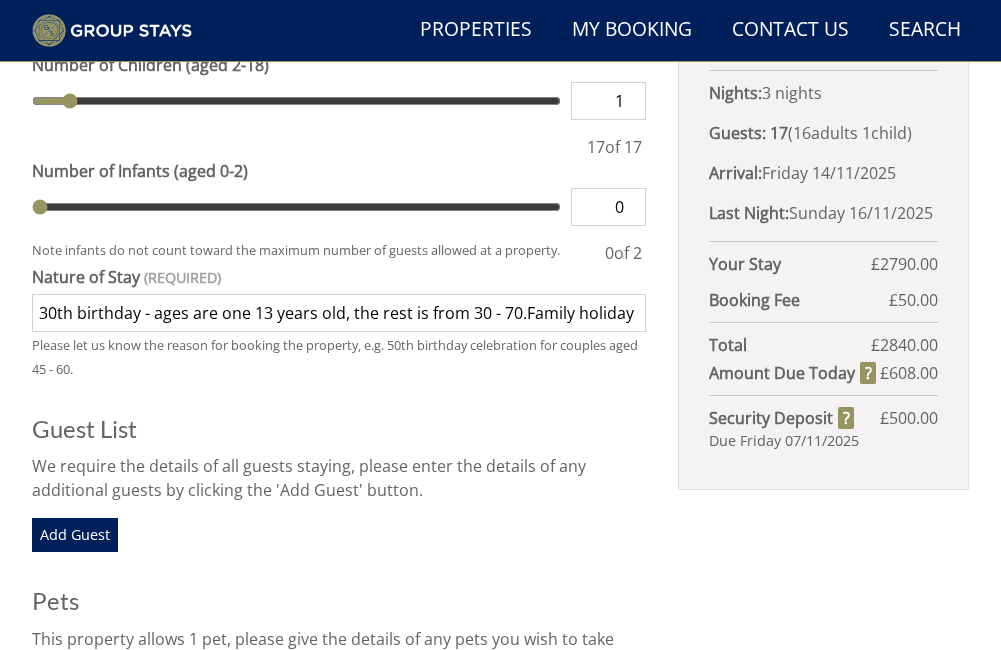 scroll, scrollTop: 1048, scrollLeft: 0, axis: vertical 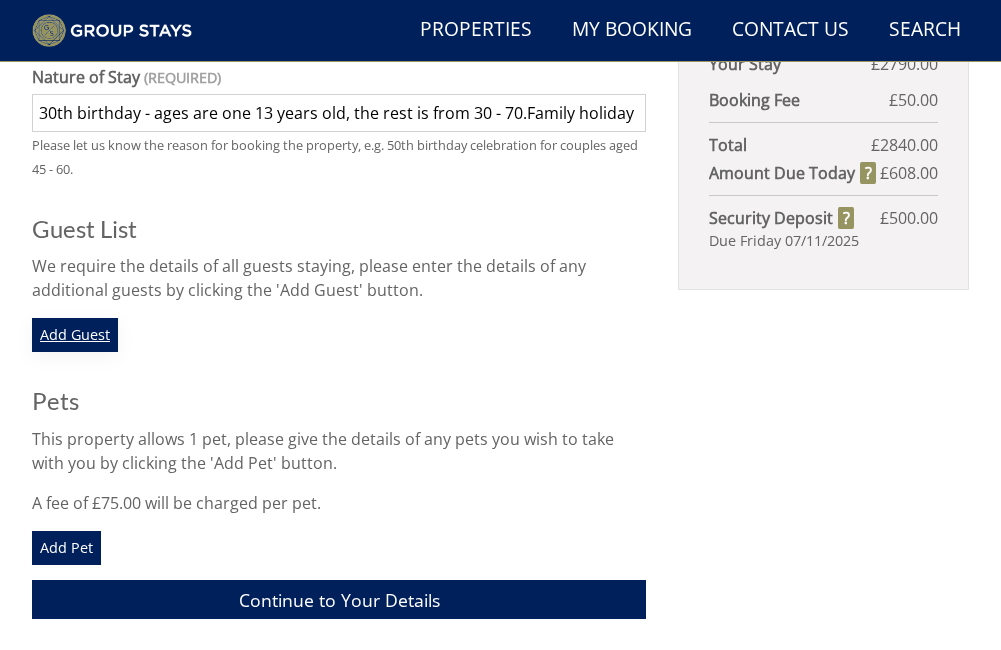click on "Add Guest" at bounding box center [75, 335] 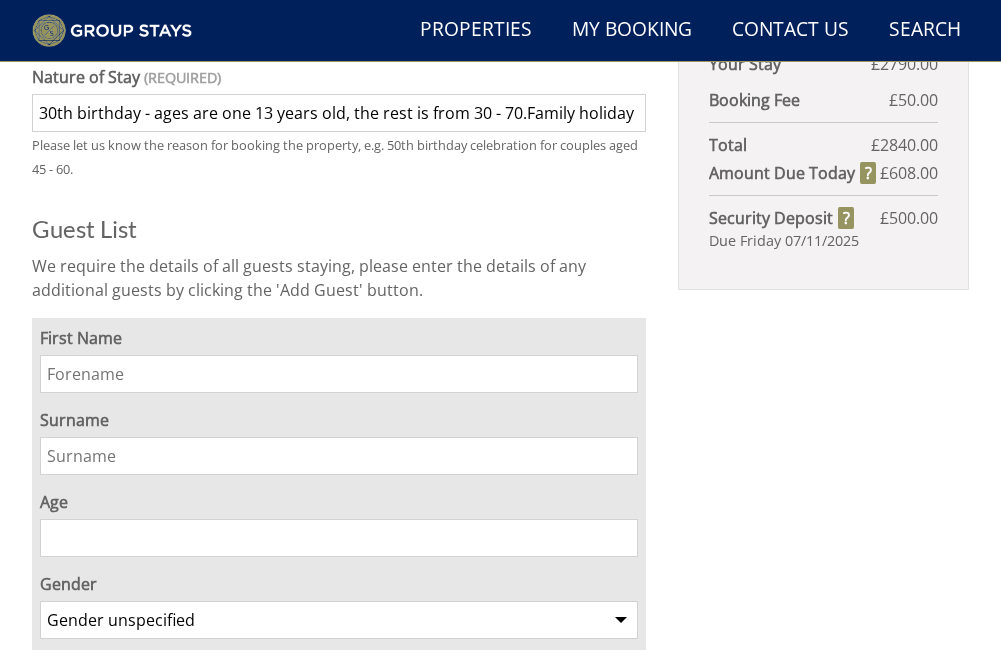 click on "First Name" at bounding box center [339, 374] 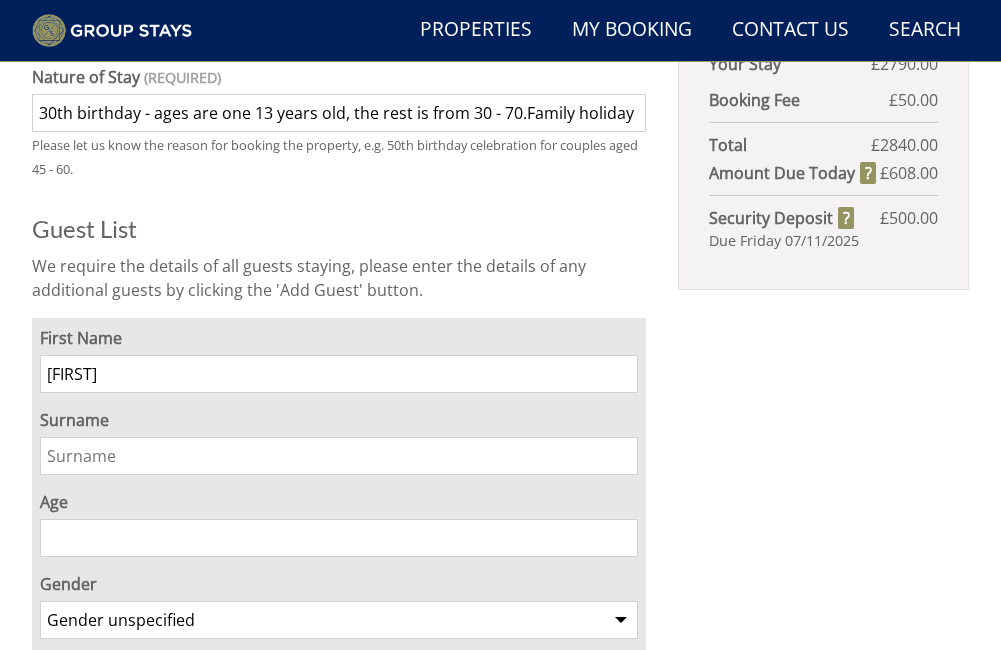 type on "Alice" 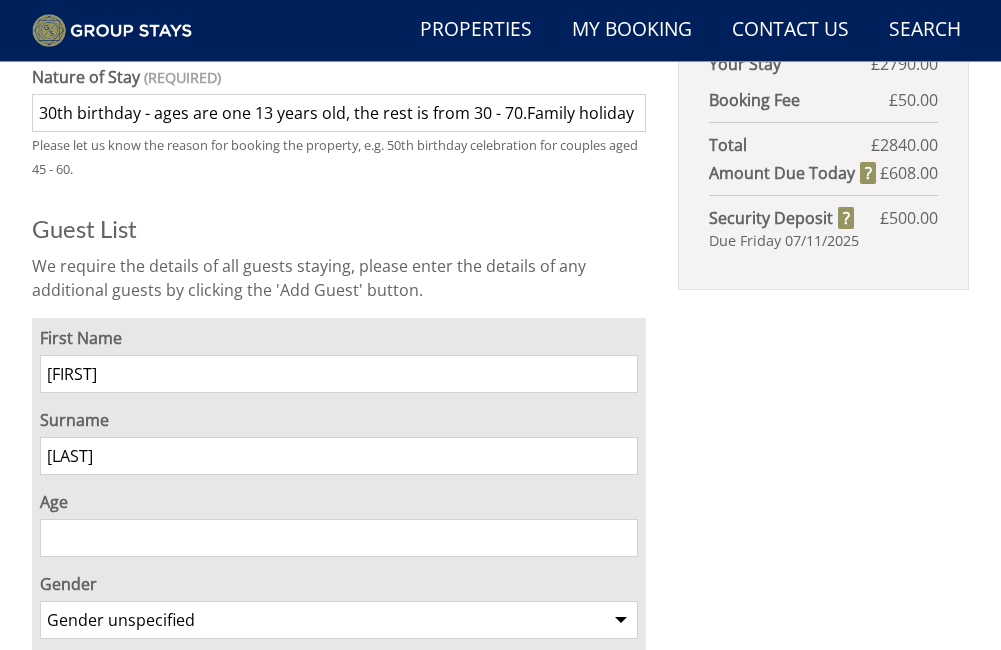 scroll, scrollTop: 1148, scrollLeft: 0, axis: vertical 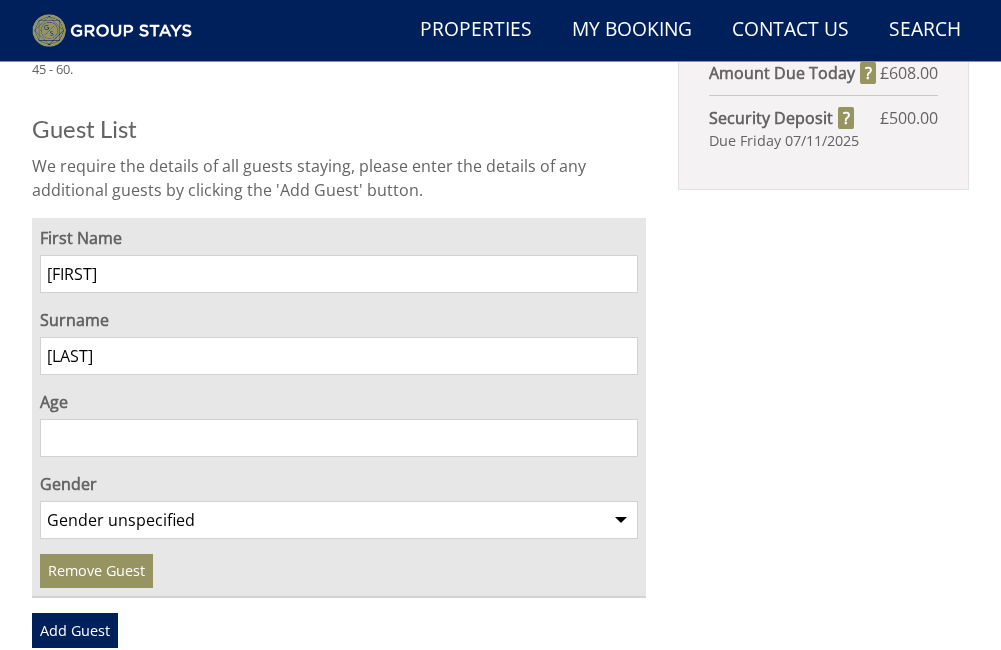 type on "Cartwright" 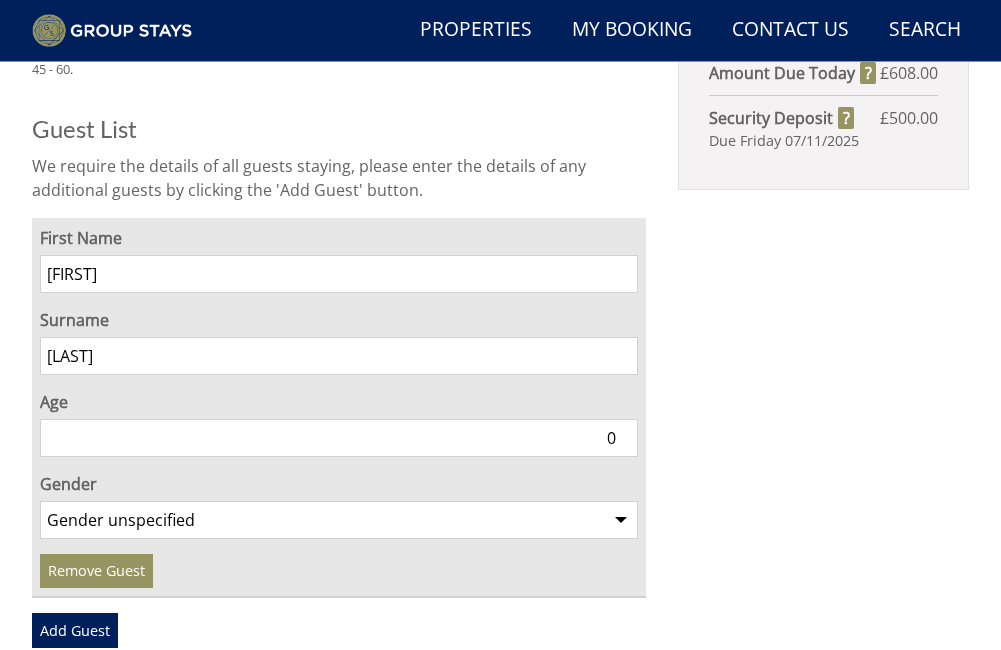 click on "0" at bounding box center (339, 438) 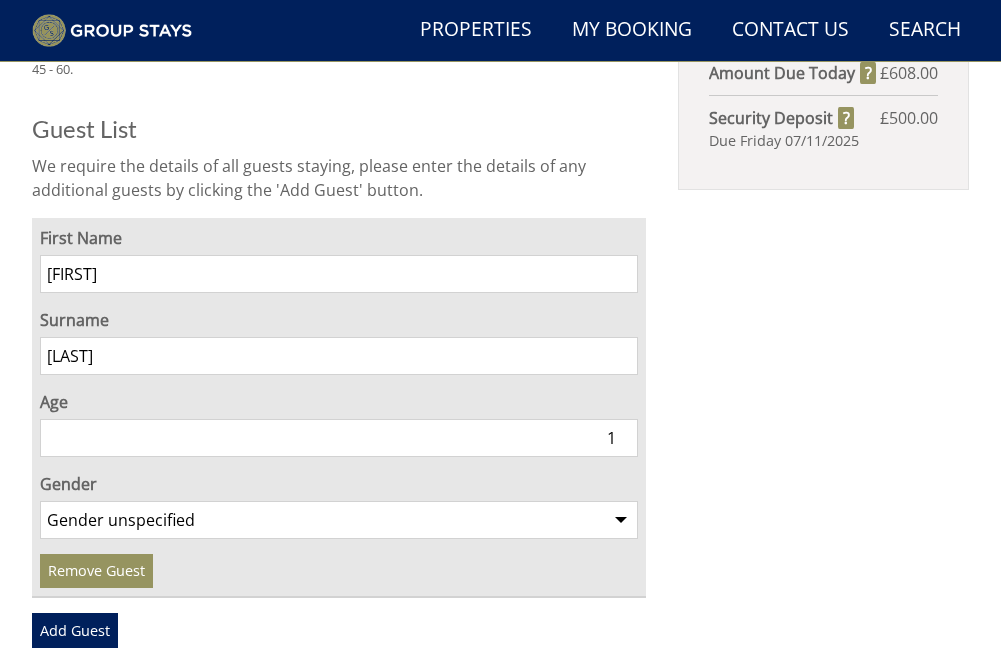 click on "1" at bounding box center (339, 438) 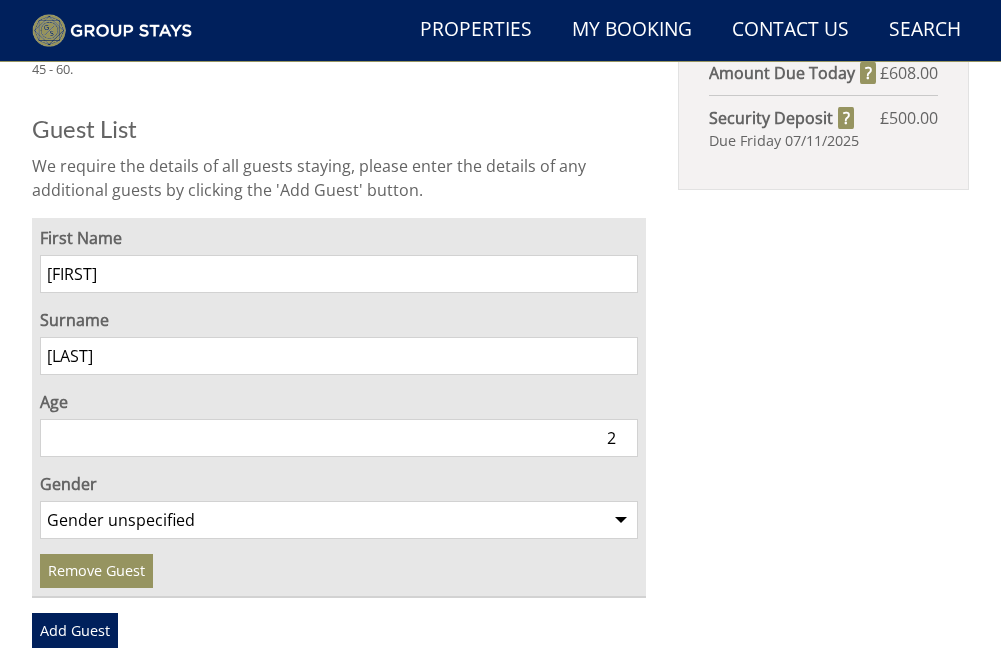 click on "2" at bounding box center (339, 438) 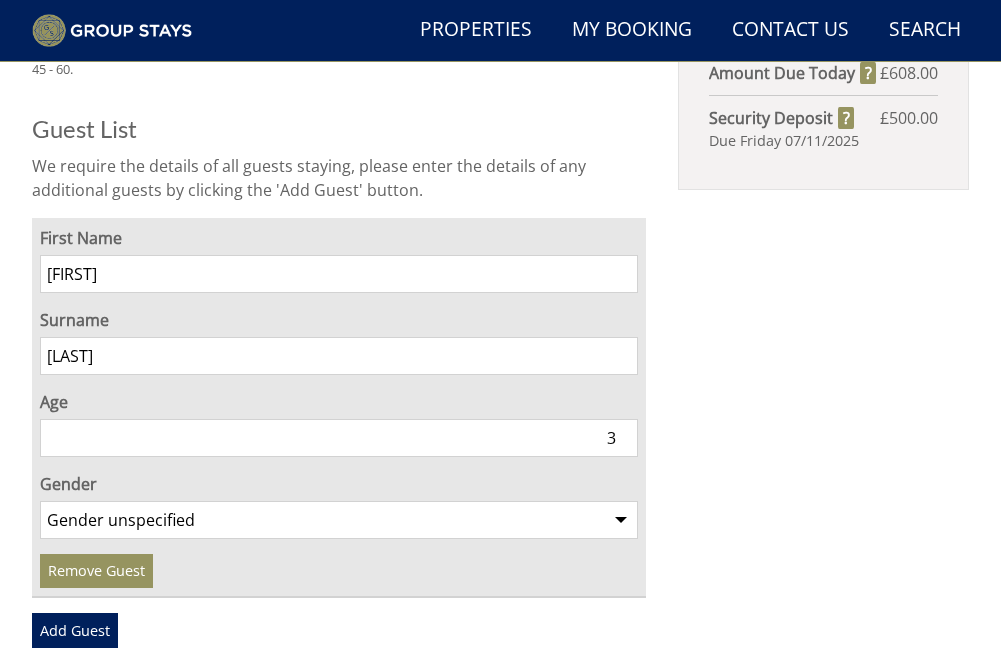 click on "3" at bounding box center [339, 438] 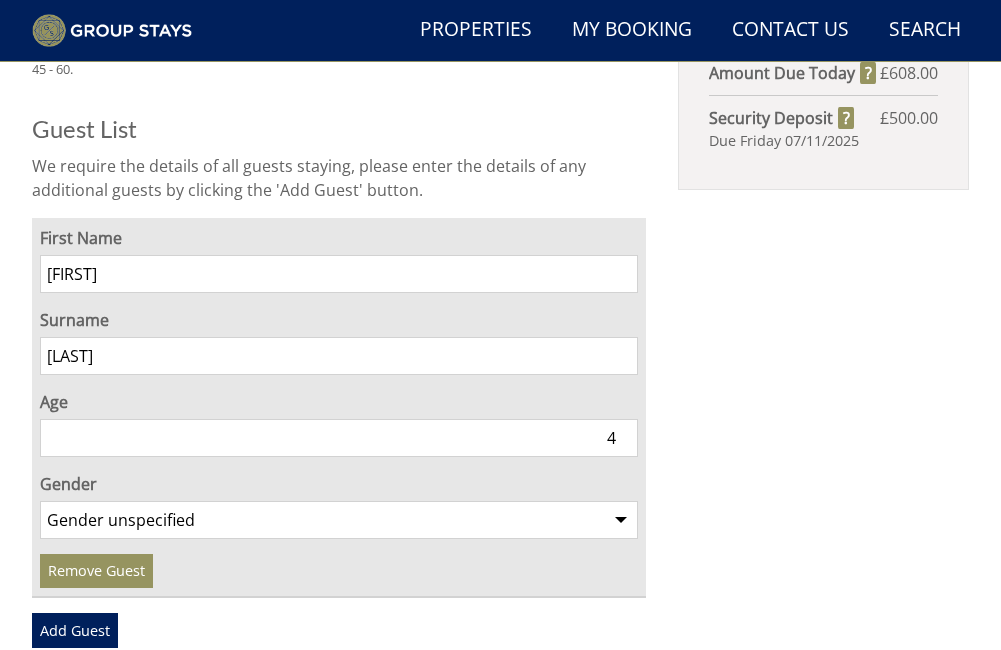 click on "4" at bounding box center (339, 438) 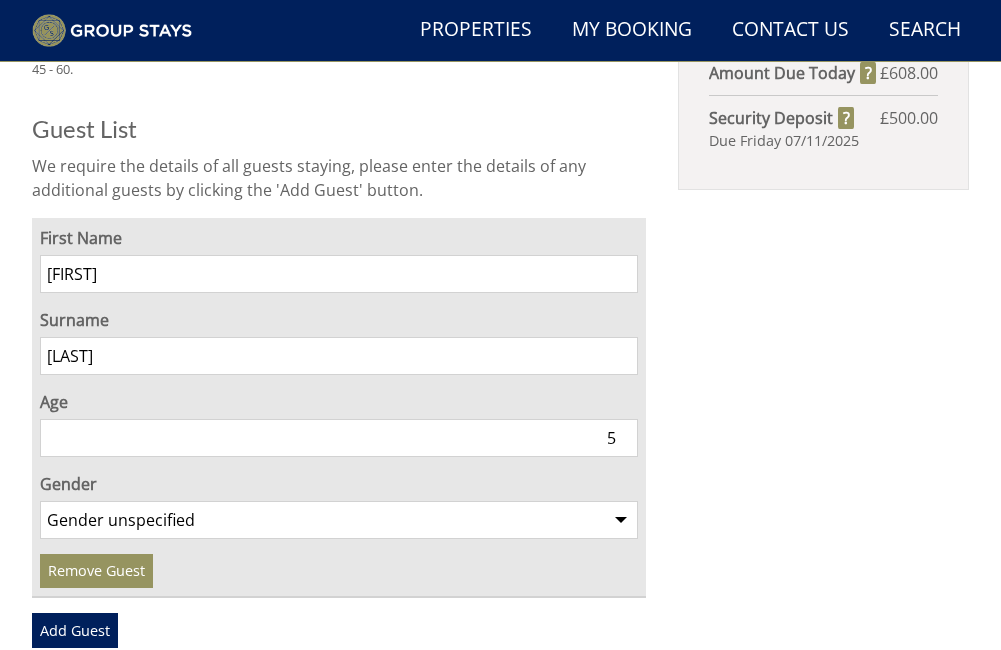 click on "5" at bounding box center [339, 438] 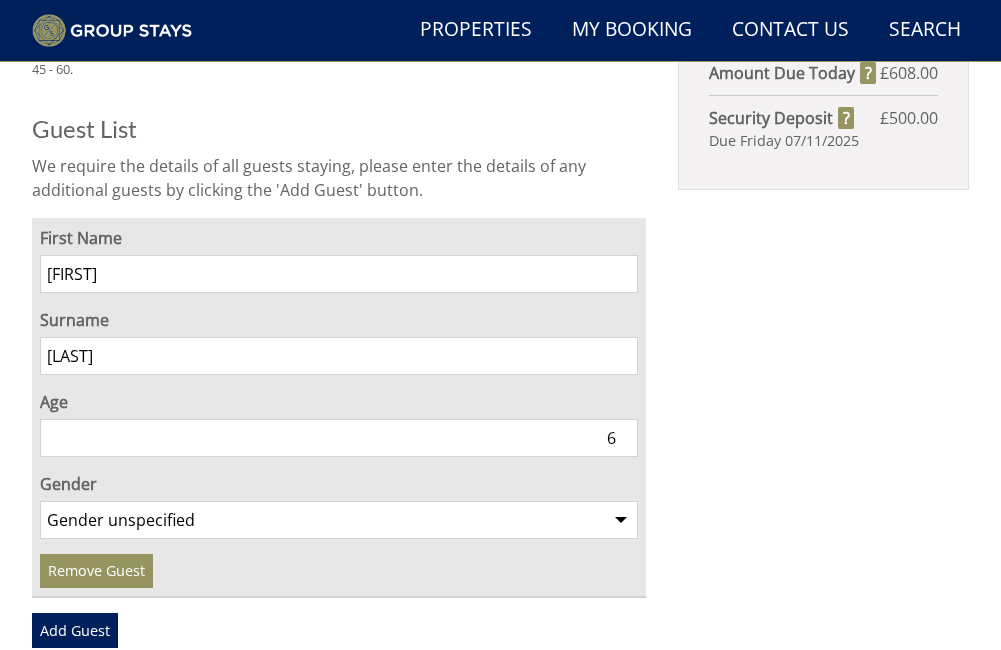 click on "6" at bounding box center (339, 438) 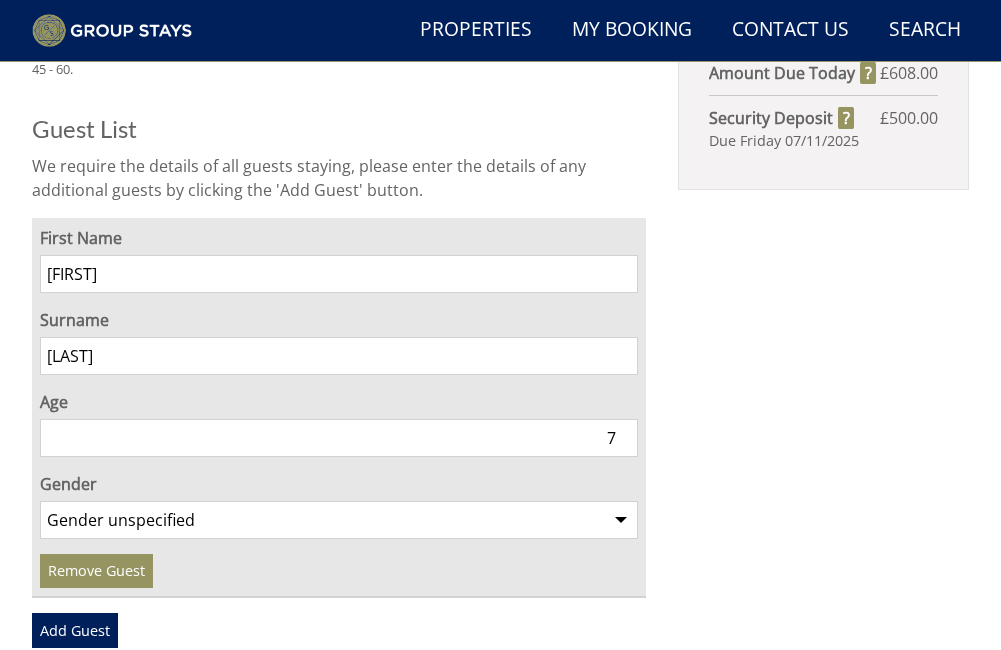 click on "7" at bounding box center (339, 438) 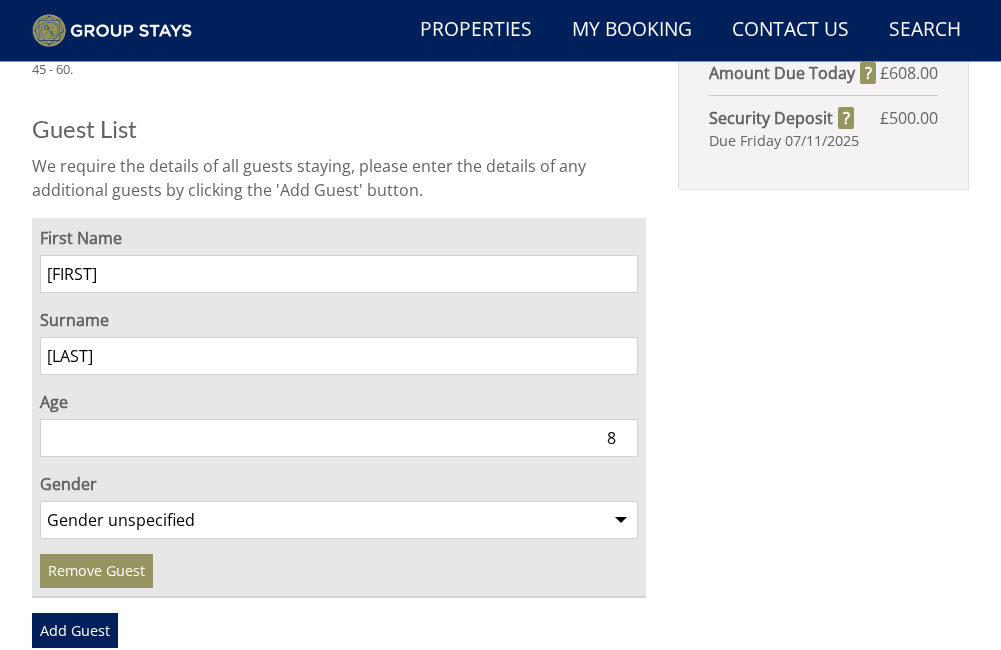 click on "8" at bounding box center [339, 438] 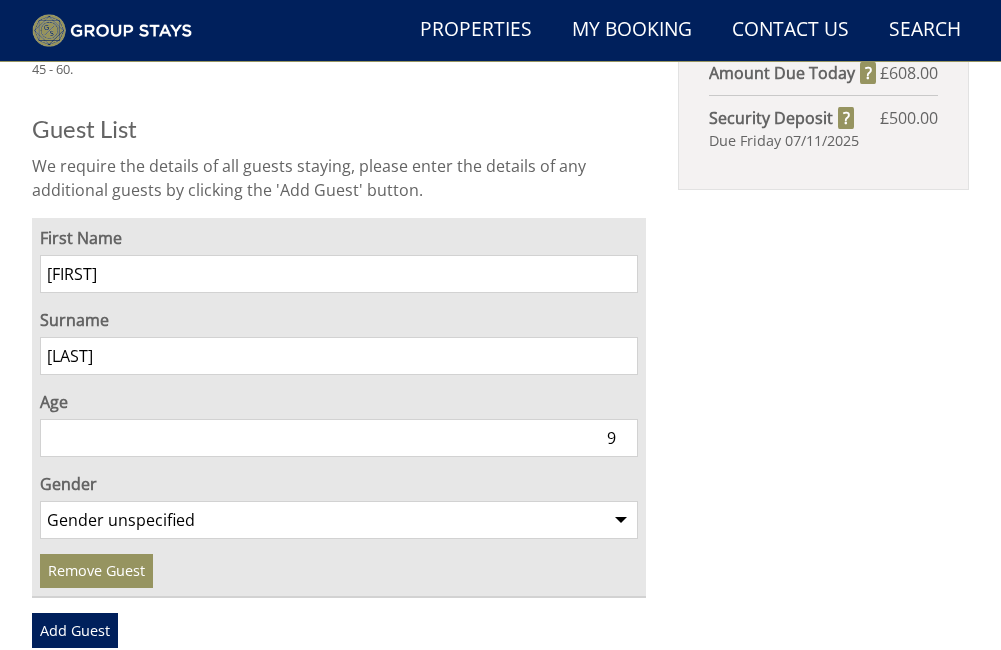 click on "9" at bounding box center [339, 438] 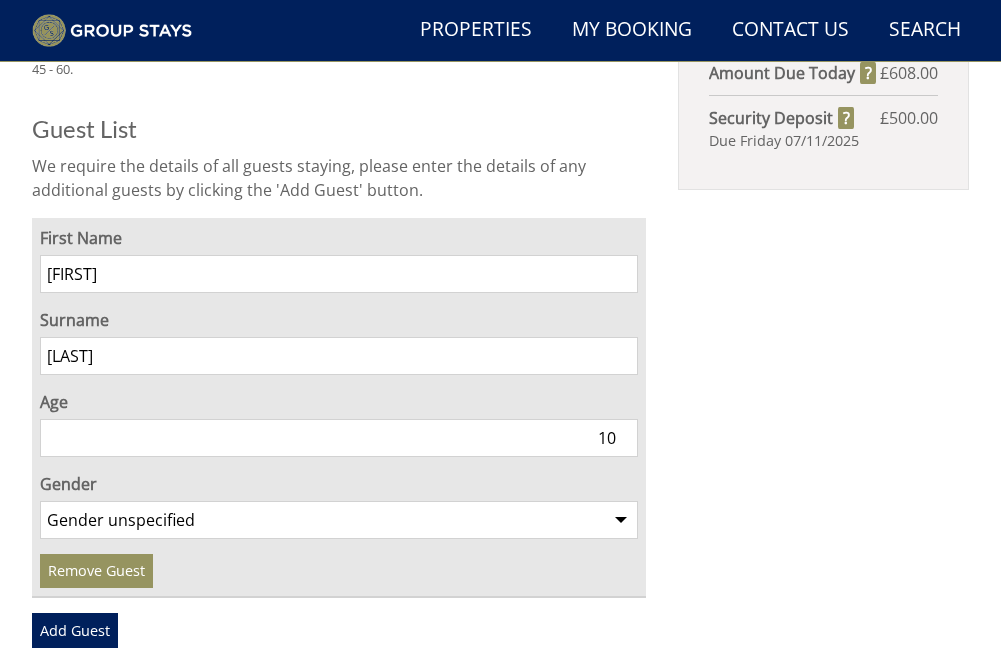 click on "10" at bounding box center [339, 438] 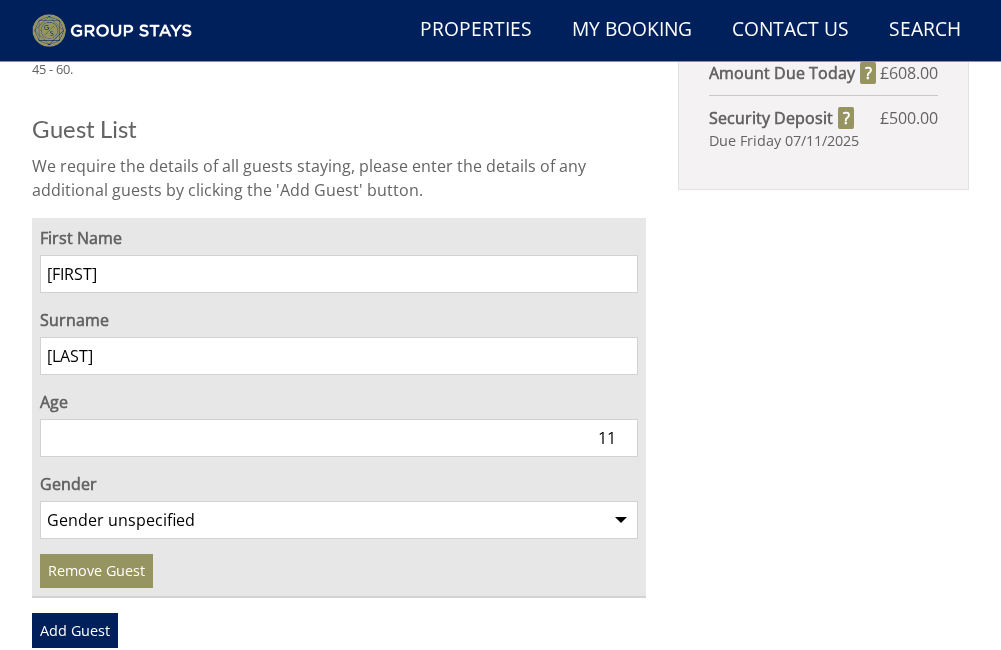 click on "11" at bounding box center [339, 438] 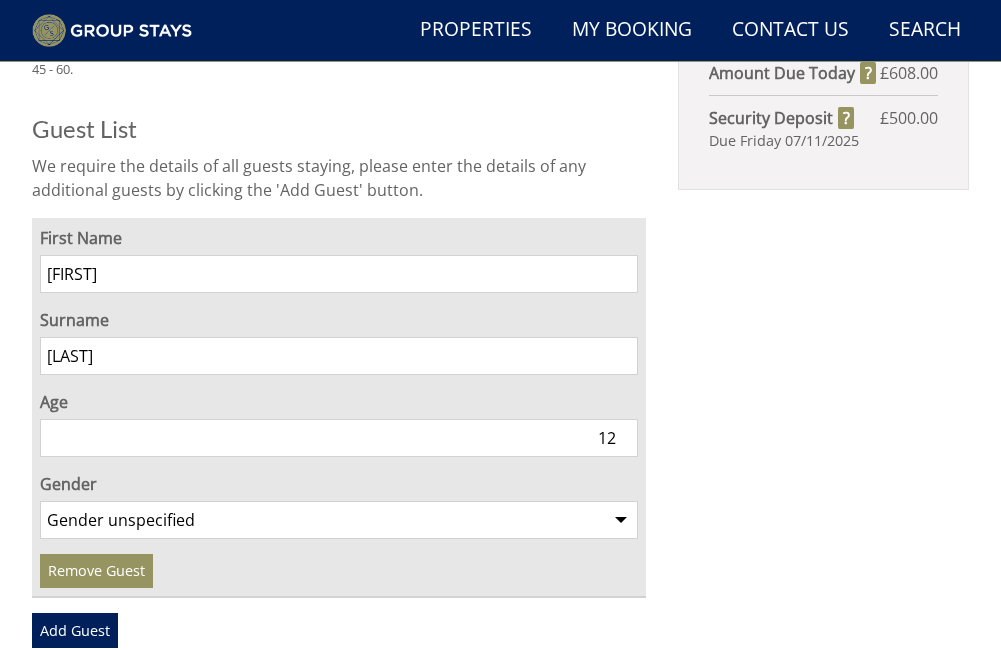click on "12" at bounding box center [339, 438] 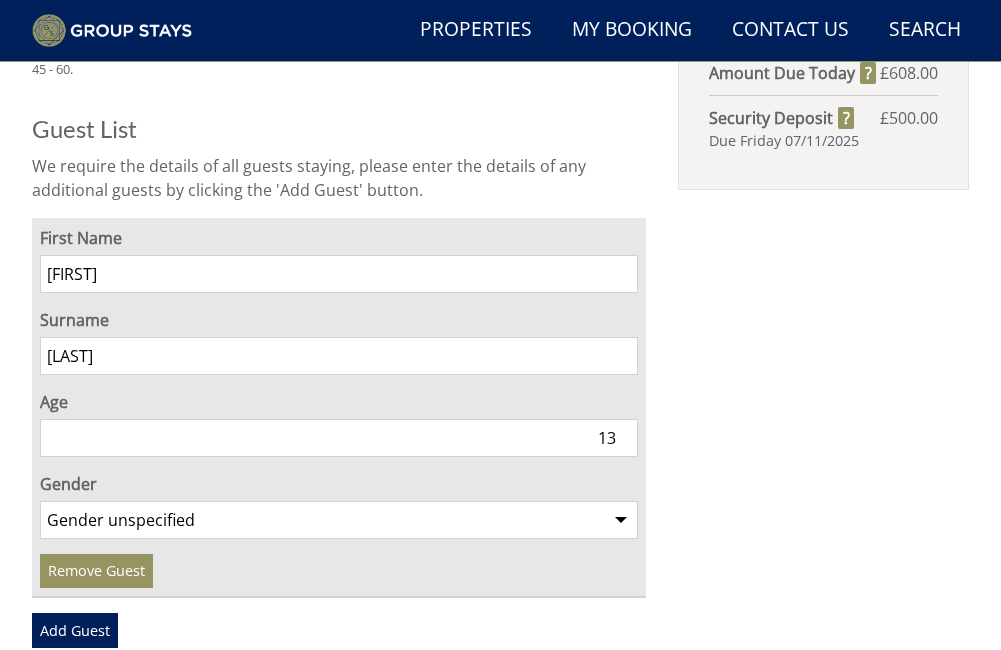 click on "13" at bounding box center (339, 438) 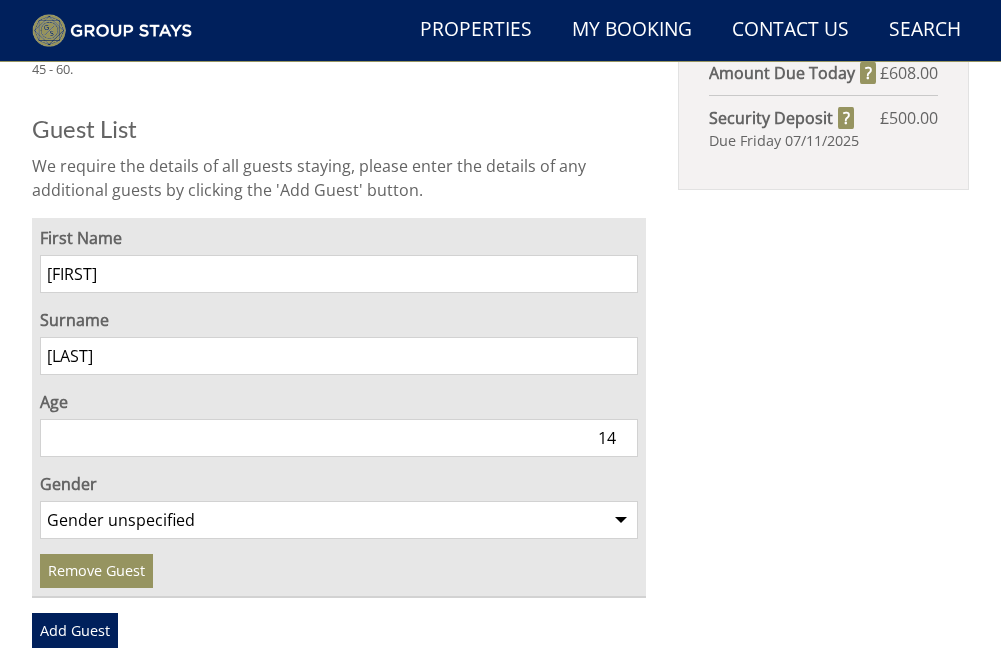 click on "14" at bounding box center [339, 438] 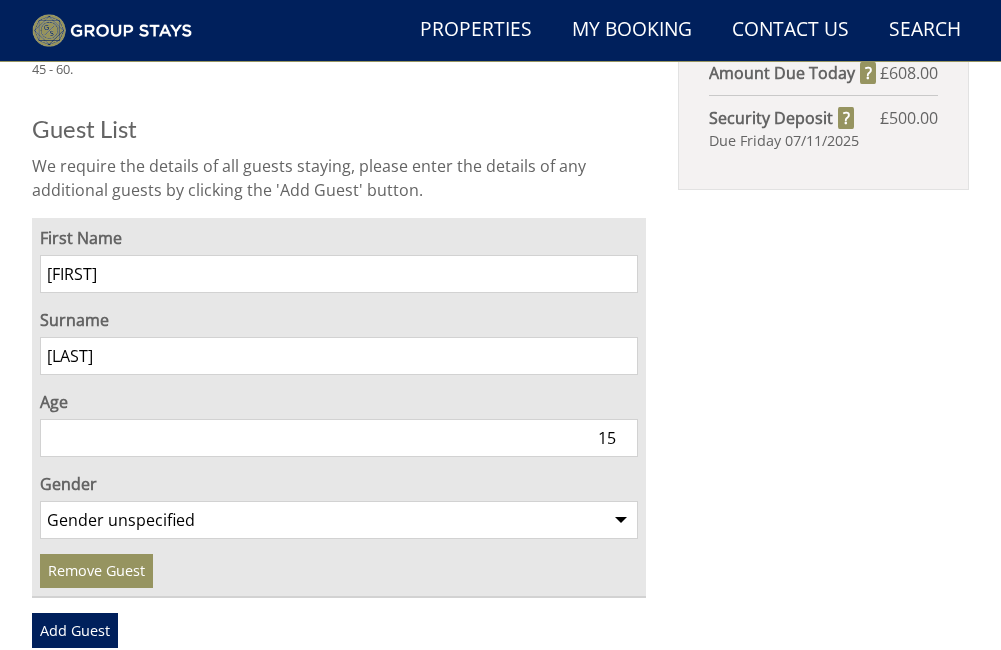 click on "15" at bounding box center [339, 438] 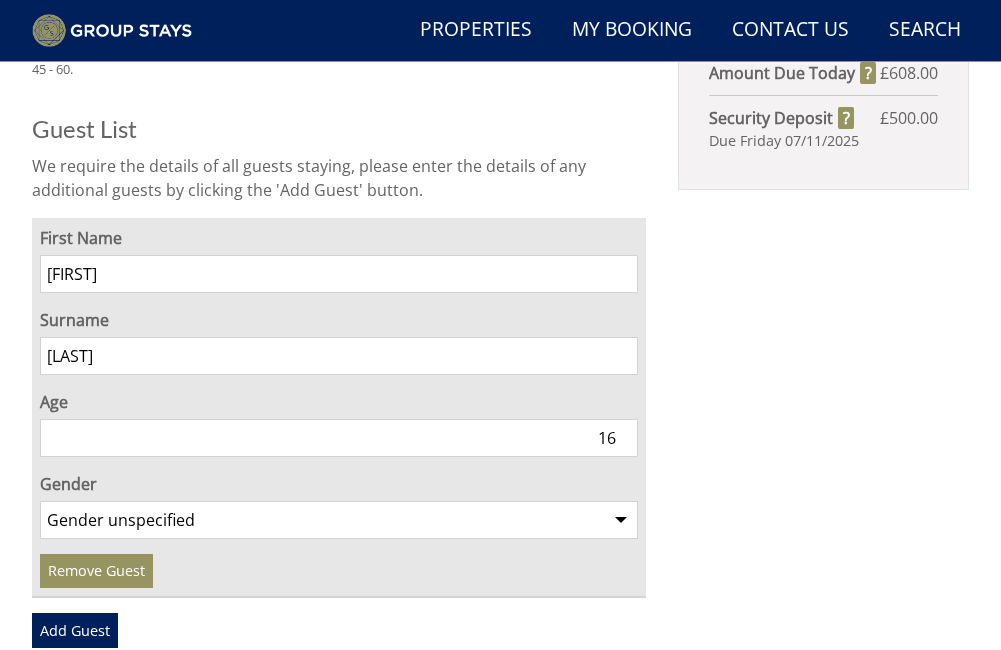 click on "16" at bounding box center (339, 438) 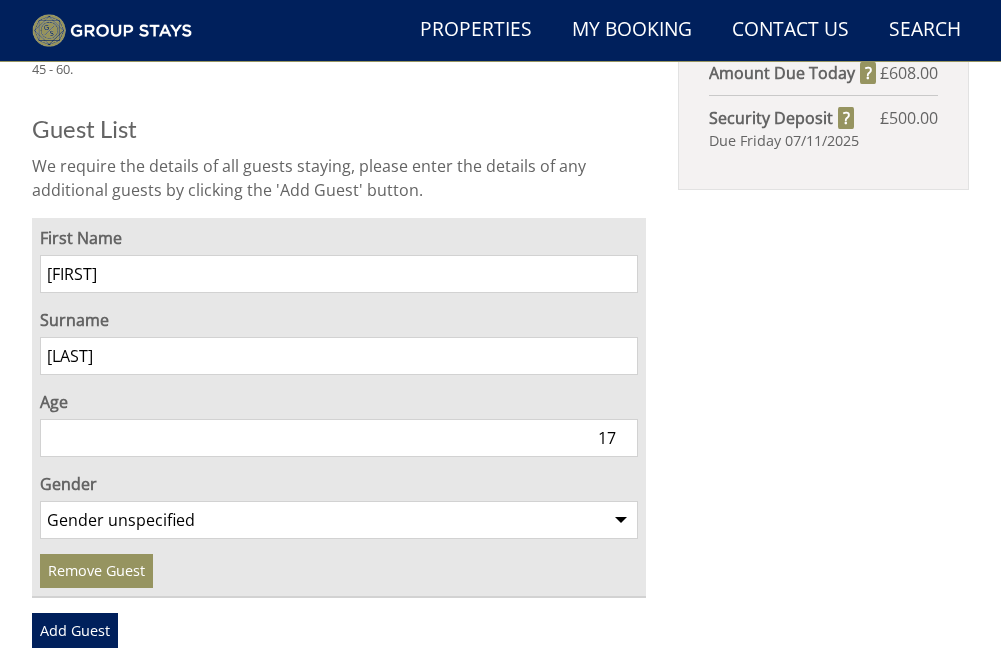 click on "17" at bounding box center [339, 438] 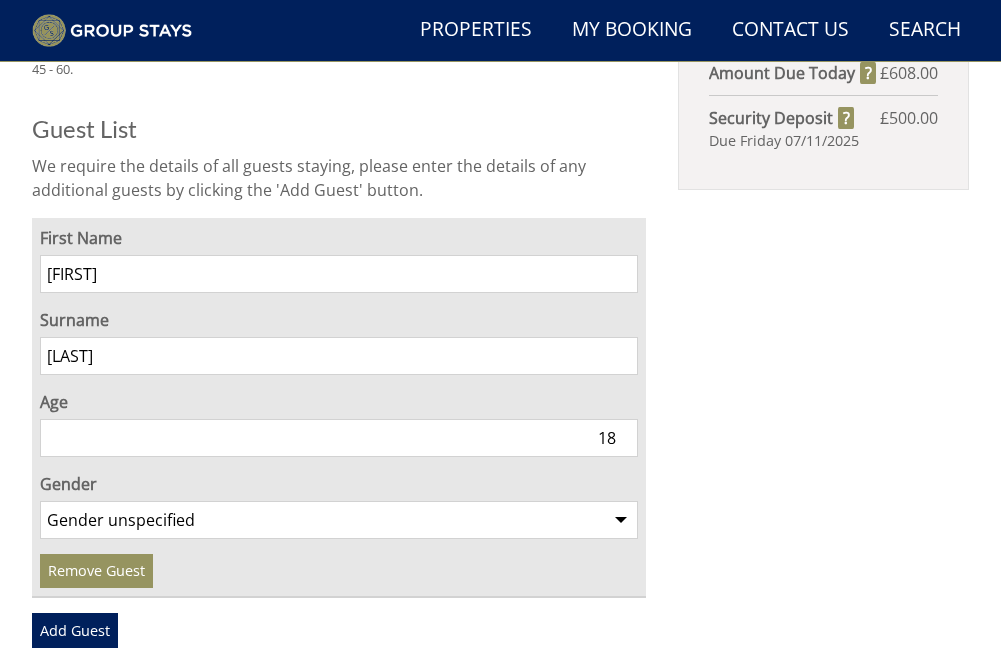 click on "18" at bounding box center [339, 438] 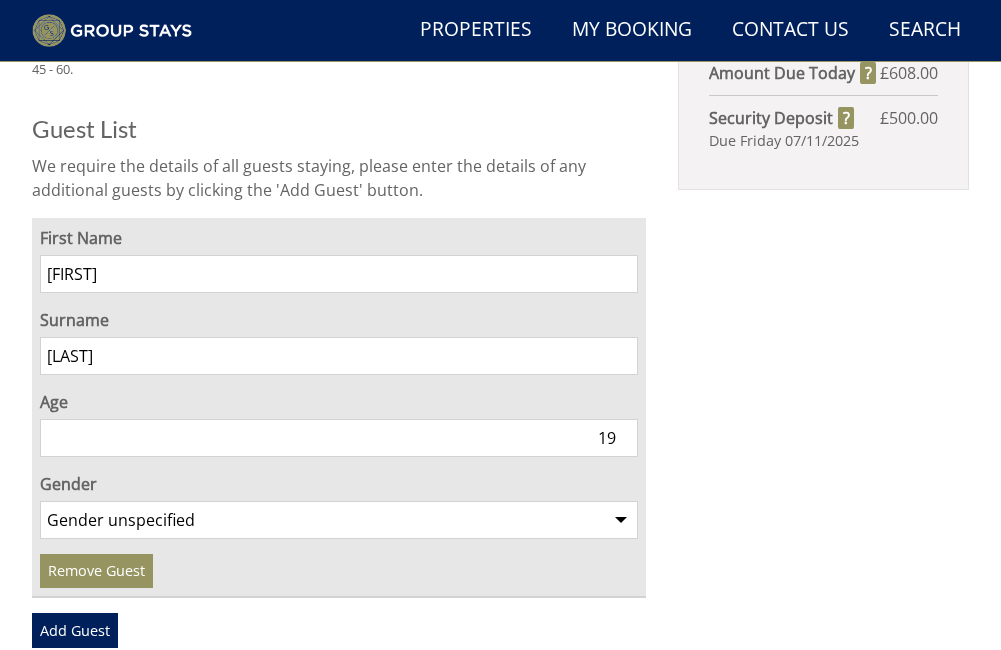 click on "19" at bounding box center (339, 438) 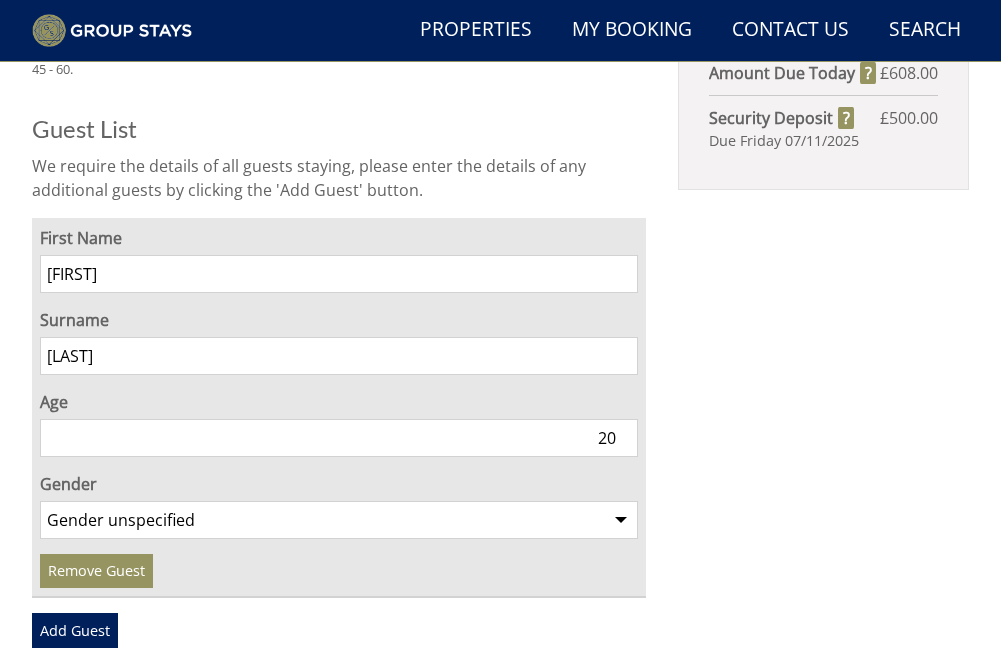 click on "20" at bounding box center [339, 438] 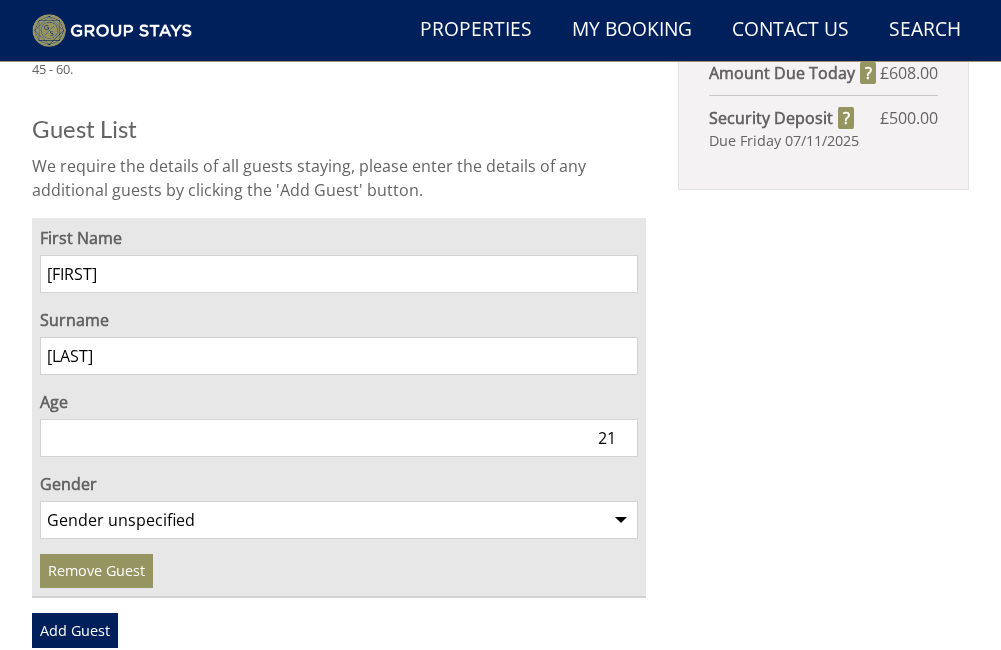 click on "21" at bounding box center (339, 438) 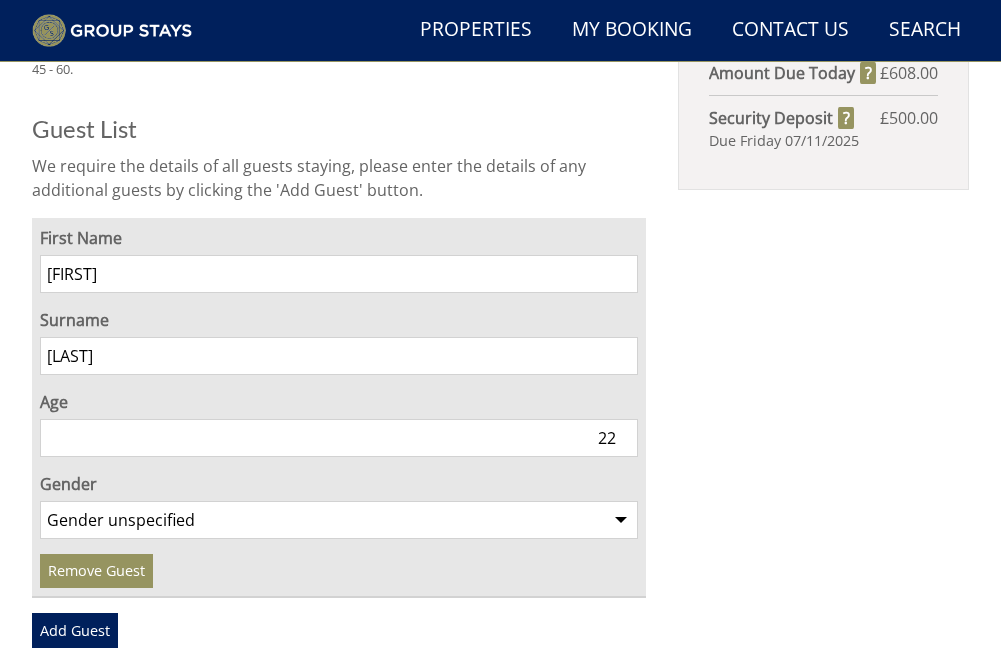 click on "22" at bounding box center (339, 438) 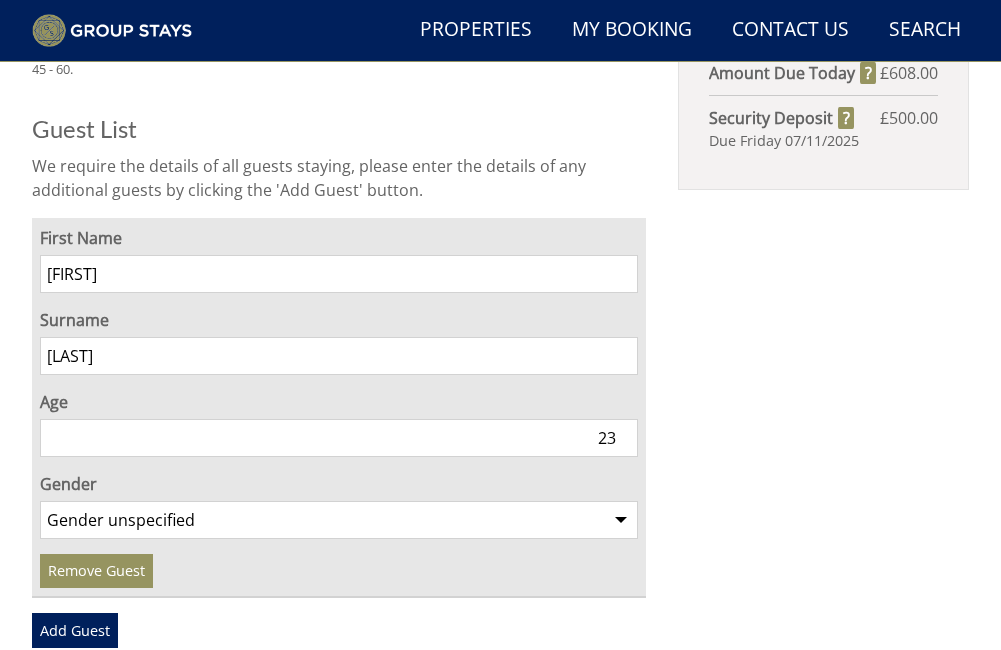 click on "23" at bounding box center [339, 438] 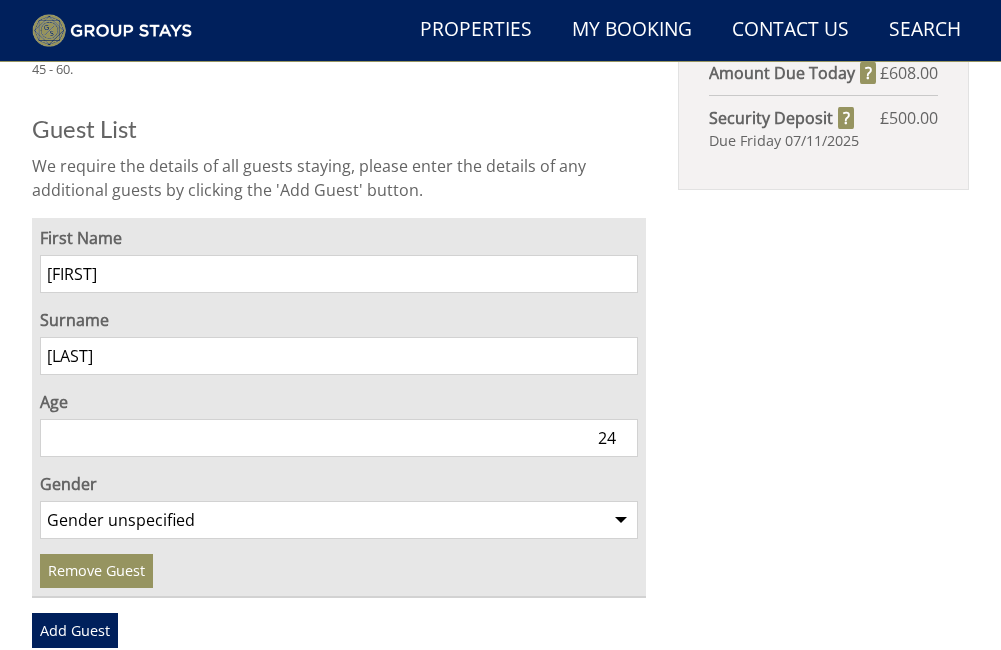 click on "24" at bounding box center (339, 438) 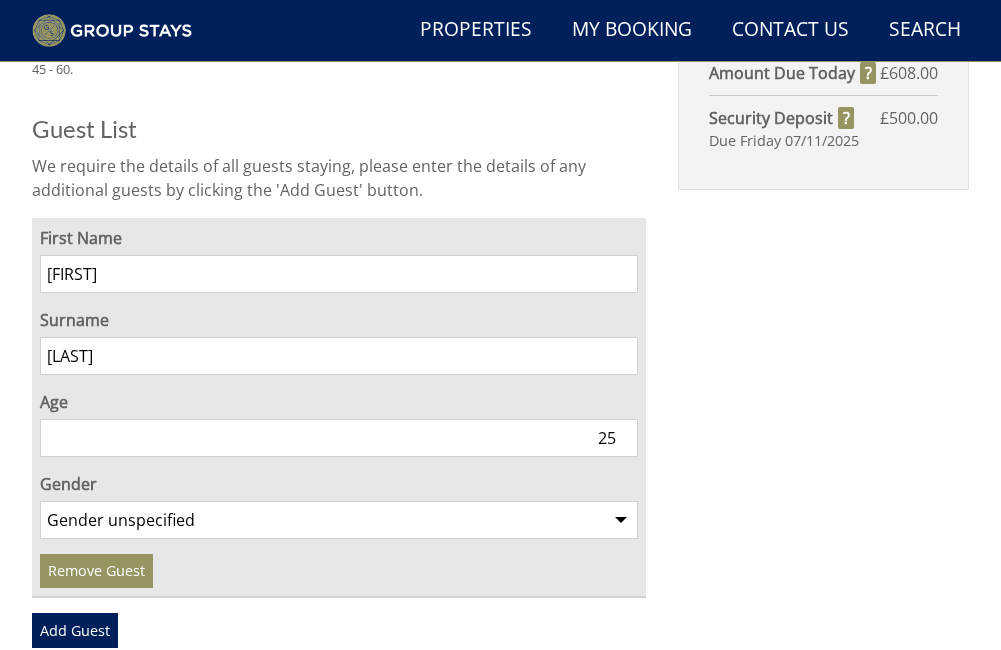 click on "25" at bounding box center [339, 438] 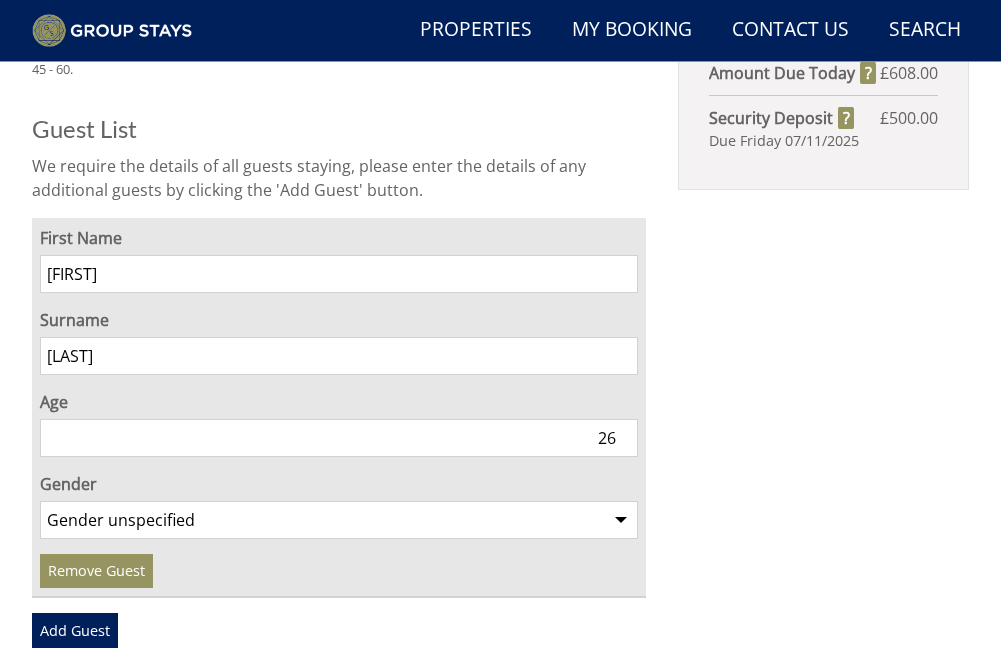 click on "26" at bounding box center [339, 438] 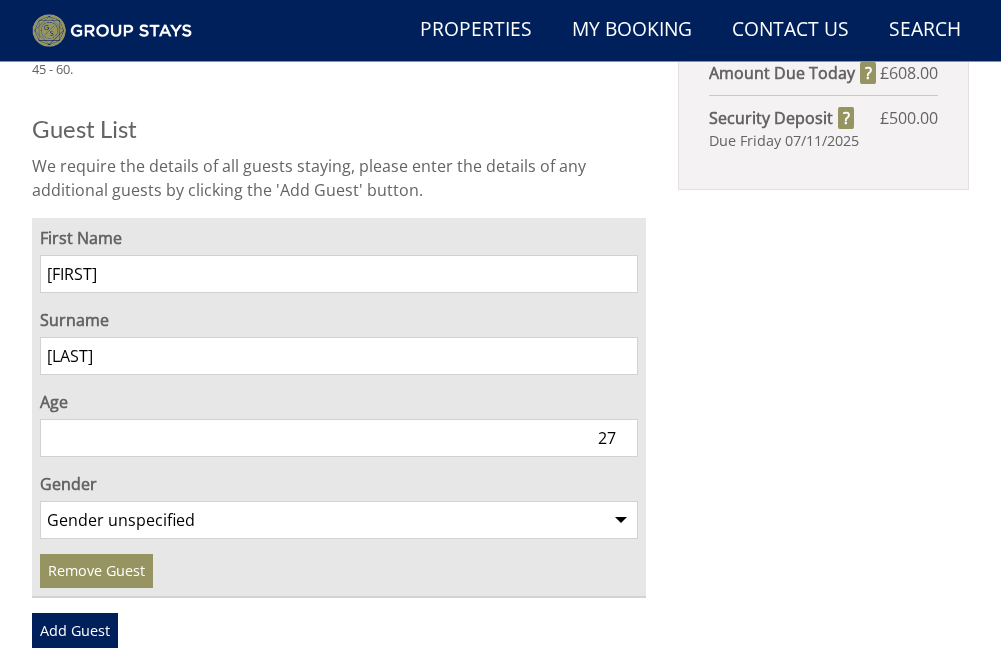 click on "27" at bounding box center [339, 438] 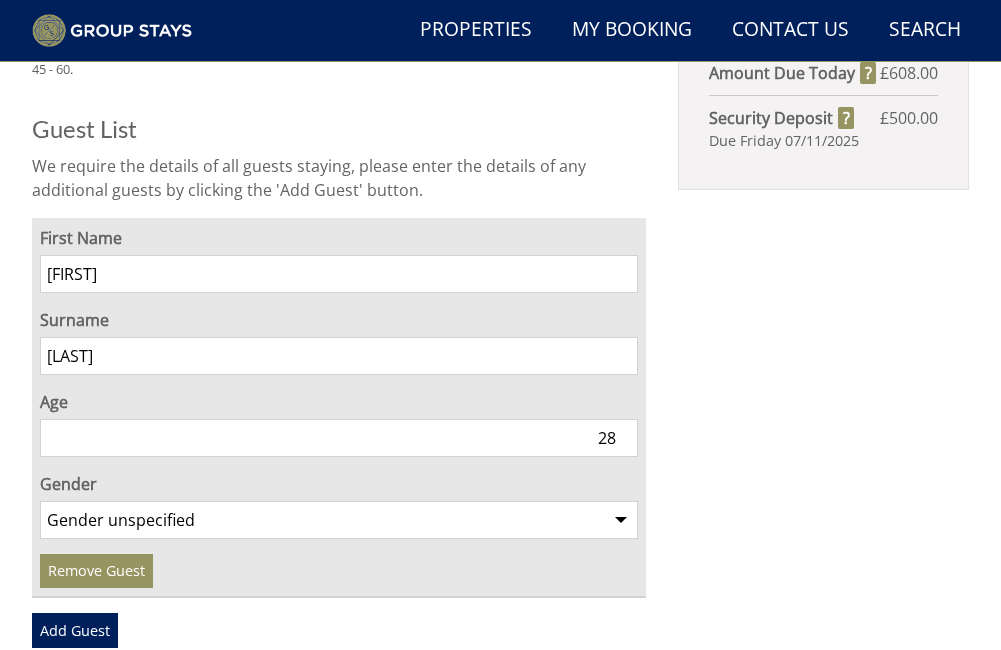 click on "28" at bounding box center (339, 438) 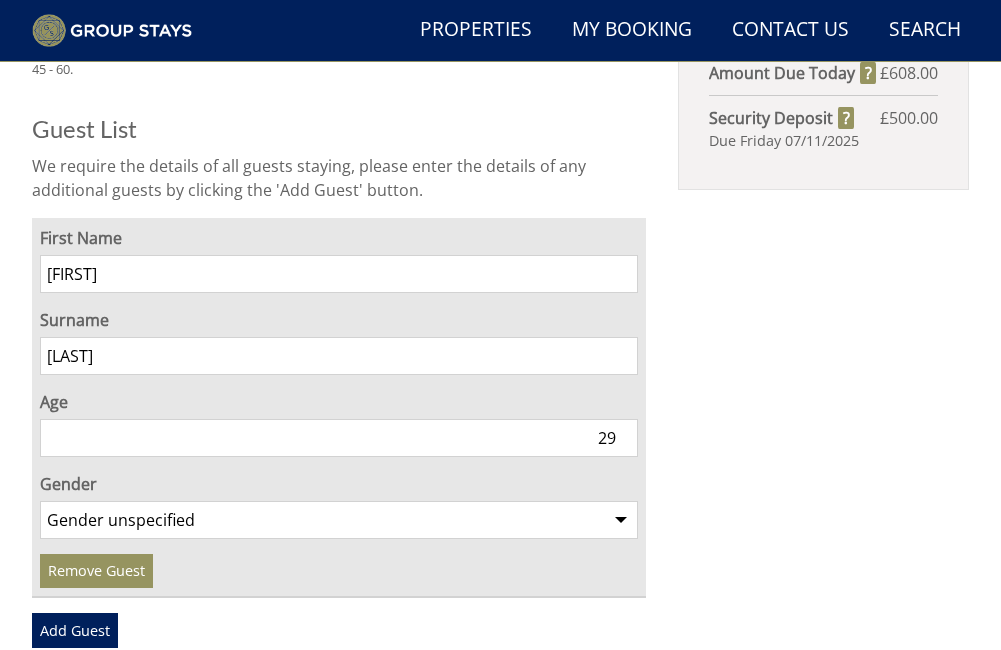 type on "29" 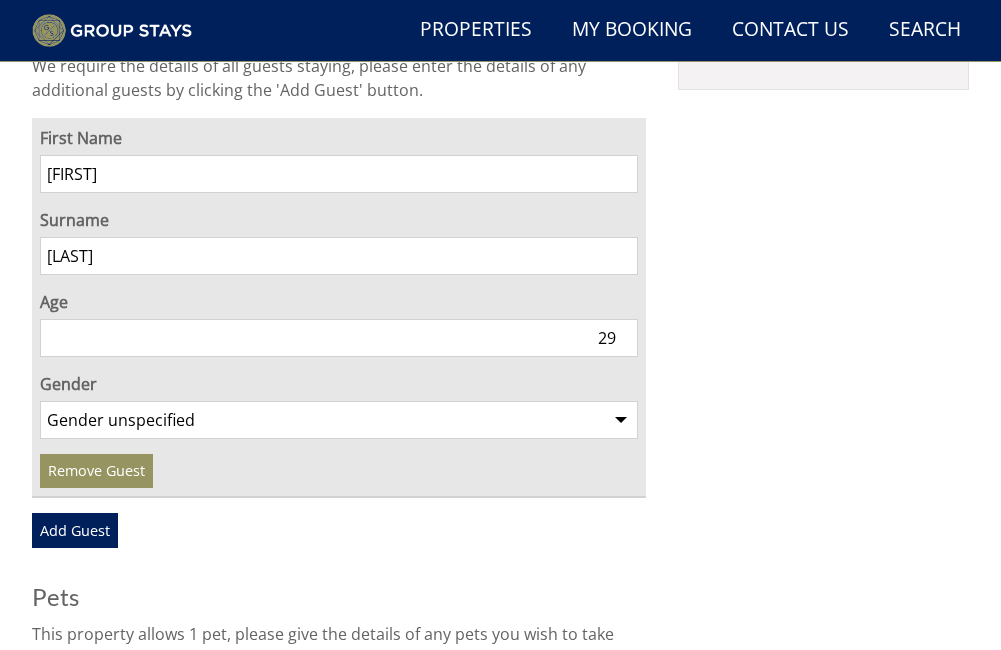 scroll, scrollTop: 1348, scrollLeft: 0, axis: vertical 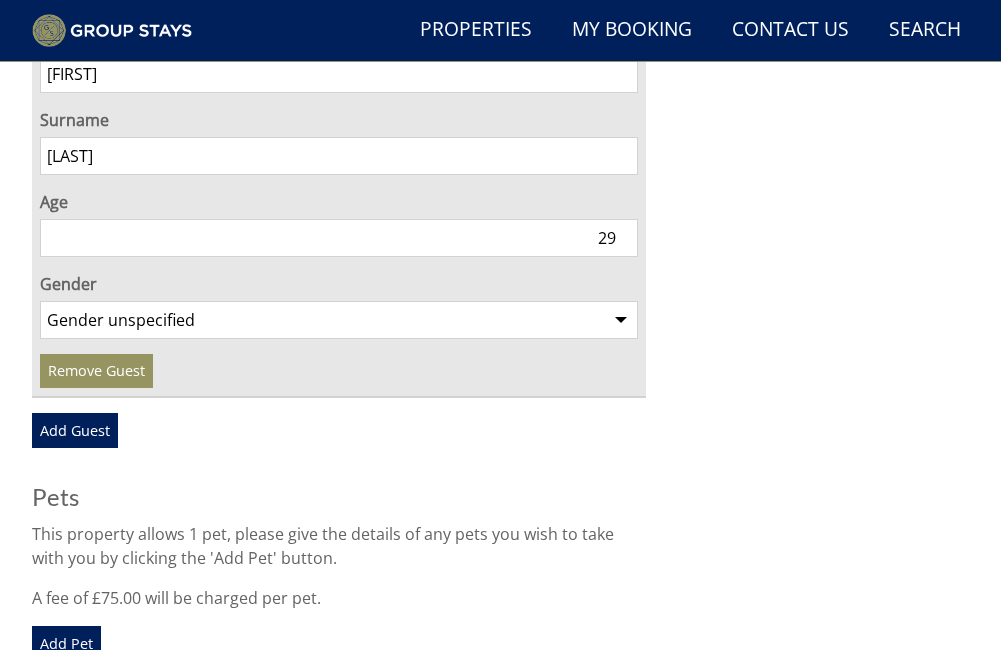 click on "Gender unspecified
Gender male
Gender female" at bounding box center [339, 320] 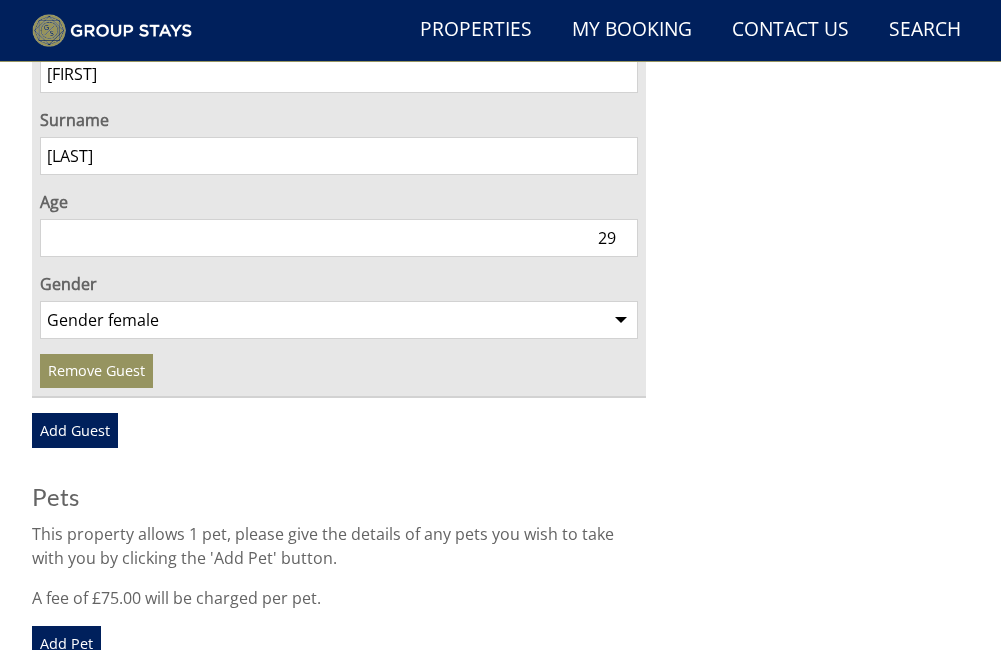 click on "Gender unspecified
Gender male
Gender female" at bounding box center [339, 320] 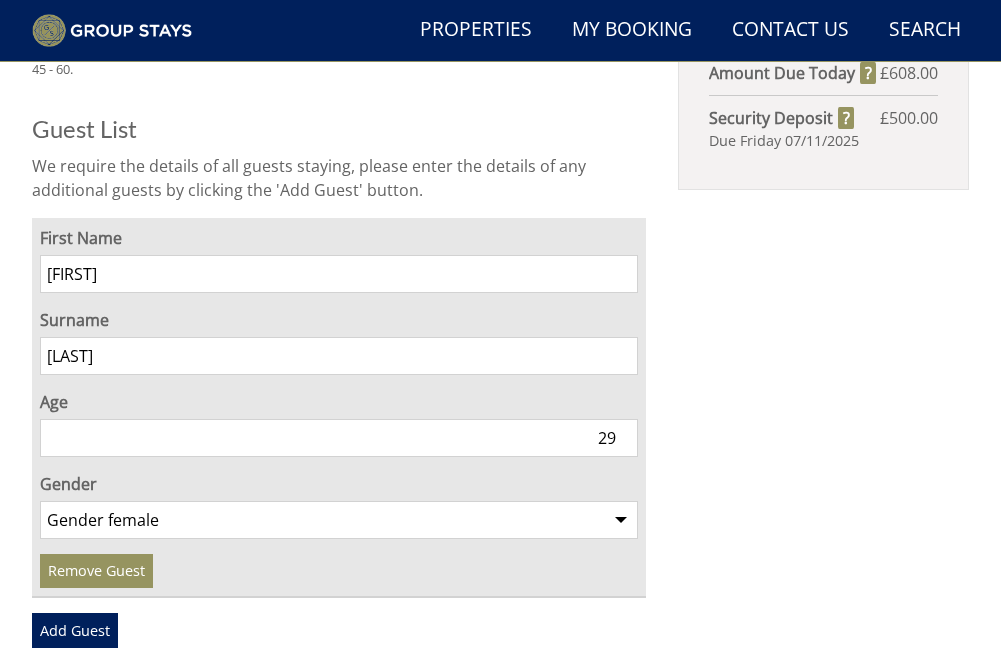 scroll, scrollTop: 1348, scrollLeft: 0, axis: vertical 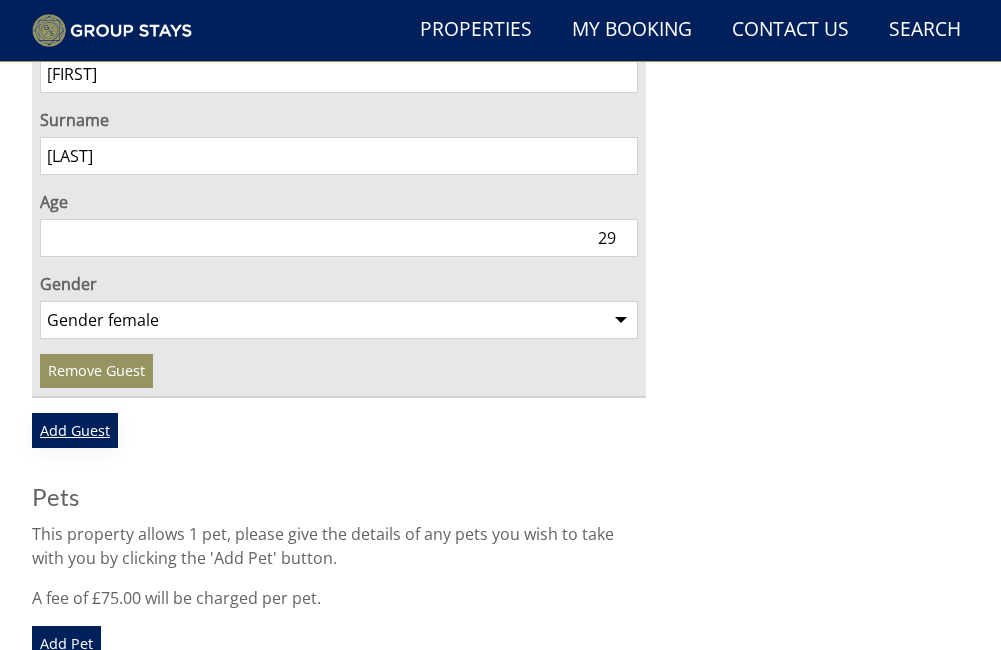 click on "Add Guest" at bounding box center [75, 430] 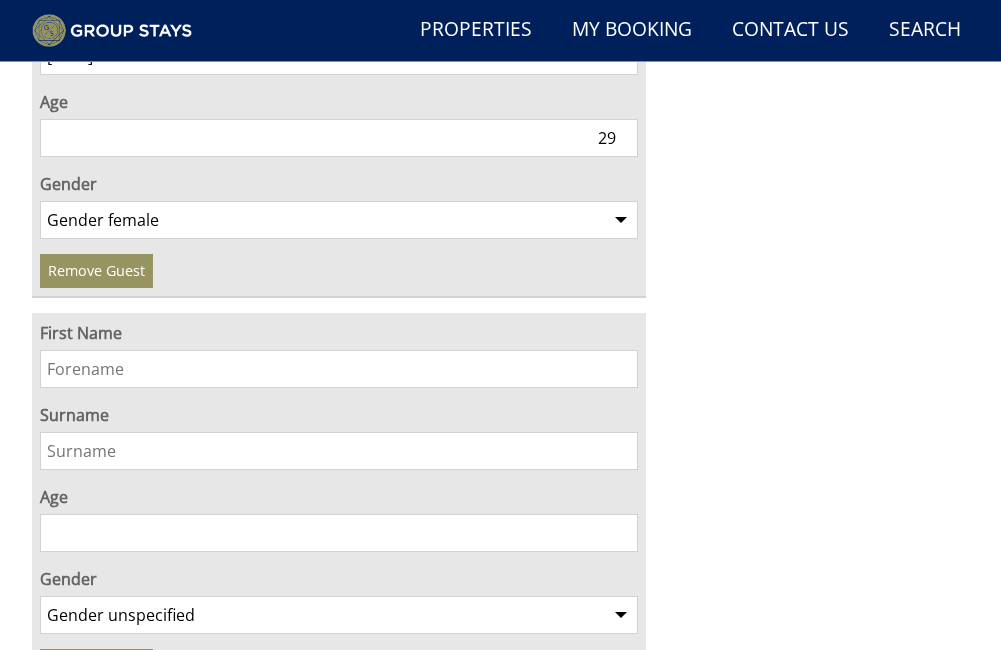 scroll, scrollTop: 1548, scrollLeft: 0, axis: vertical 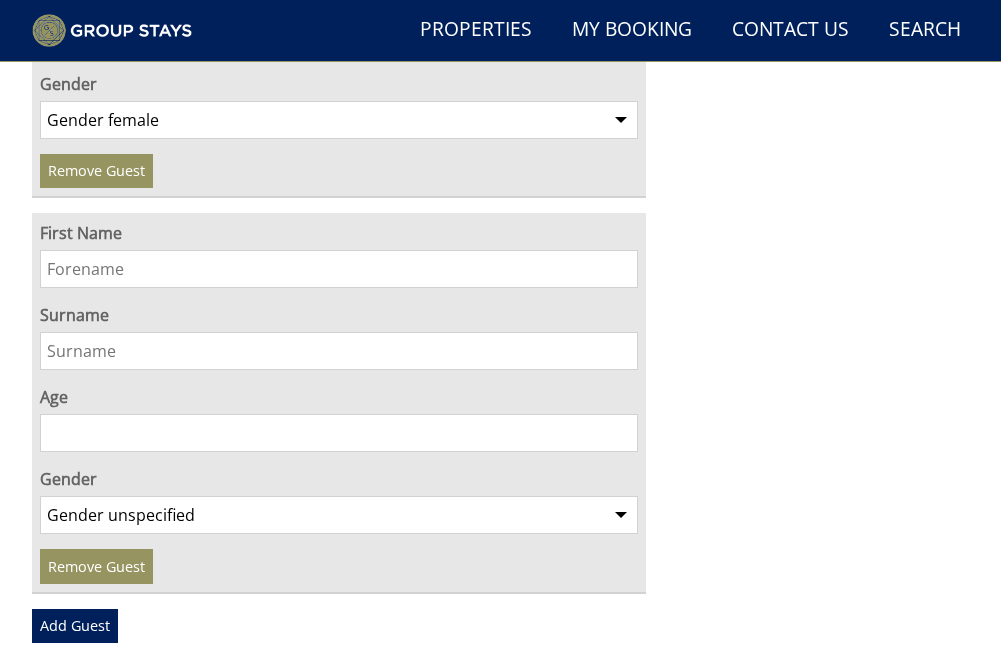 click on "First Name" at bounding box center (339, 269) 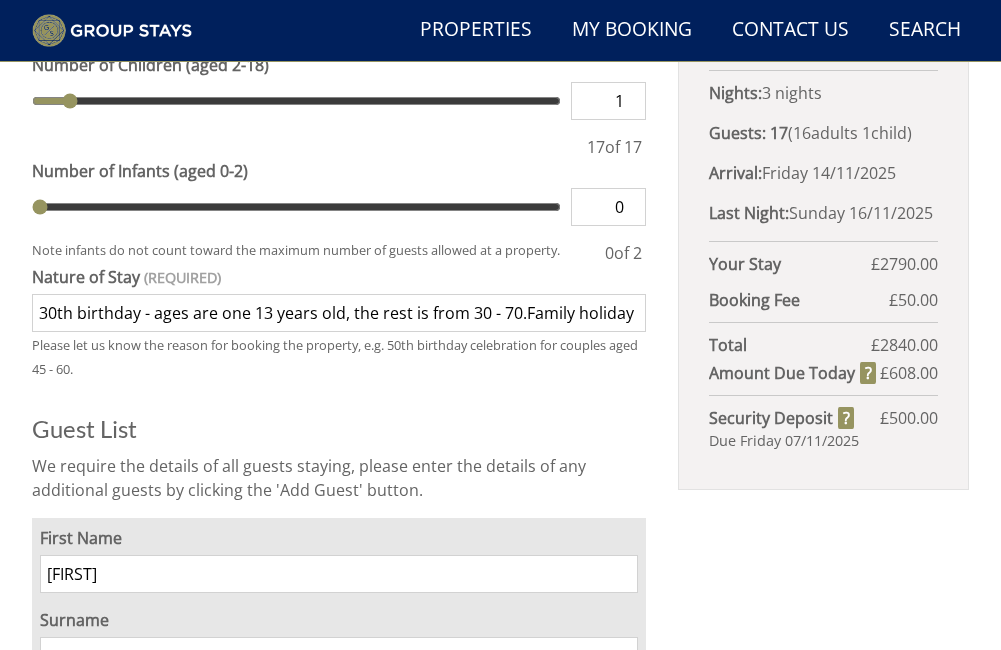 scroll, scrollTop: 648, scrollLeft: 0, axis: vertical 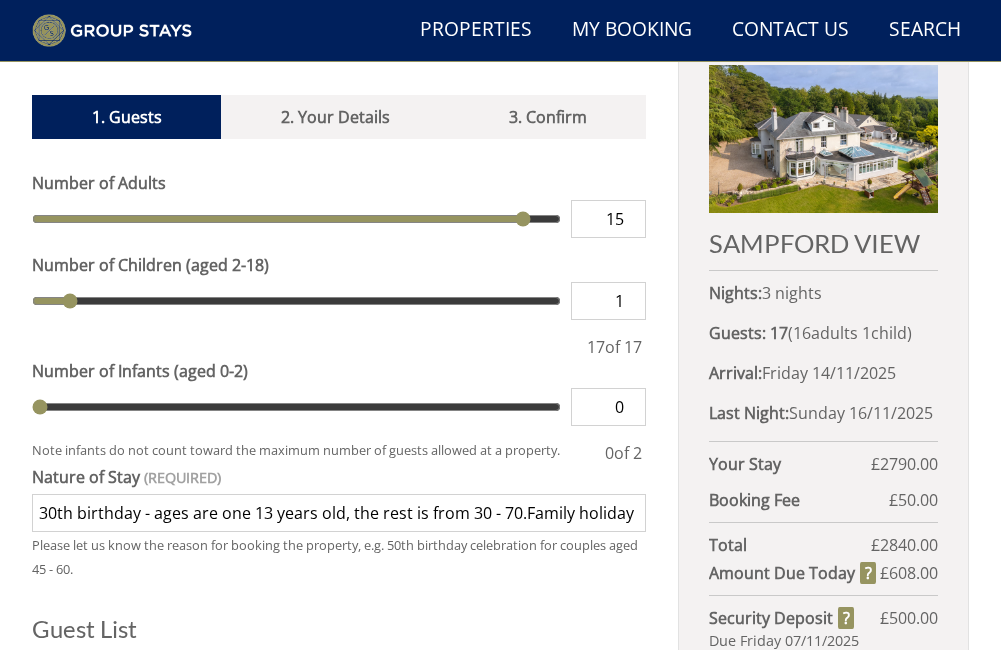 type on "15" 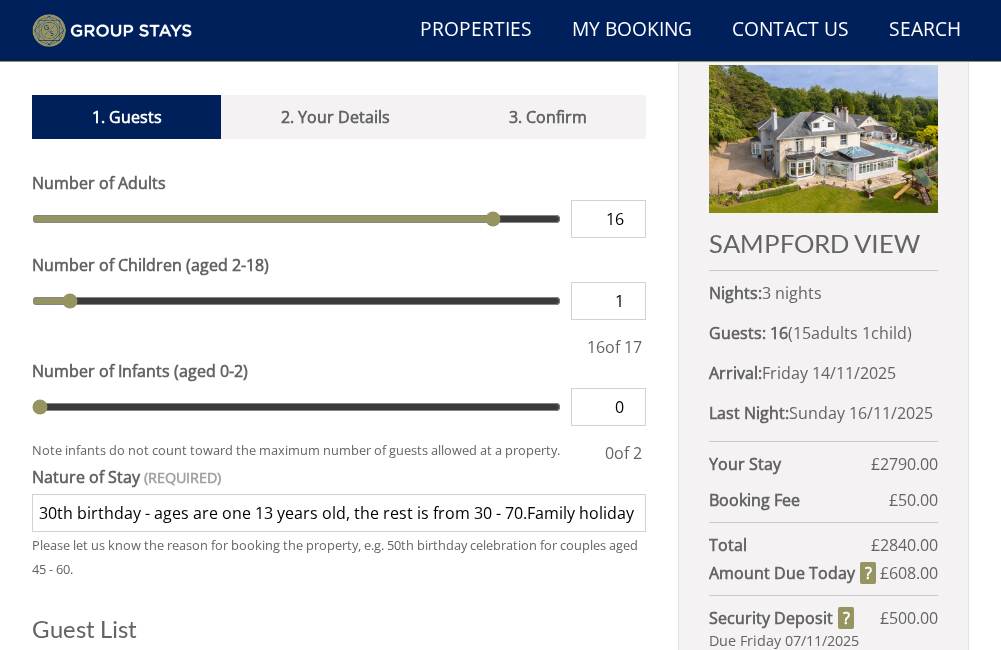 type on "16" 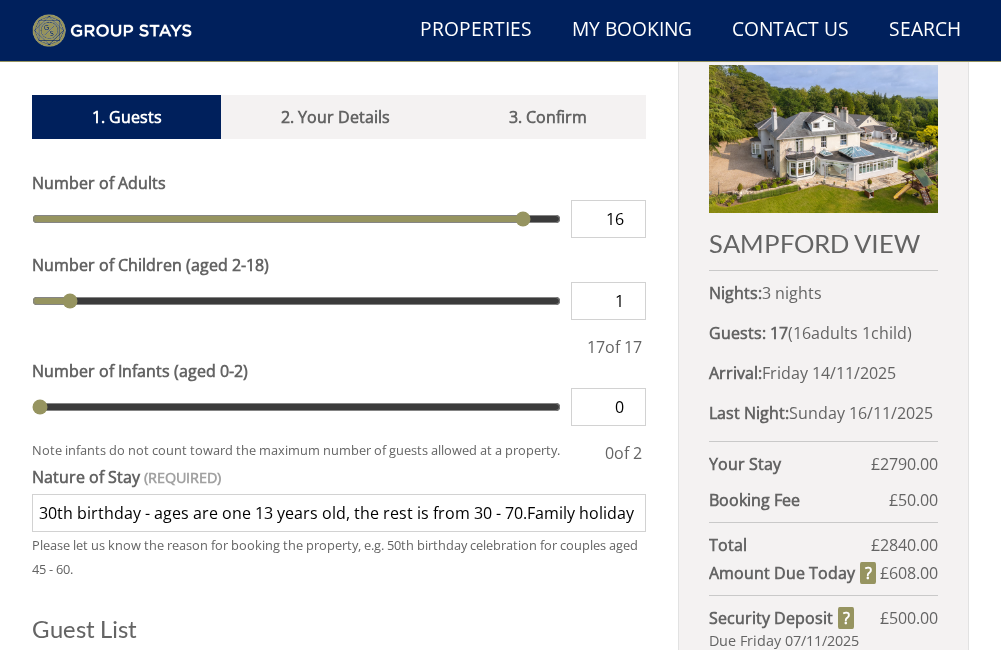 click on "16" at bounding box center (608, 219) 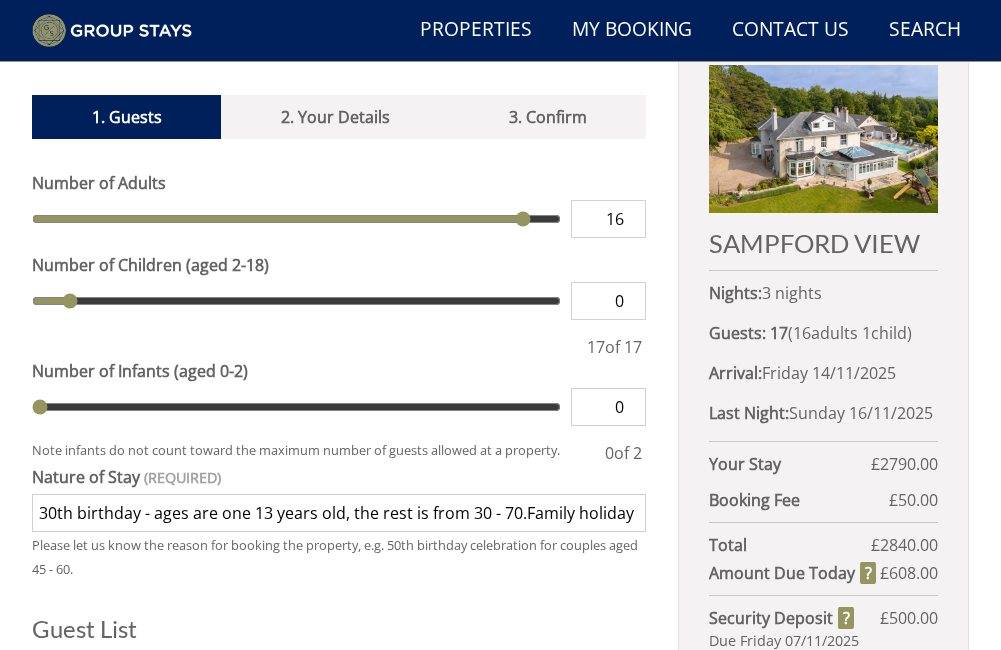 type on "0" 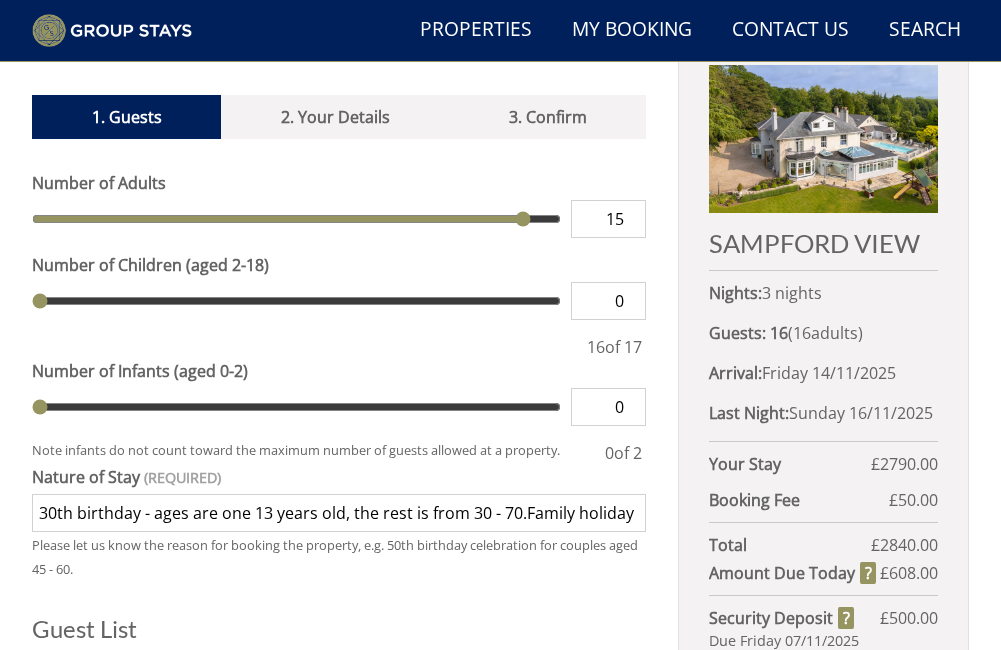 type on "15" 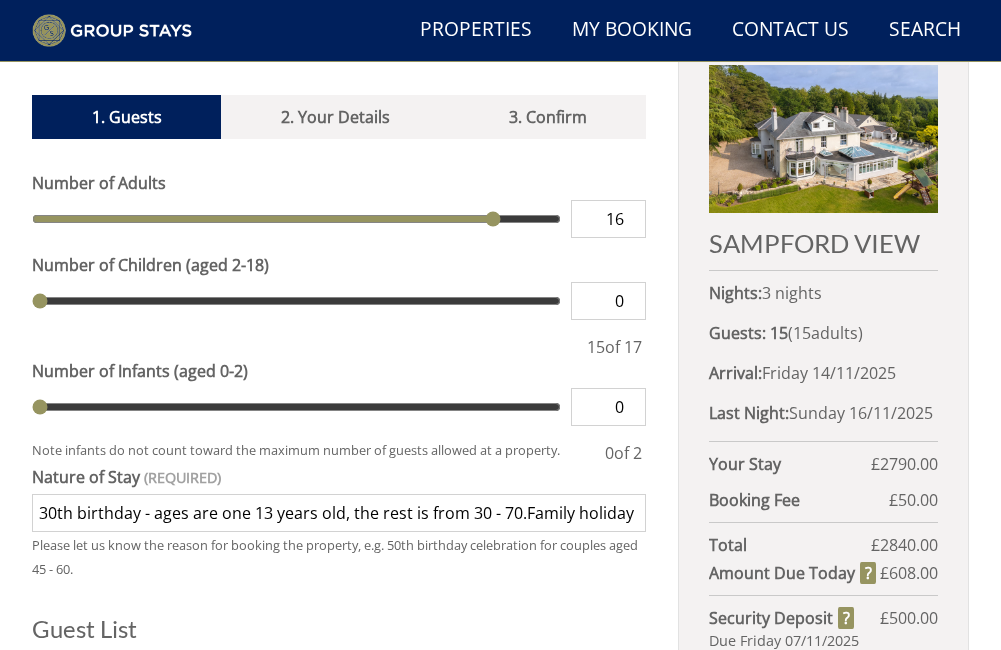 type on "16" 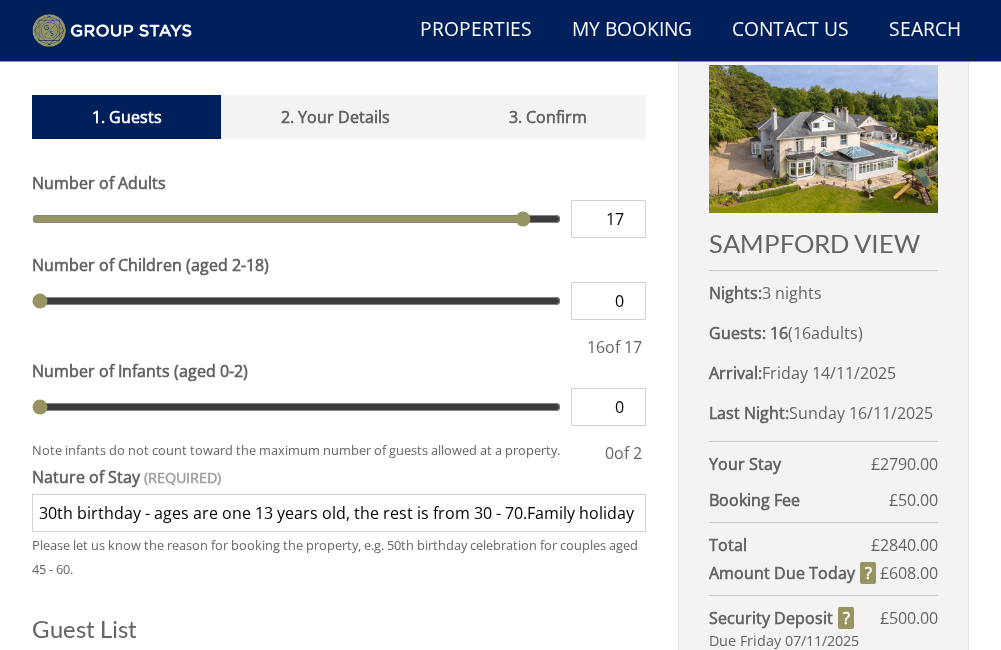 type on "17" 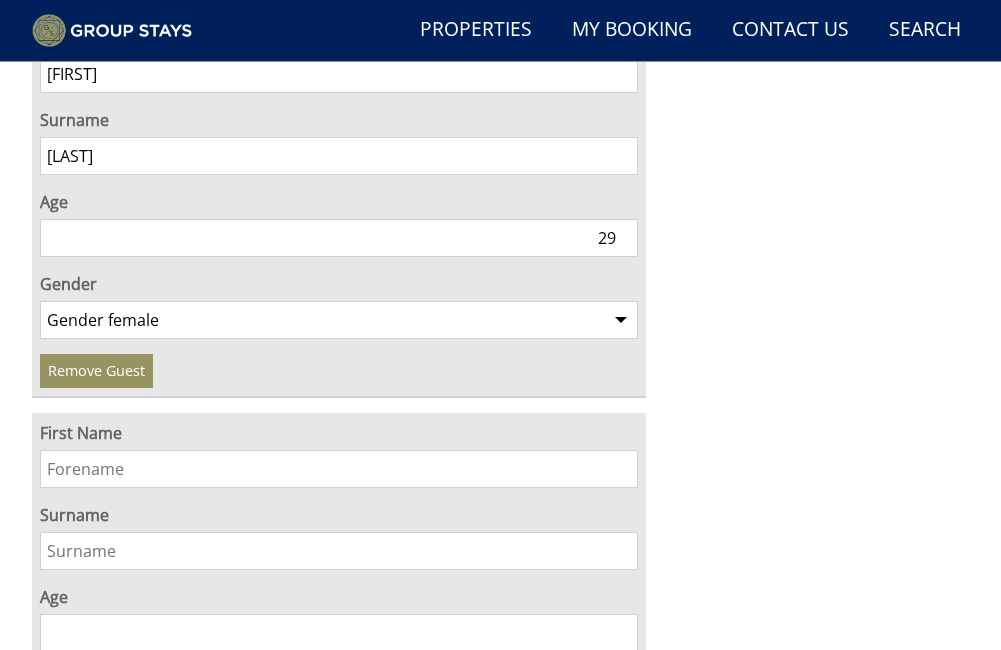 scroll, scrollTop: 1448, scrollLeft: 0, axis: vertical 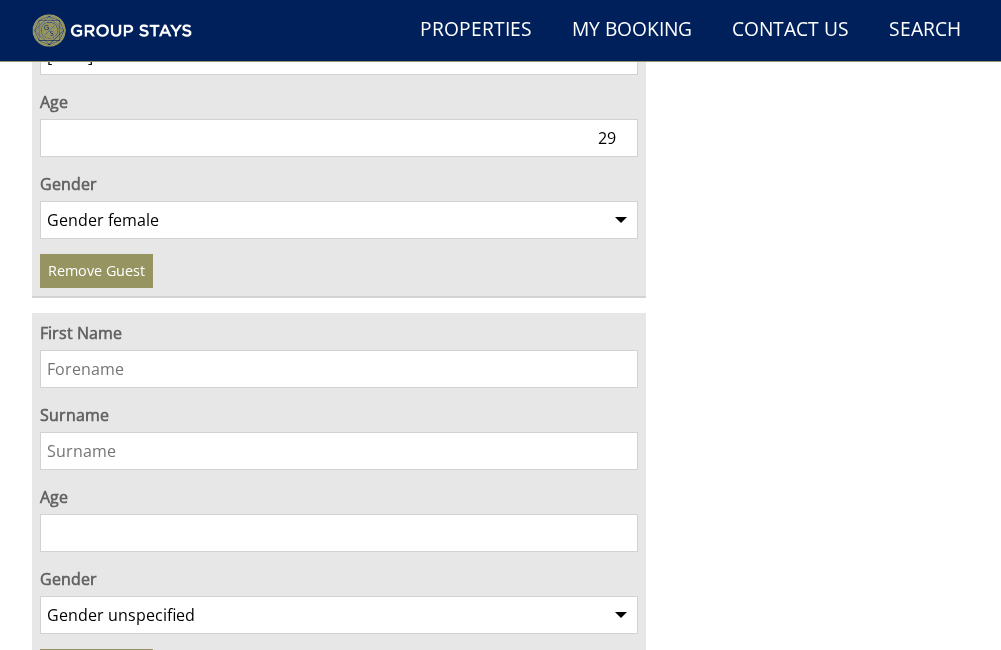 click on "First Name" at bounding box center [339, 369] 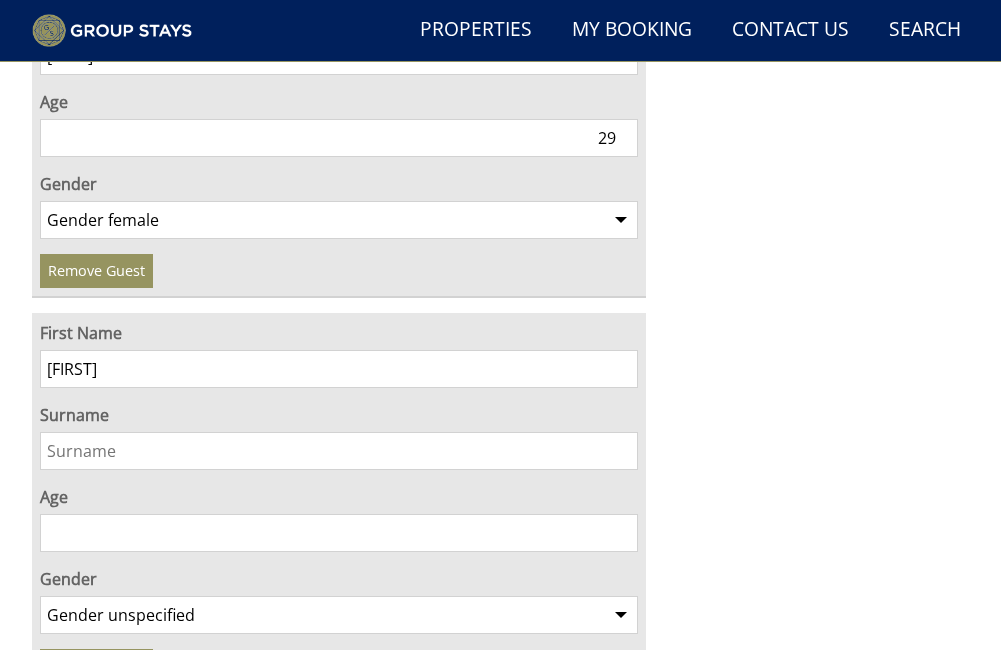 type on "Sarah" 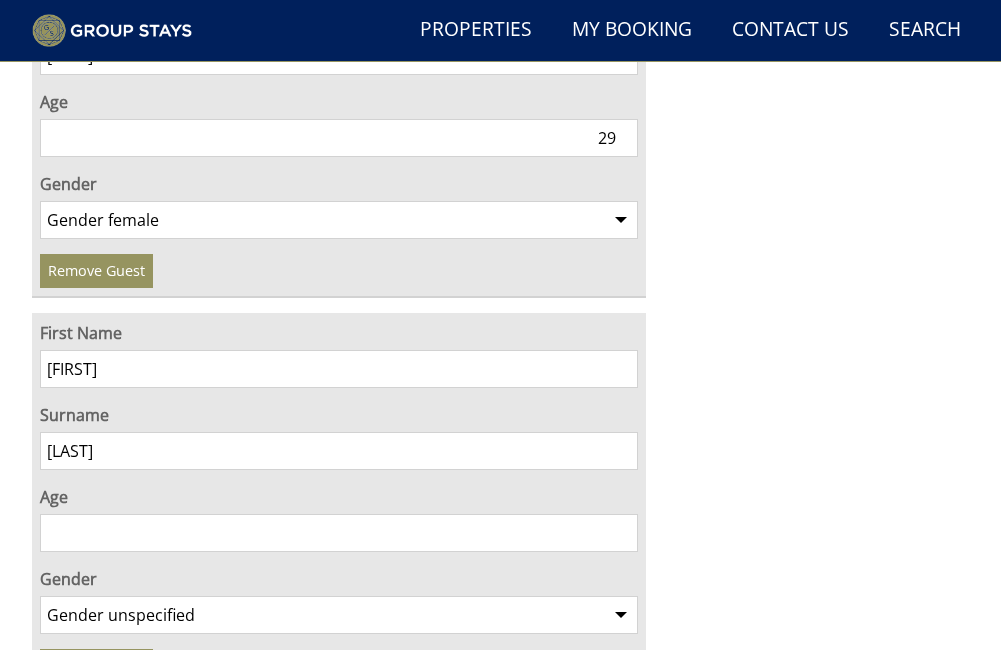 type on "Hewett" 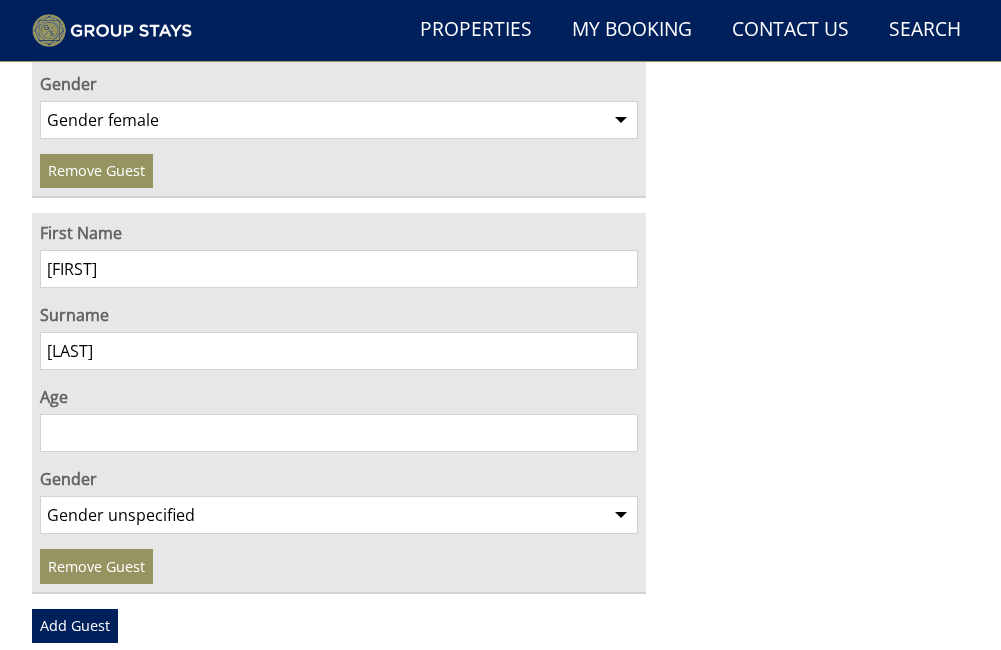 scroll, scrollTop: 1648, scrollLeft: 0, axis: vertical 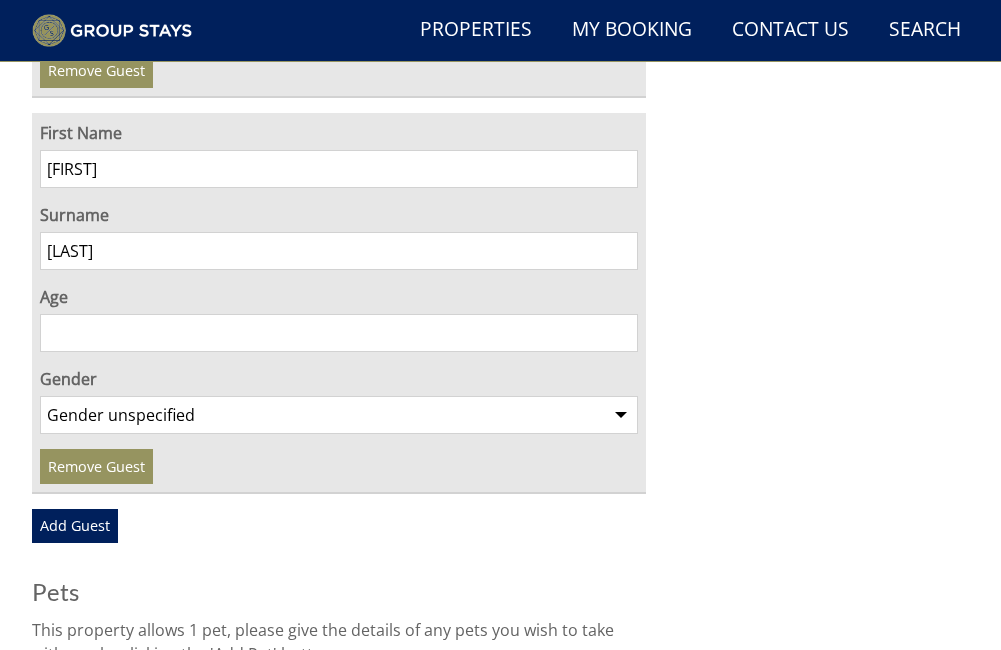 click on "Age" at bounding box center (339, 333) 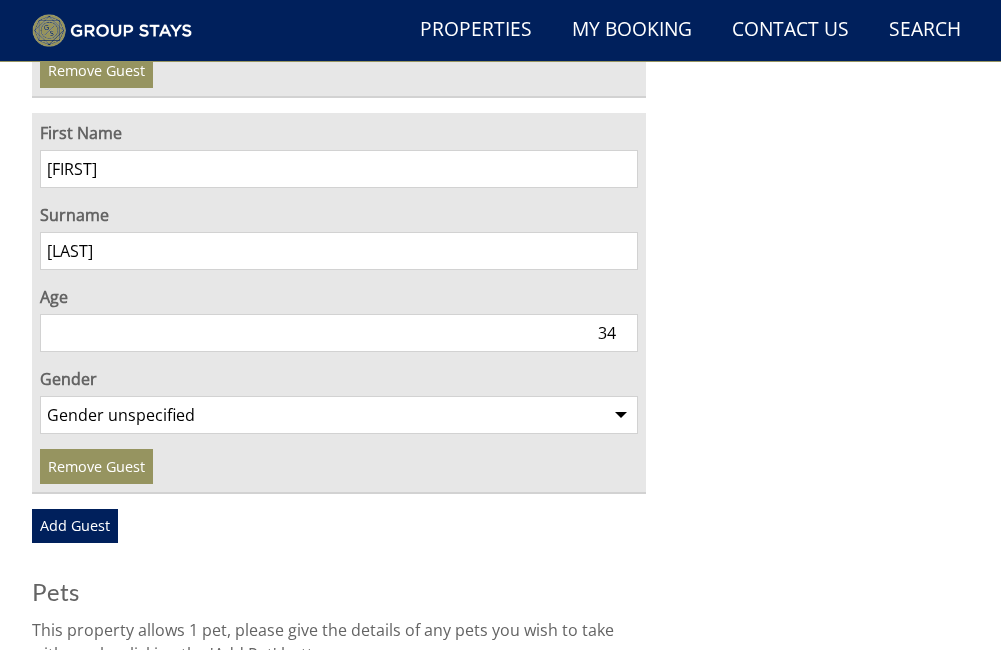 type on "34" 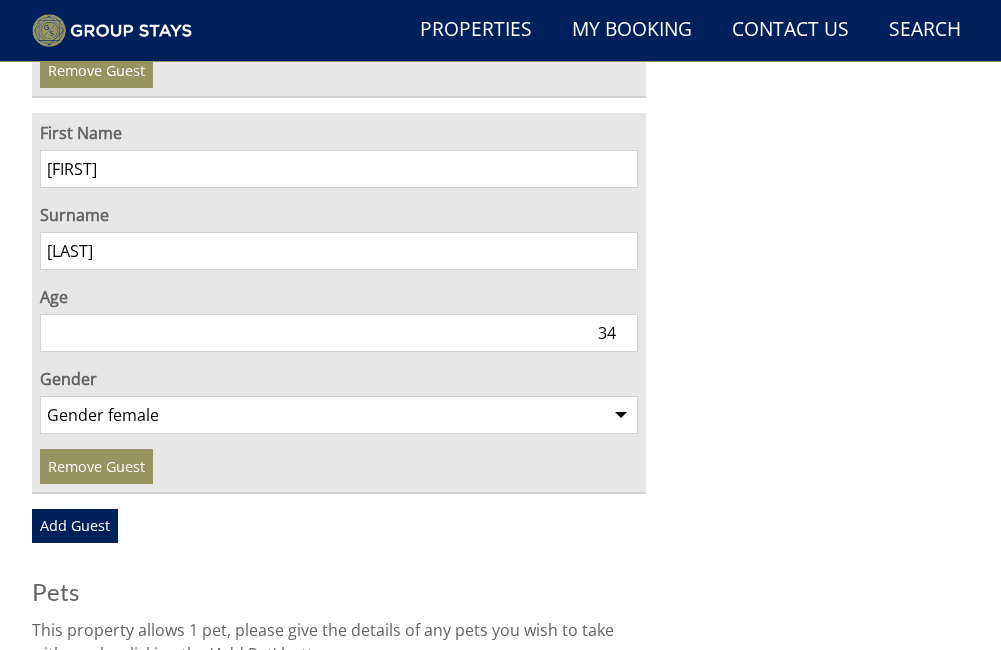 click on "Gender unspecified
Gender male
Gender female" at bounding box center [339, 415] 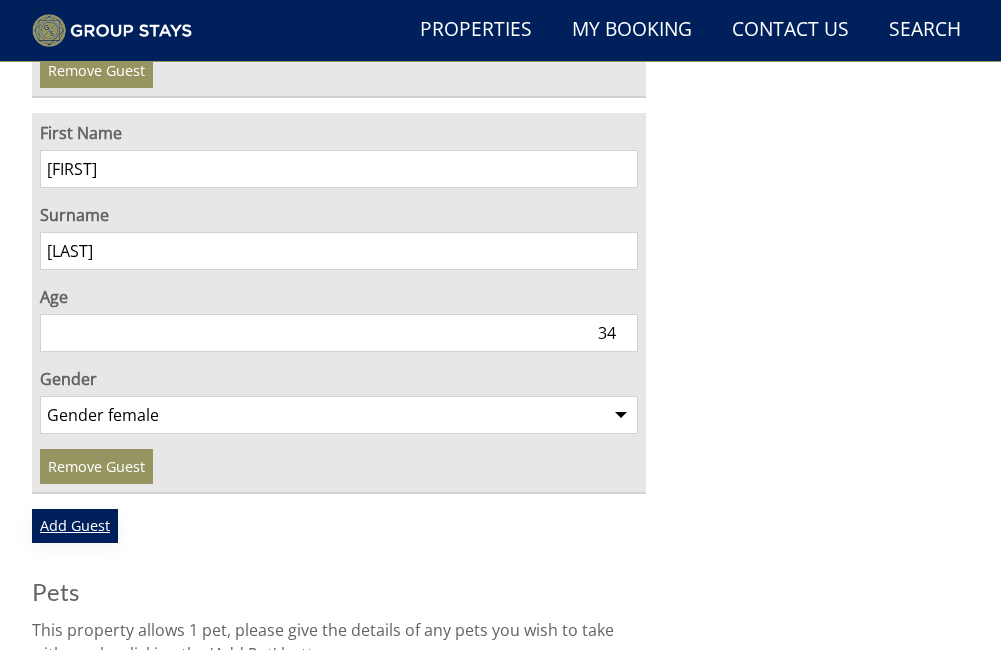 click on "Add Guest" at bounding box center [75, 526] 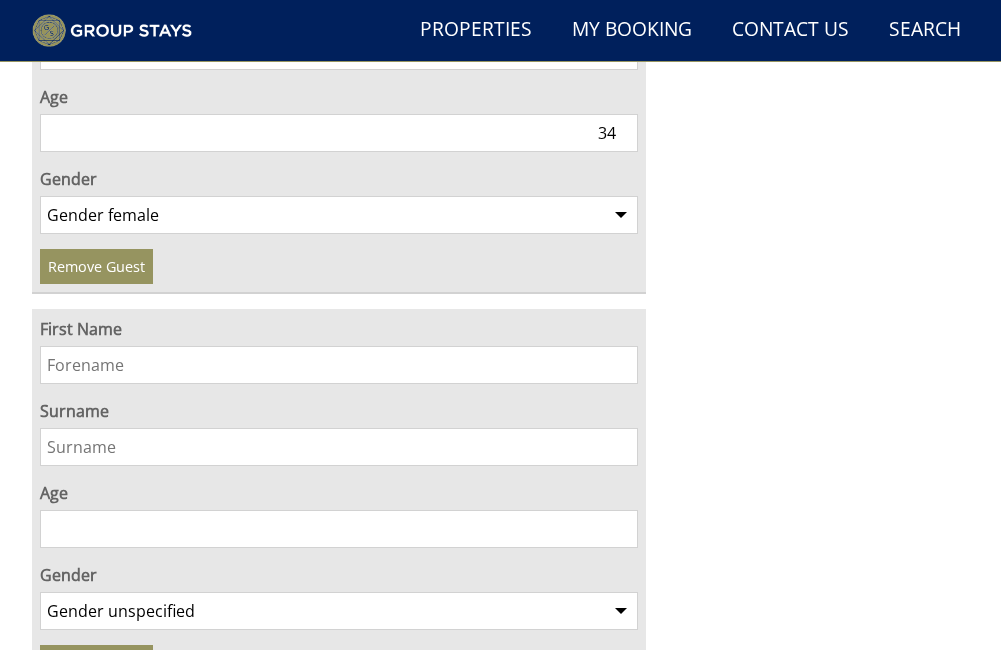 scroll, scrollTop: 1948, scrollLeft: 0, axis: vertical 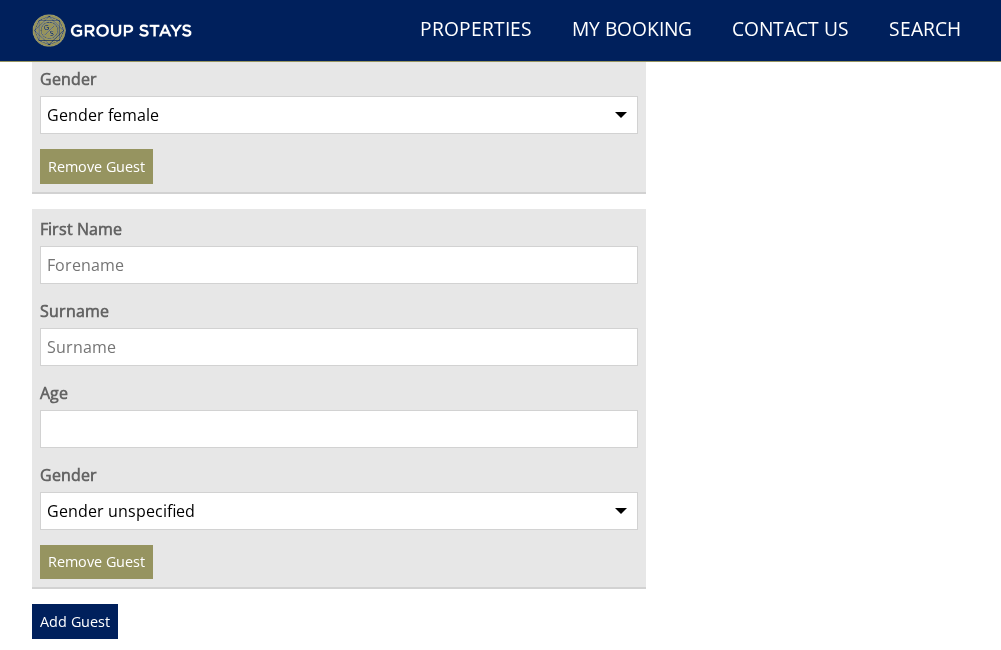 click on "First Name" at bounding box center (339, 265) 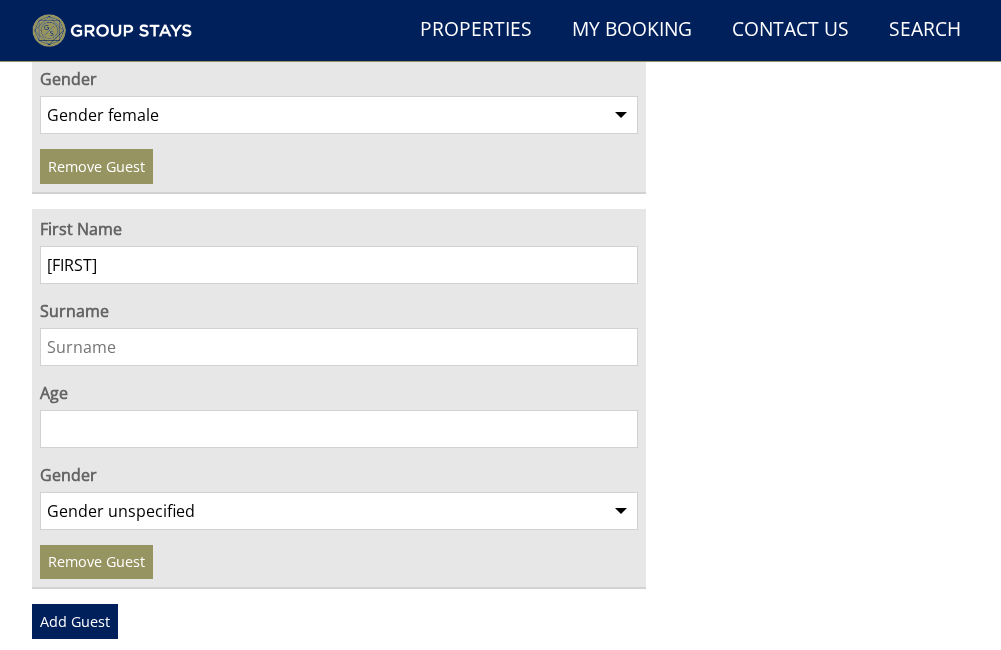 type on "Heidi" 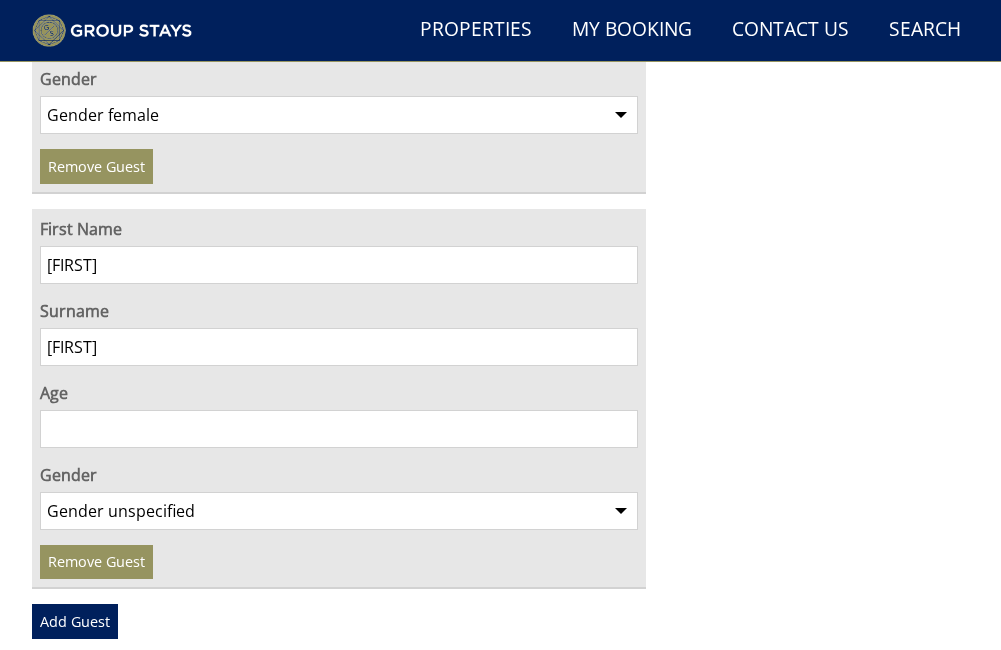 type on "Y" 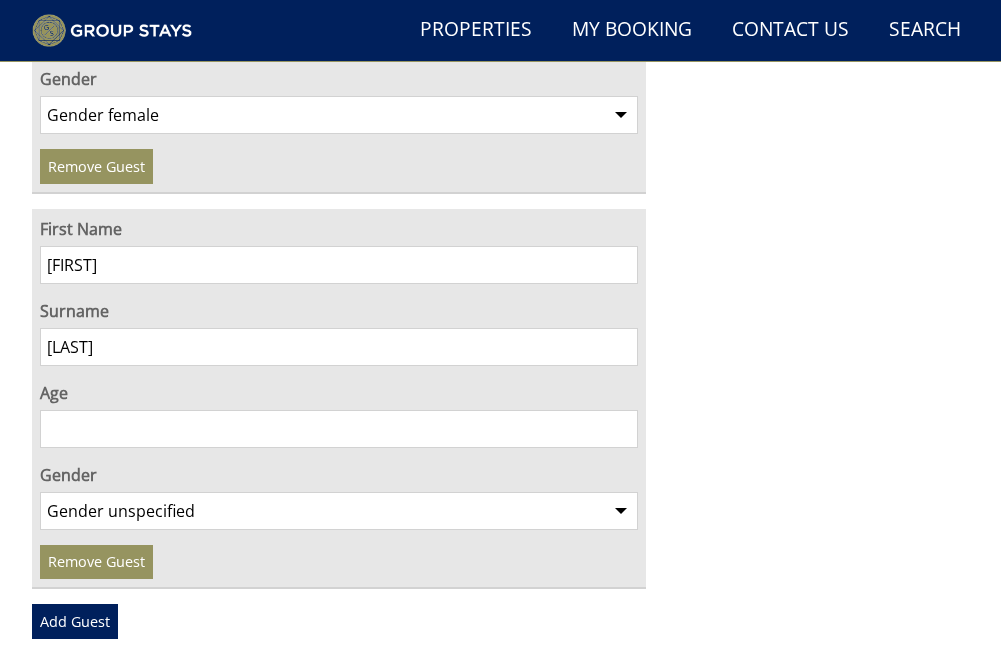 type on "Finney" 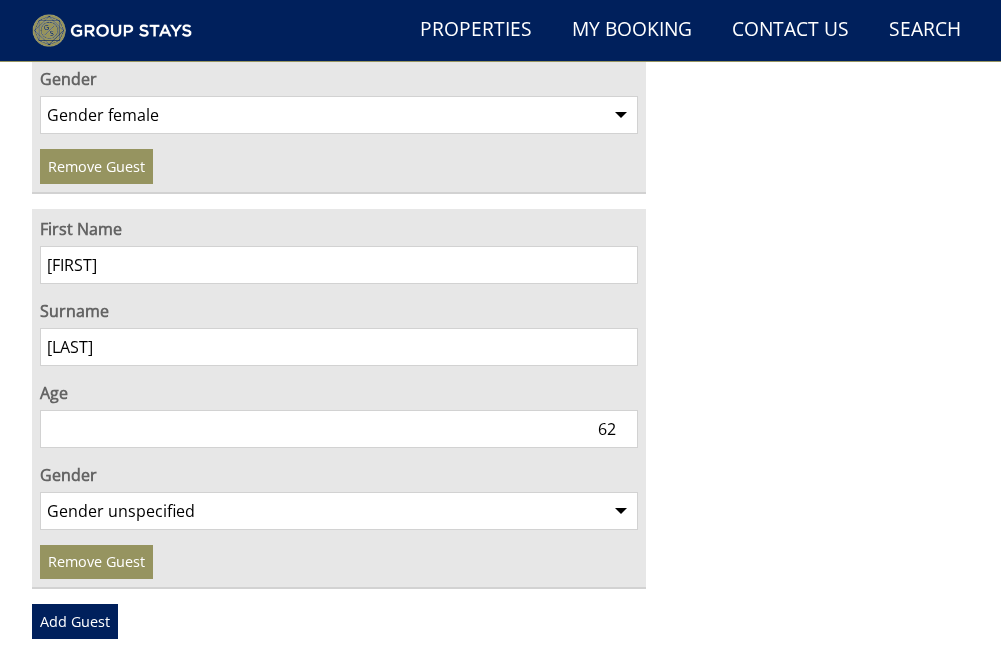 type on "62" 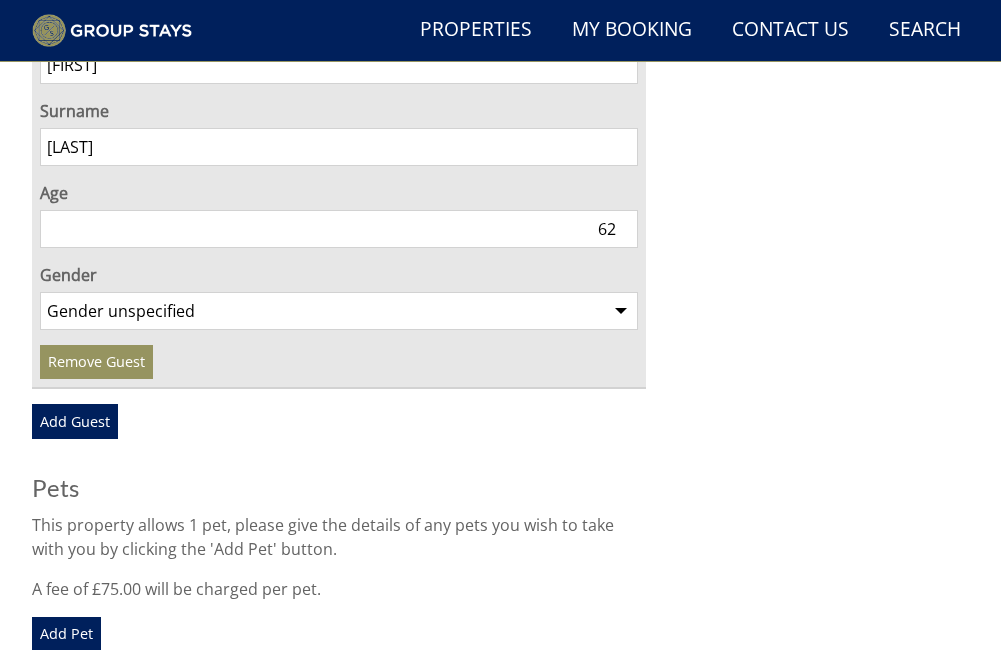 drag, startPoint x: 603, startPoint y: 265, endPoint x: 629, endPoint y: 262, distance: 26.172504 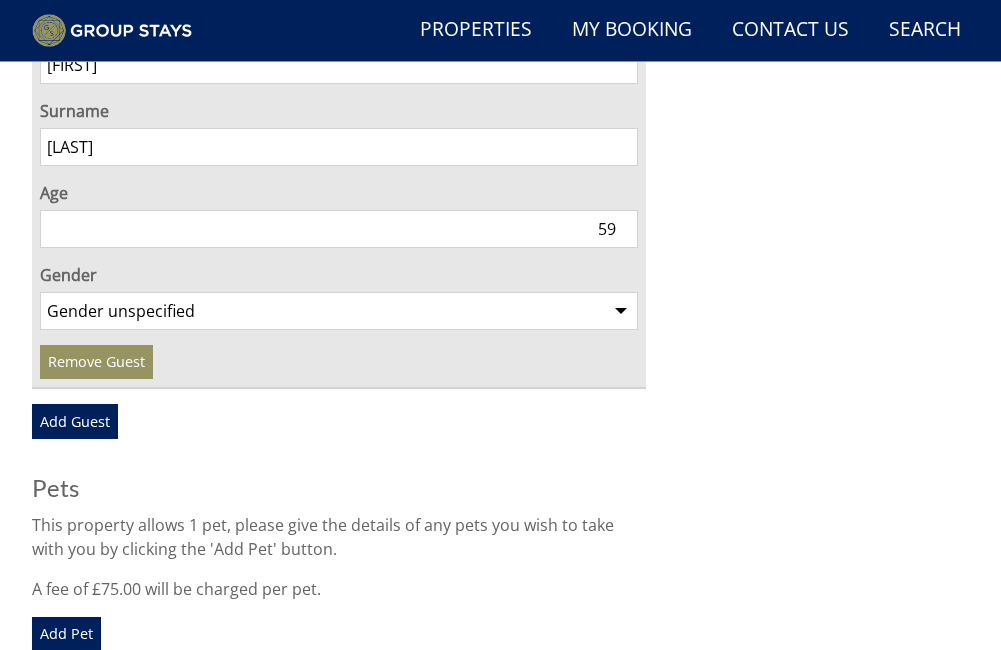 type on "59" 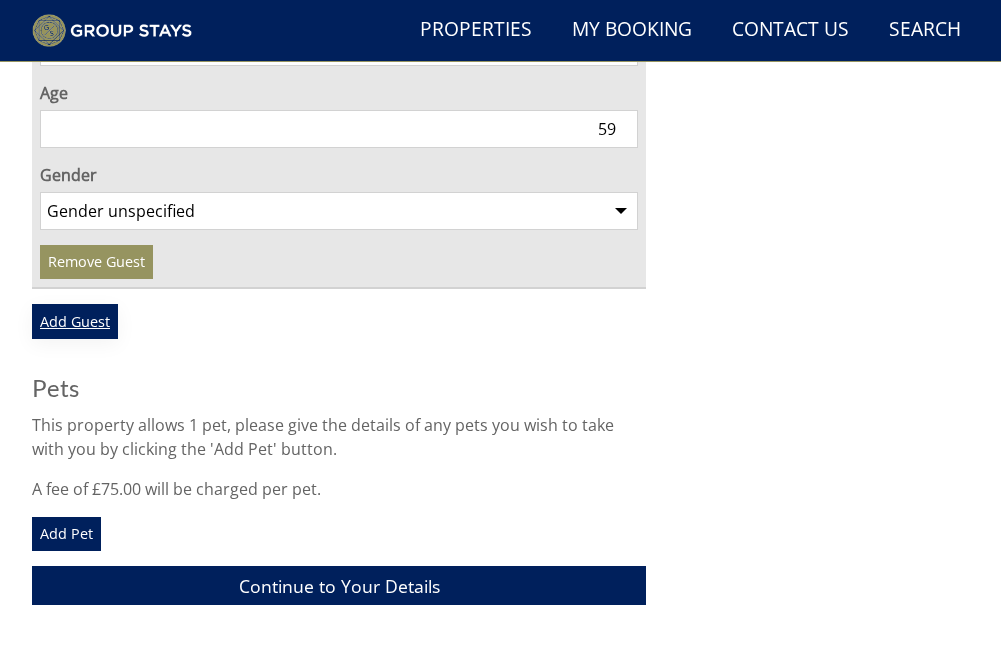 click on "Add Guest" at bounding box center [75, 321] 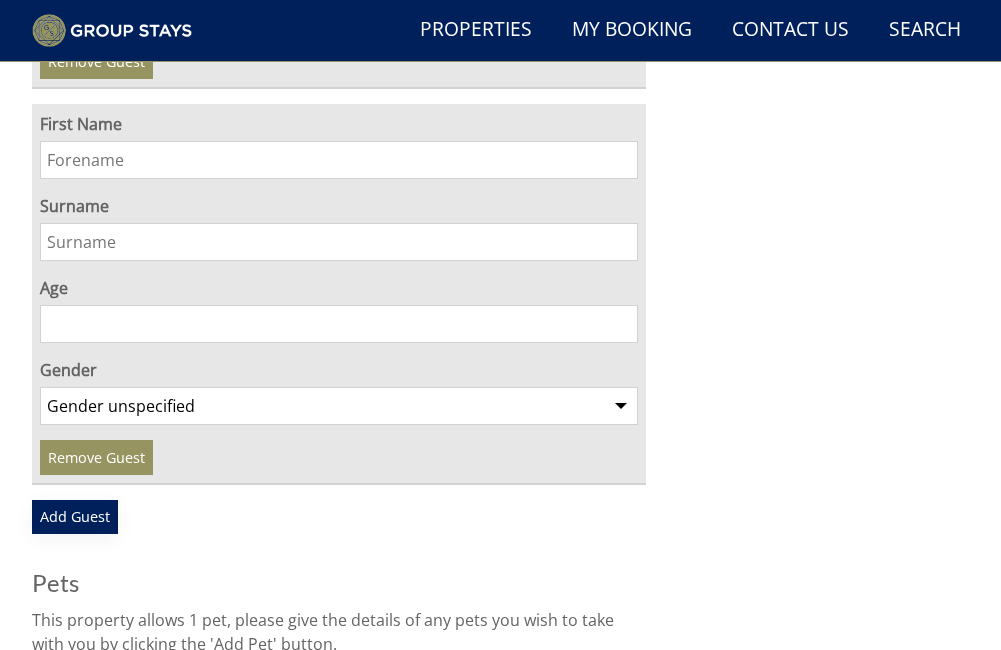 scroll, scrollTop: 2348, scrollLeft: 0, axis: vertical 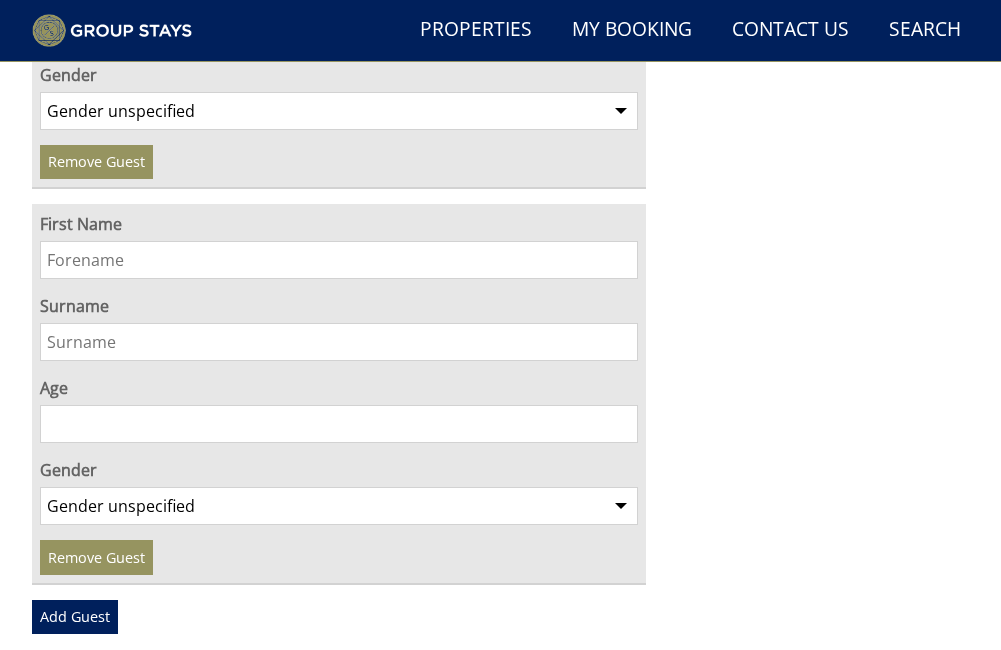 click on "First Name" at bounding box center [339, 260] 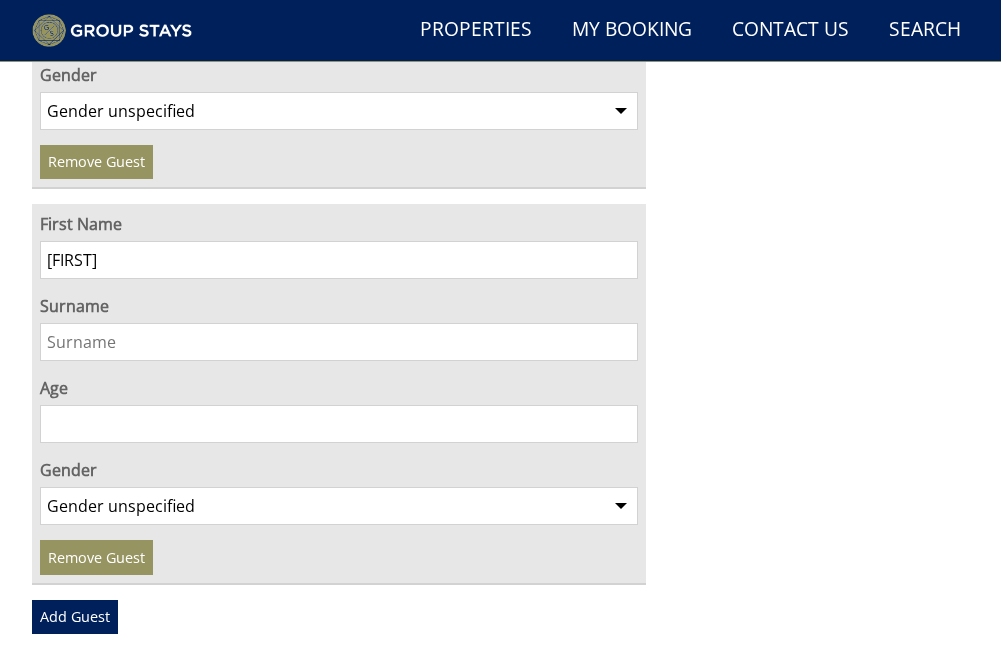 type on "Aisha" 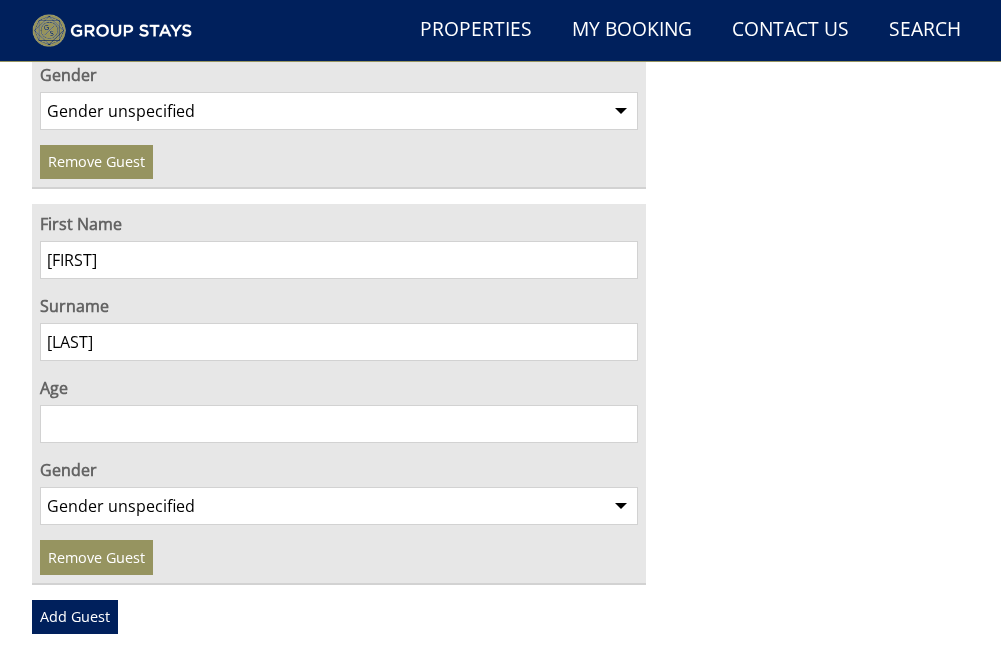 type on "Layton" 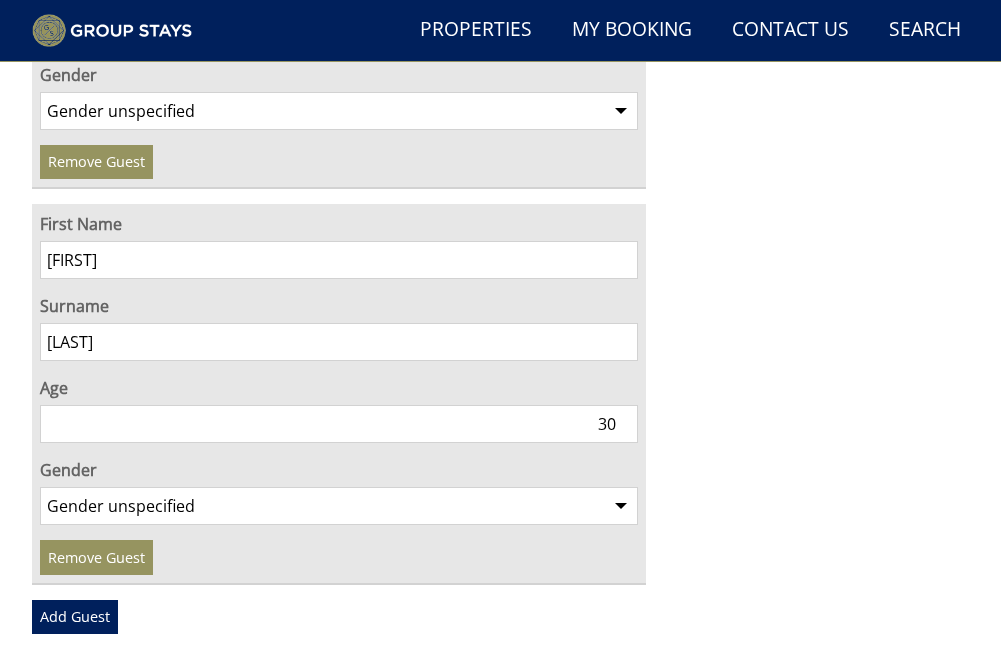type on "30" 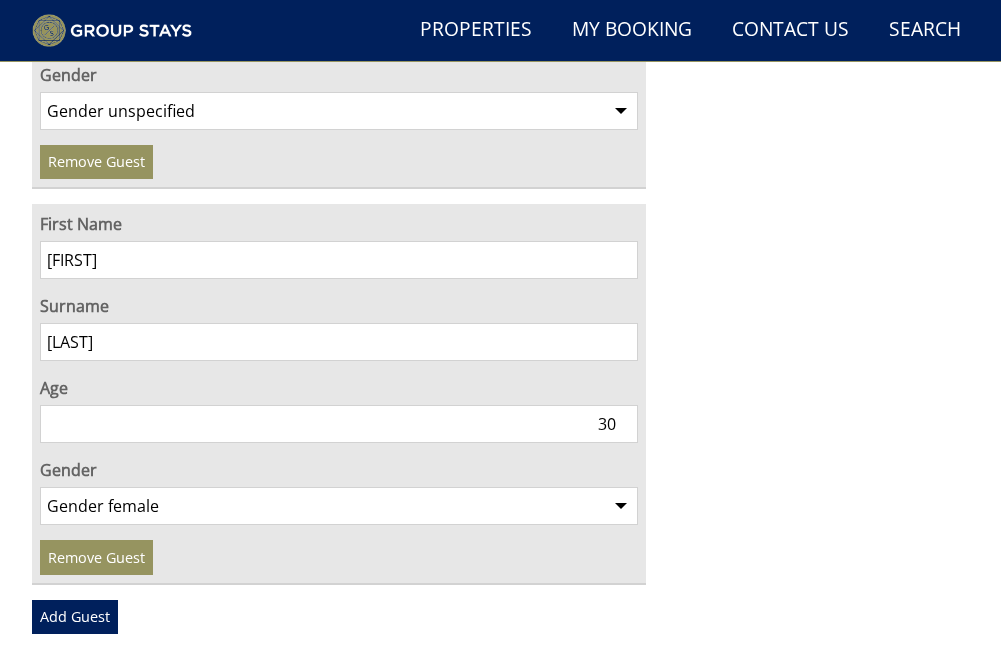 click on "Gender unspecified
Gender male
Gender female" at bounding box center (339, 506) 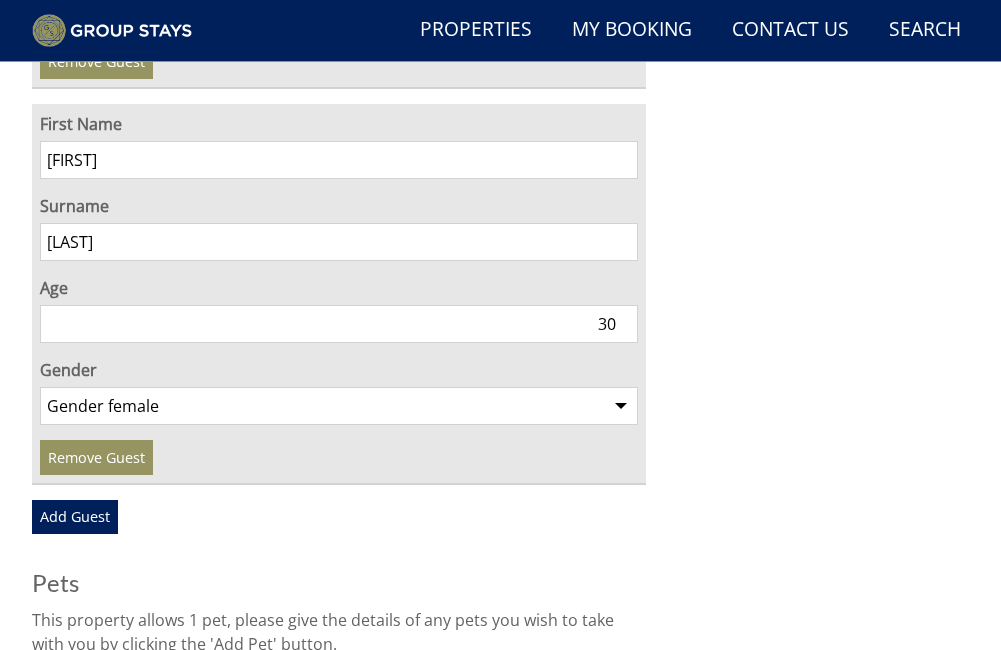 drag, startPoint x: 176, startPoint y: 339, endPoint x: 168, endPoint y: 366, distance: 28.160255 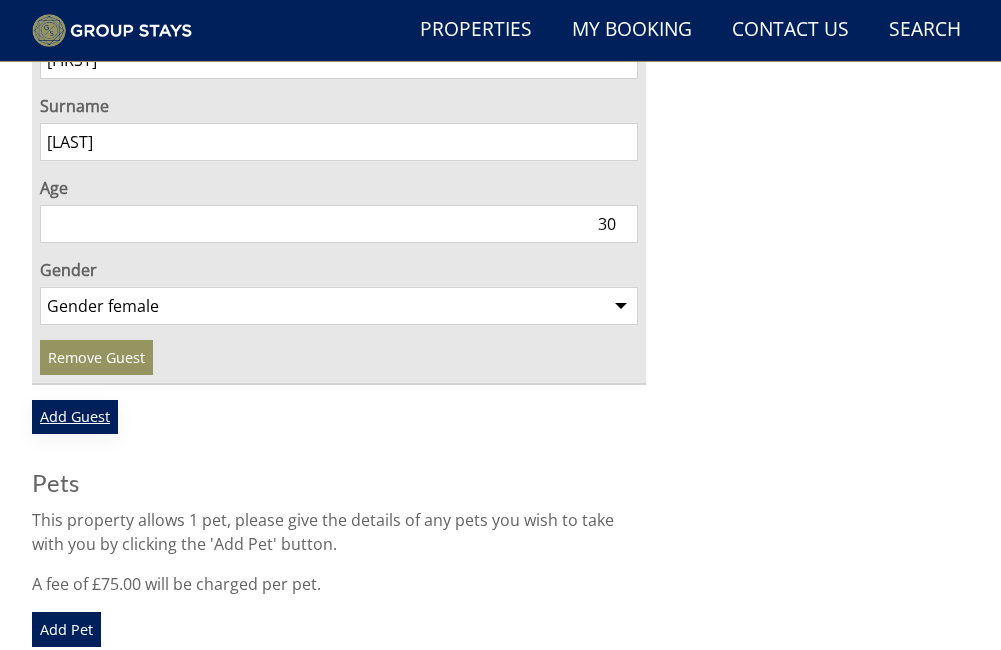 click on "Add Guest" at bounding box center (75, 417) 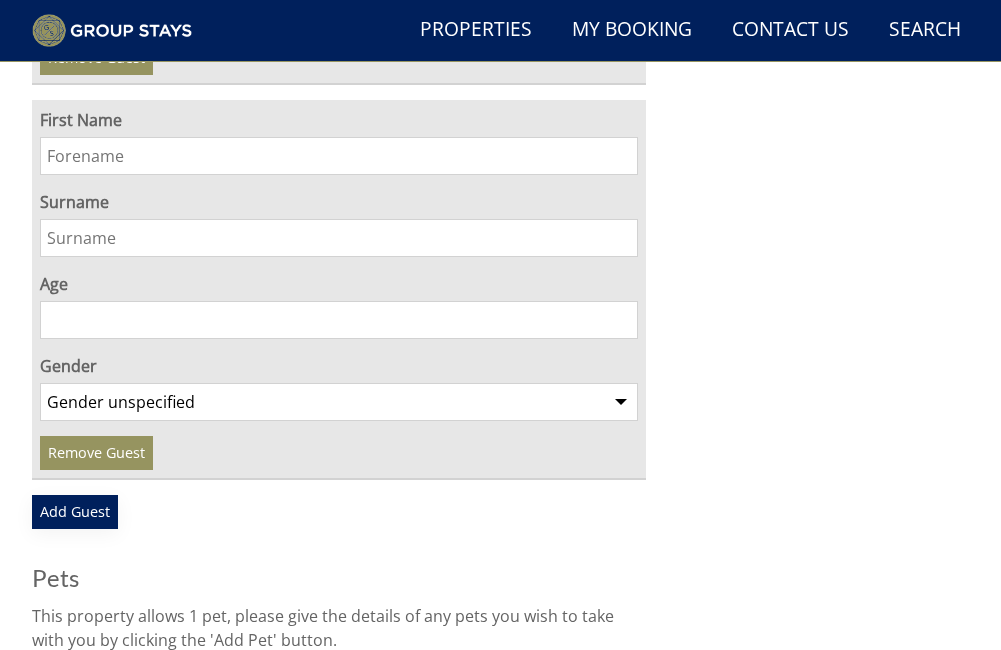 scroll, scrollTop: 2748, scrollLeft: 0, axis: vertical 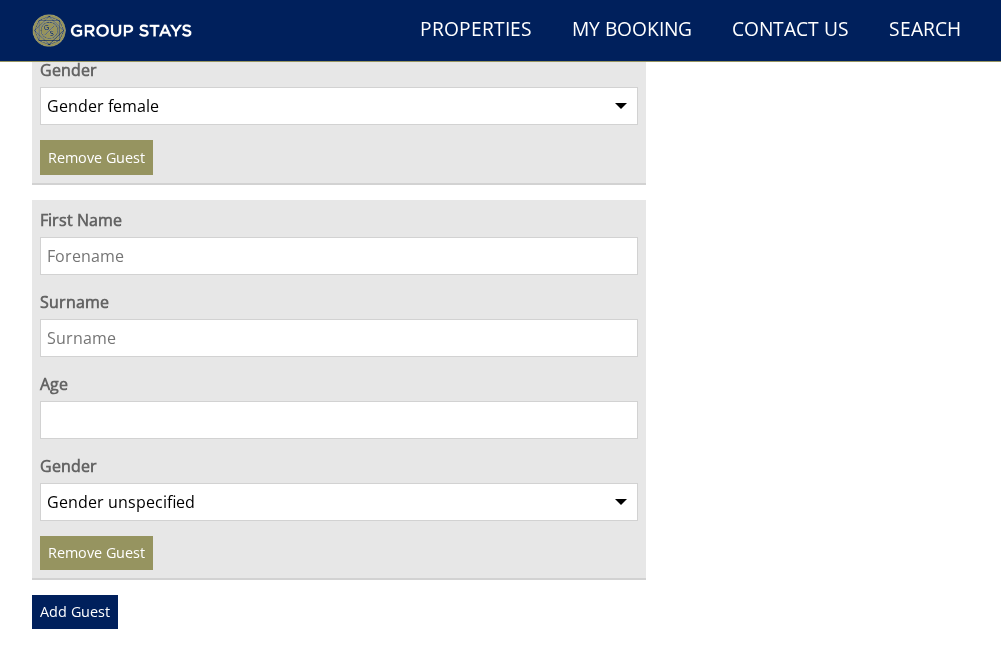 click on "First Name" at bounding box center [339, 256] 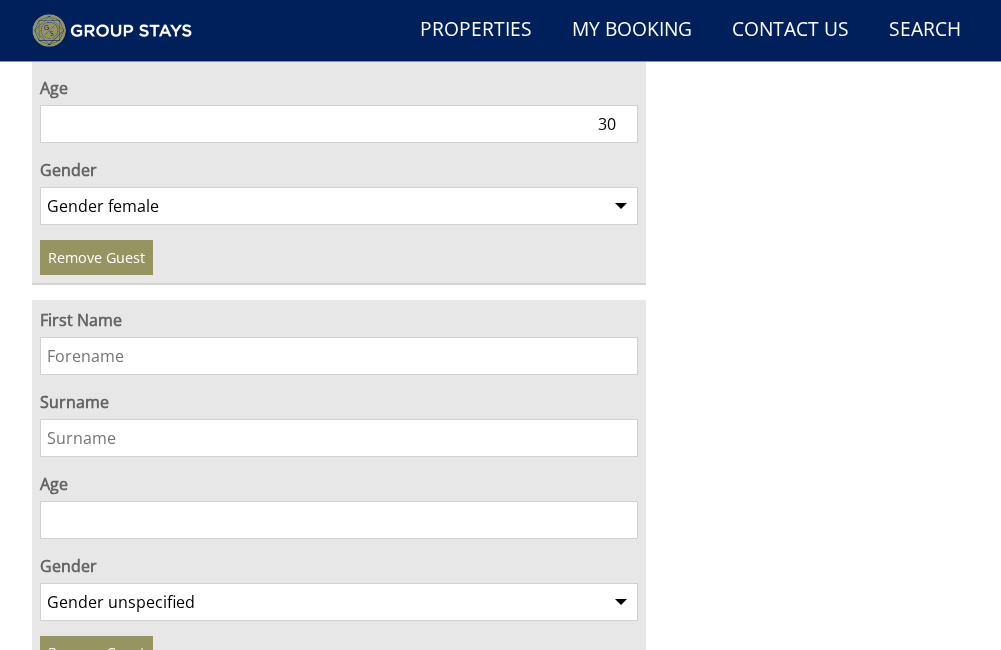 click on "First Name" at bounding box center (339, 356) 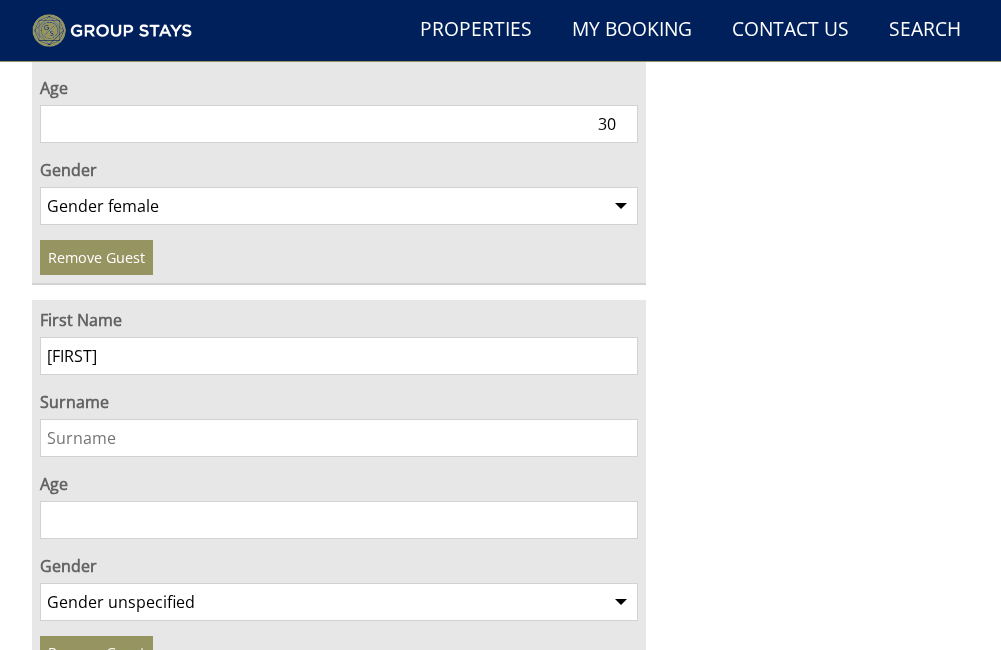 type on "Leah" 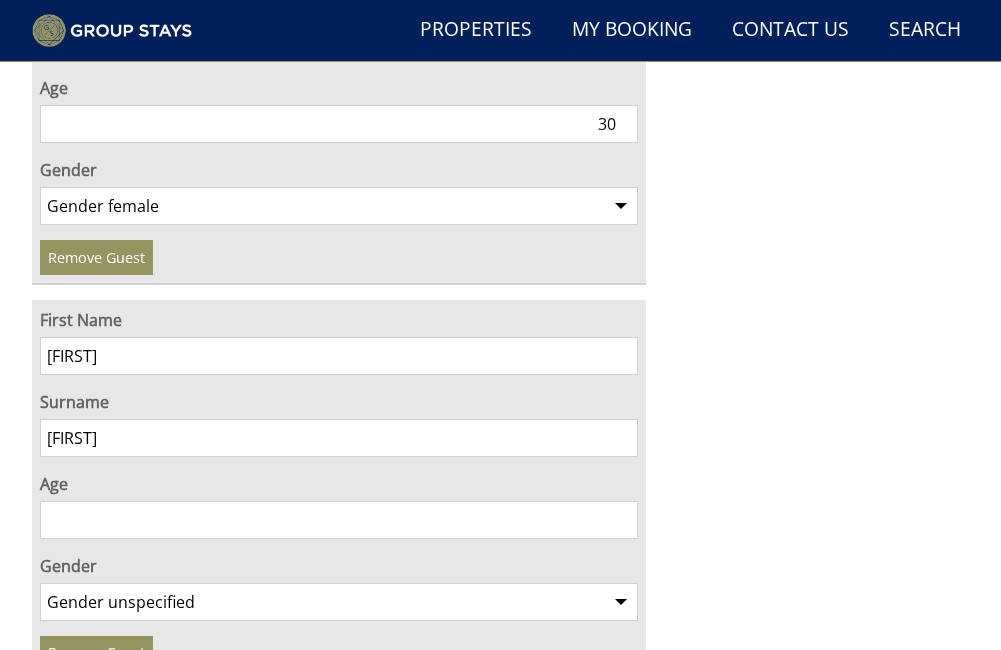 type on "Lewis" 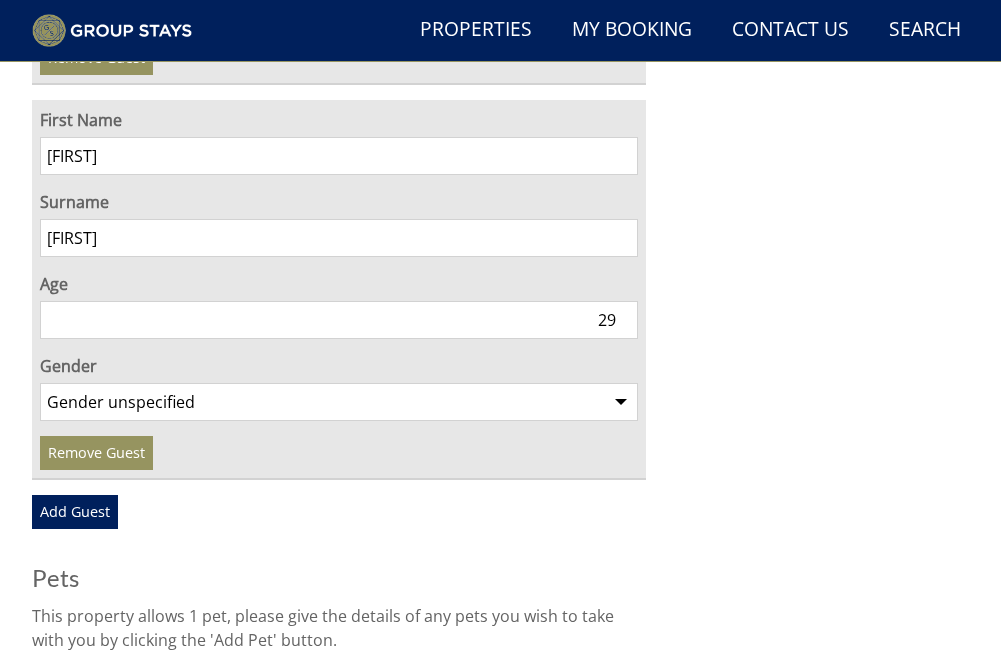 type on "2" 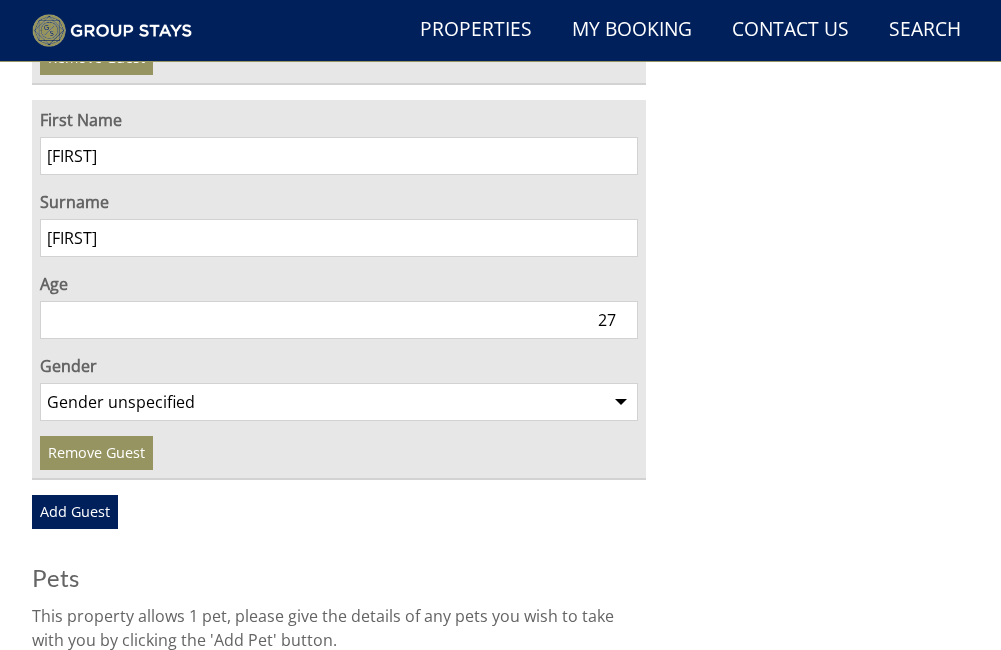 type on "27" 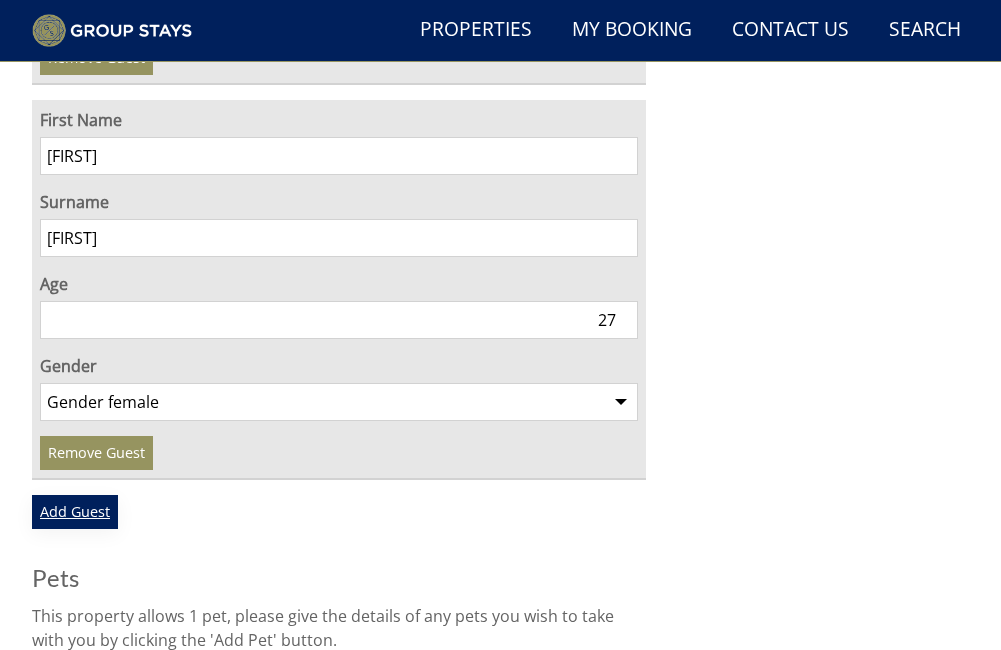 click on "Add Guest" at bounding box center (75, 512) 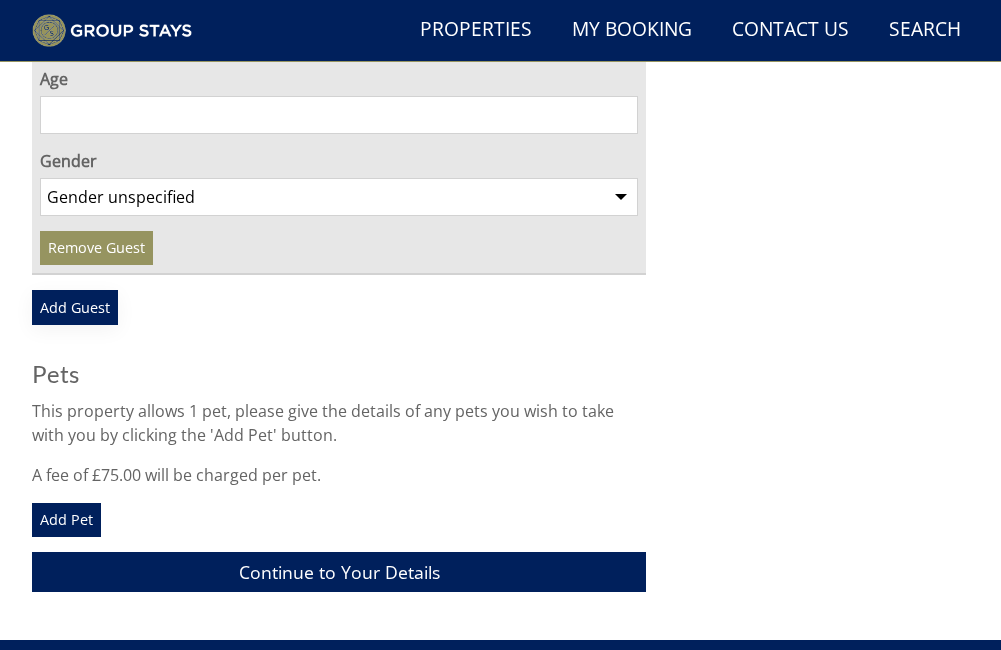 scroll, scrollTop: 3548, scrollLeft: 0, axis: vertical 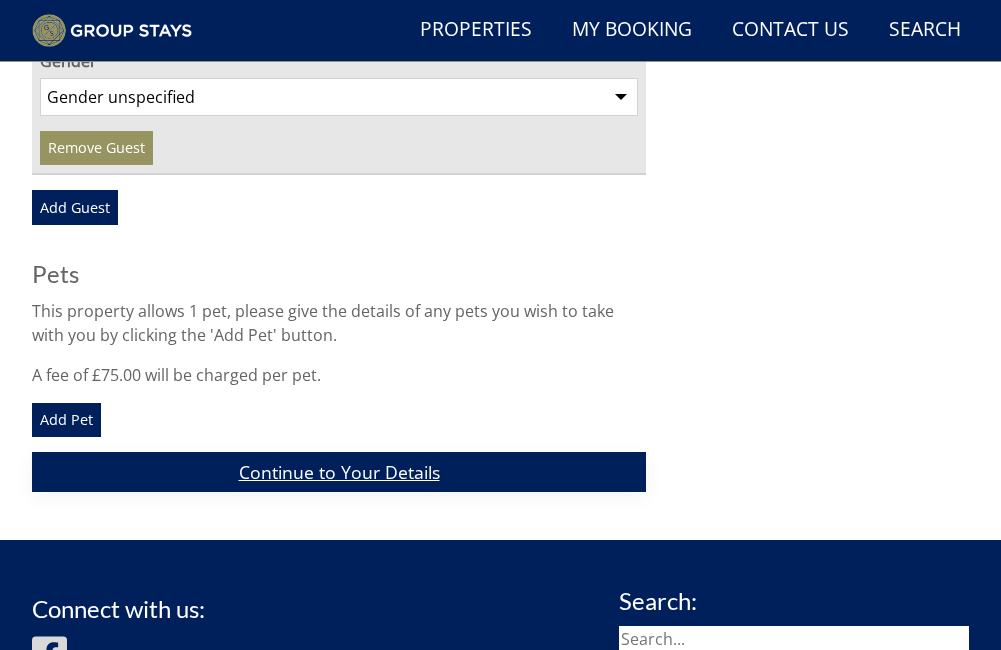 click on "Continue to Your Details" at bounding box center (339, 471) 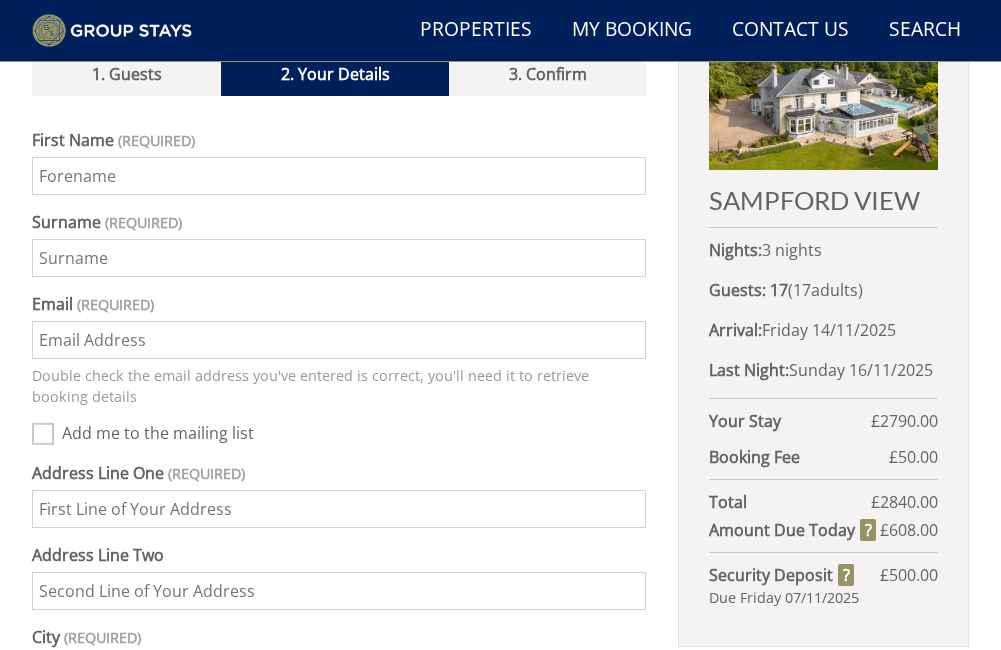 scroll, scrollTop: 591, scrollLeft: 0, axis: vertical 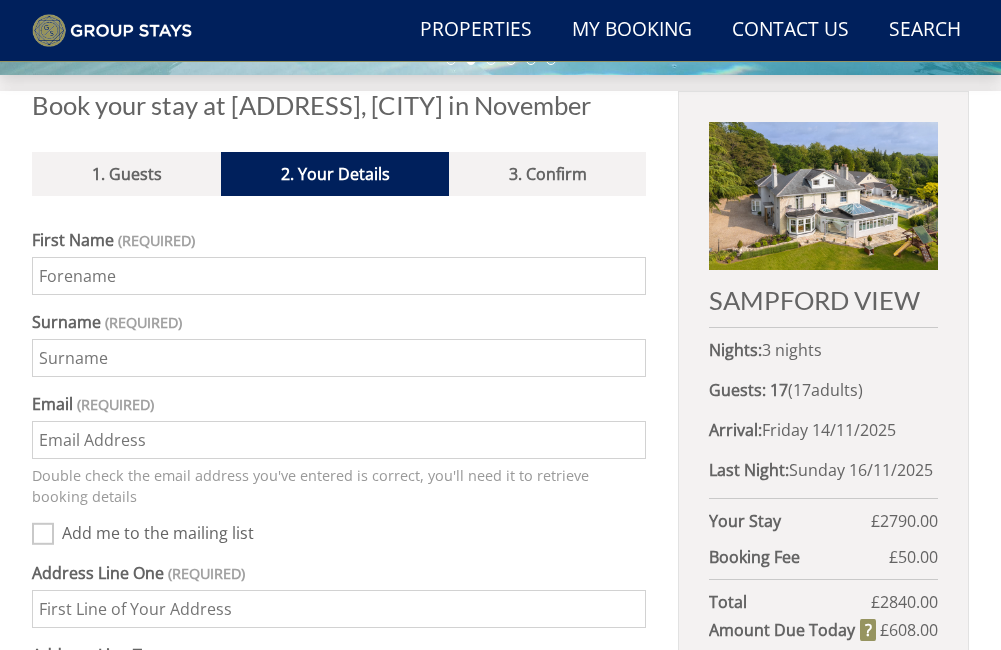 click on "First Name" at bounding box center (339, 276) 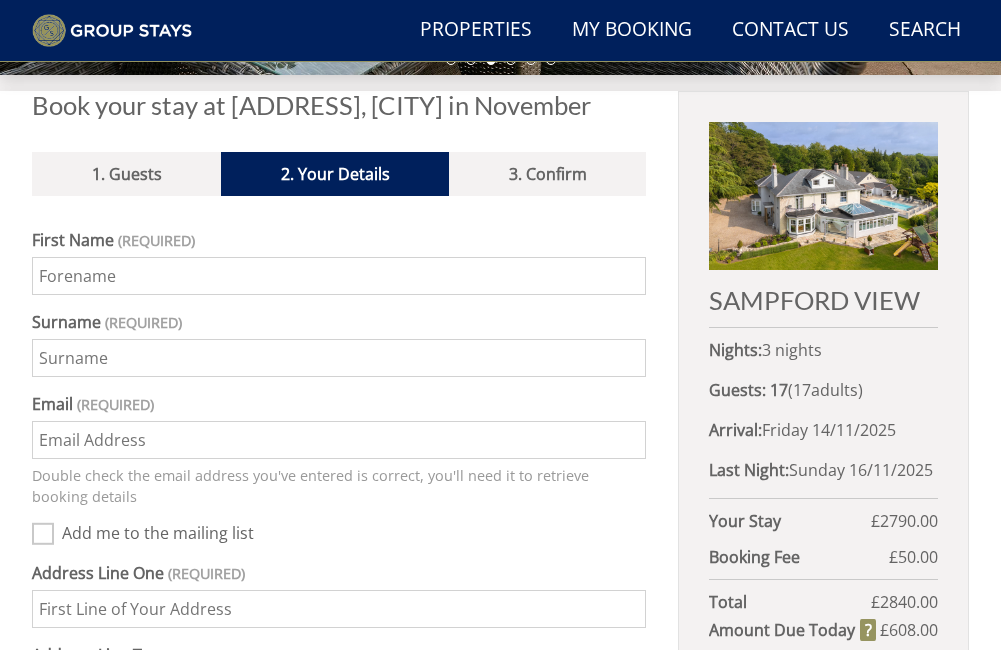 type on "Alice" 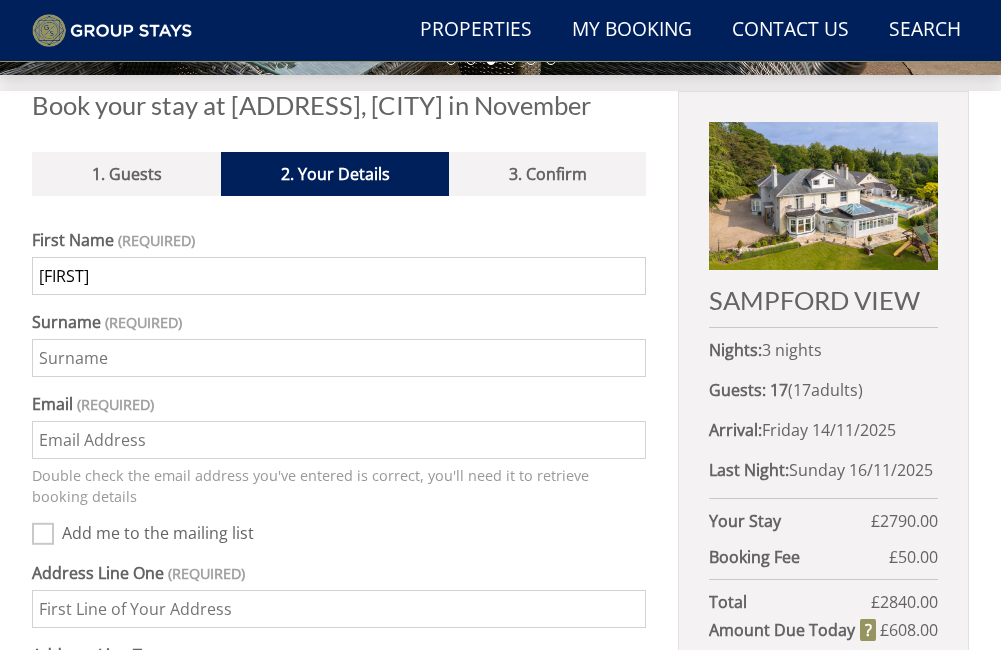 type on "Cartwright" 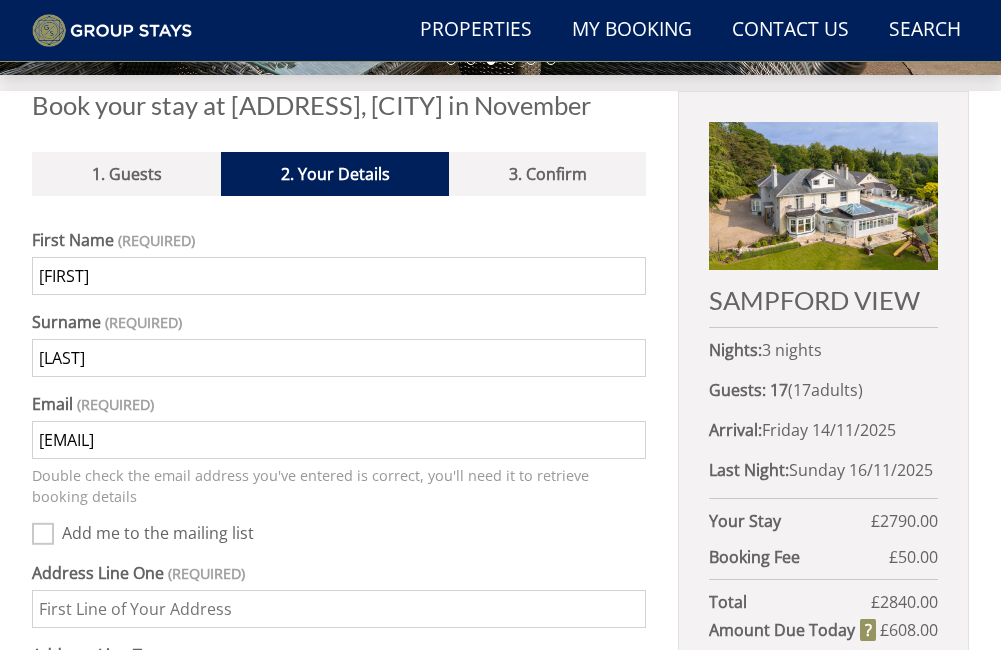 type on "Garden Apartment" 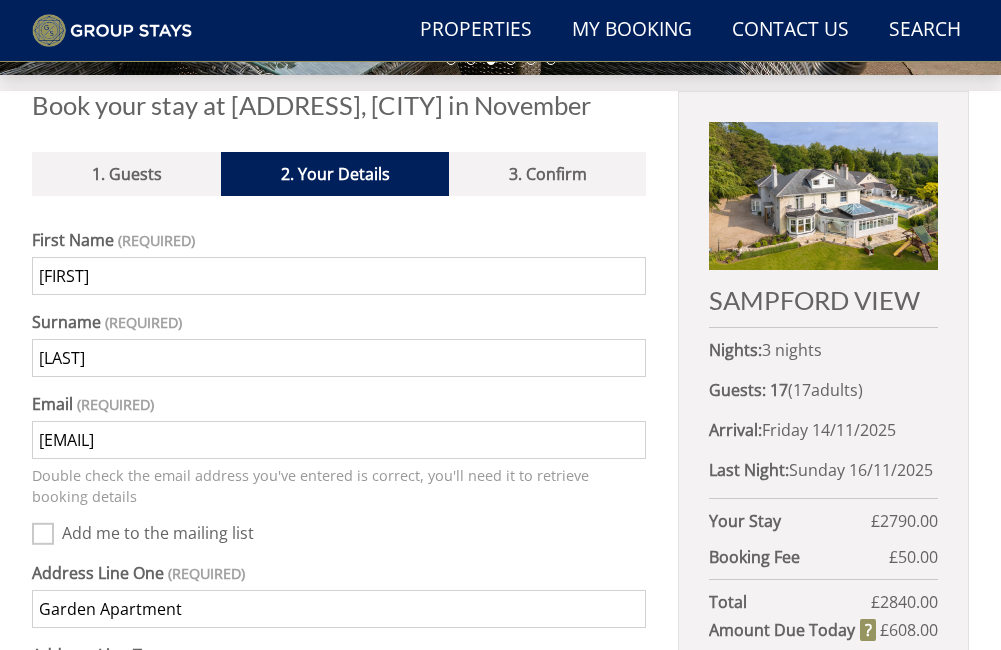 type on "exeter" 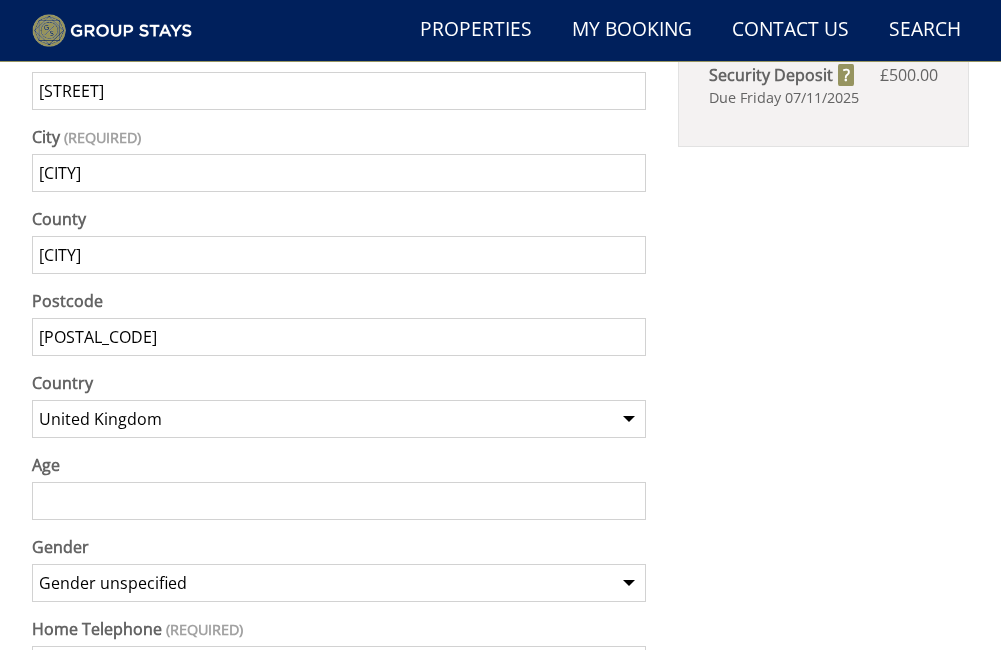 scroll, scrollTop: 1391, scrollLeft: 0, axis: vertical 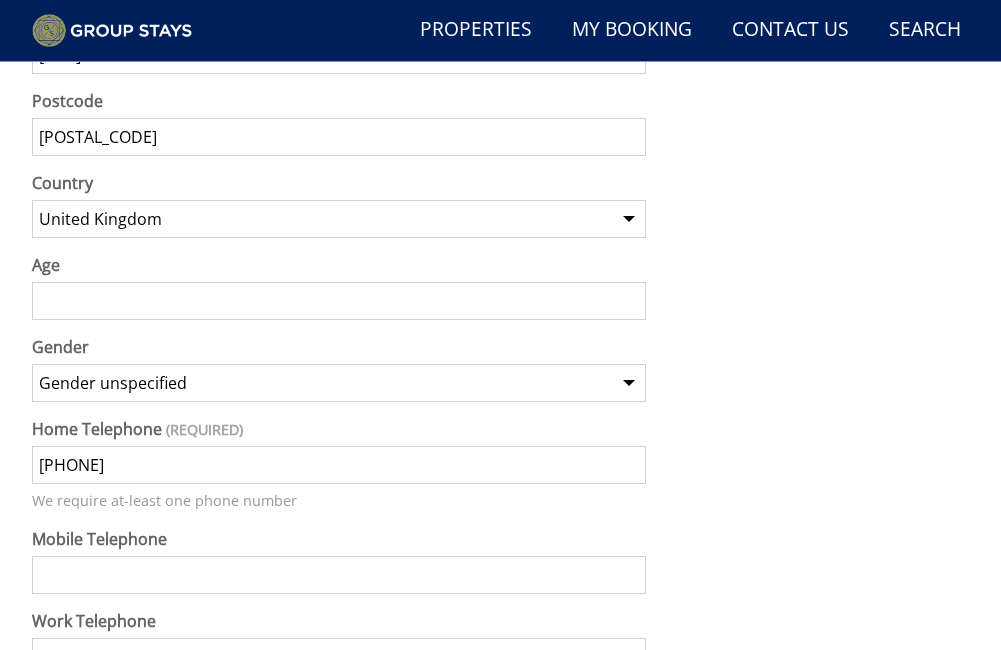 click on "Gender unspecified
Gender male
Gender female" at bounding box center [339, 383] 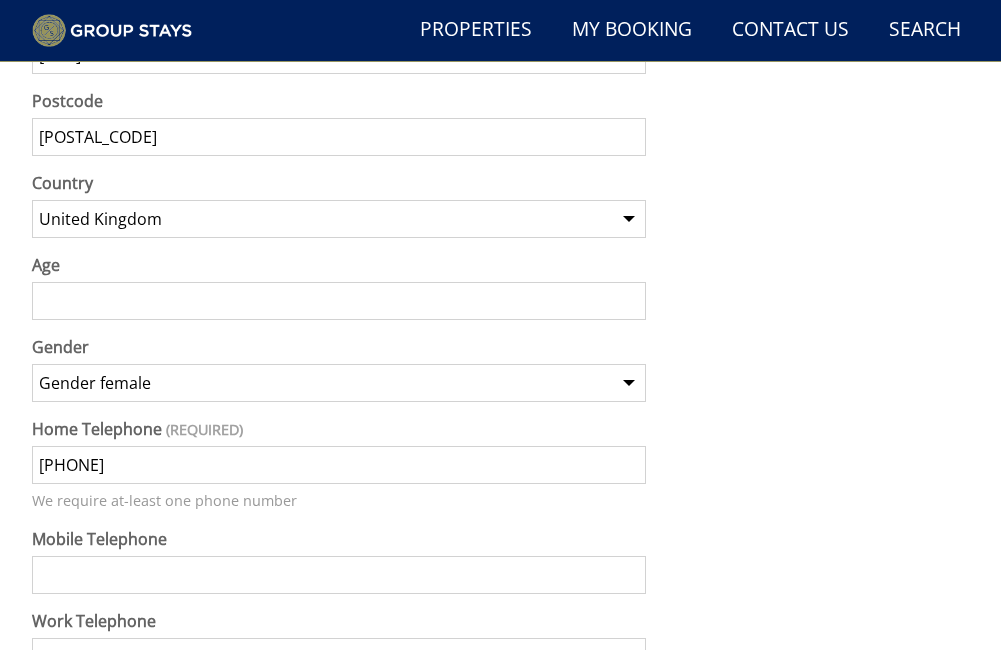 click on "Gender unspecified
Gender male
Gender female" at bounding box center [339, 383] 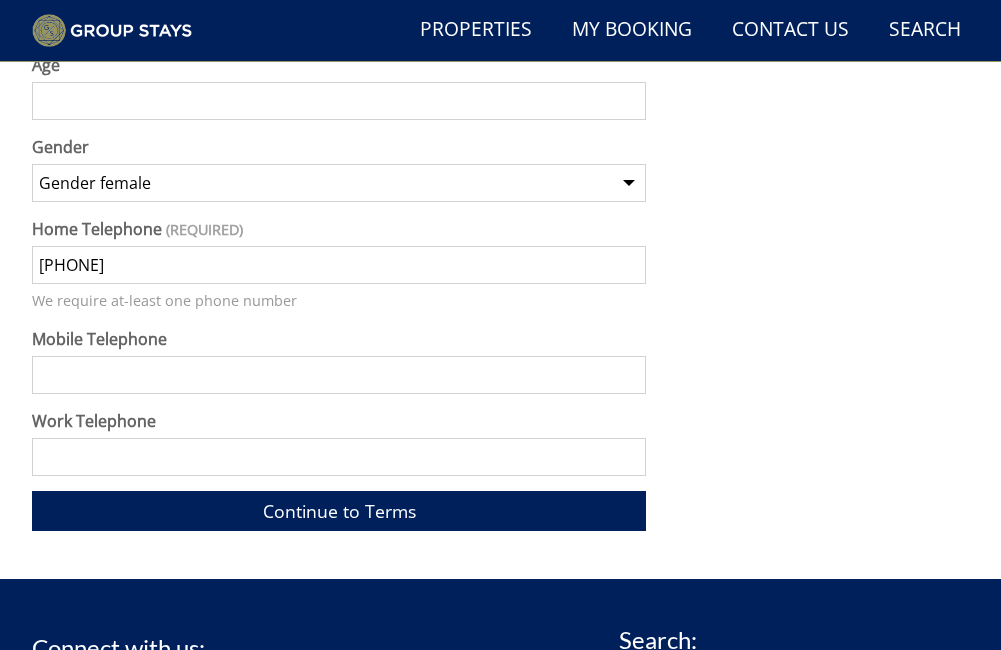 scroll, scrollTop: 1691, scrollLeft: 0, axis: vertical 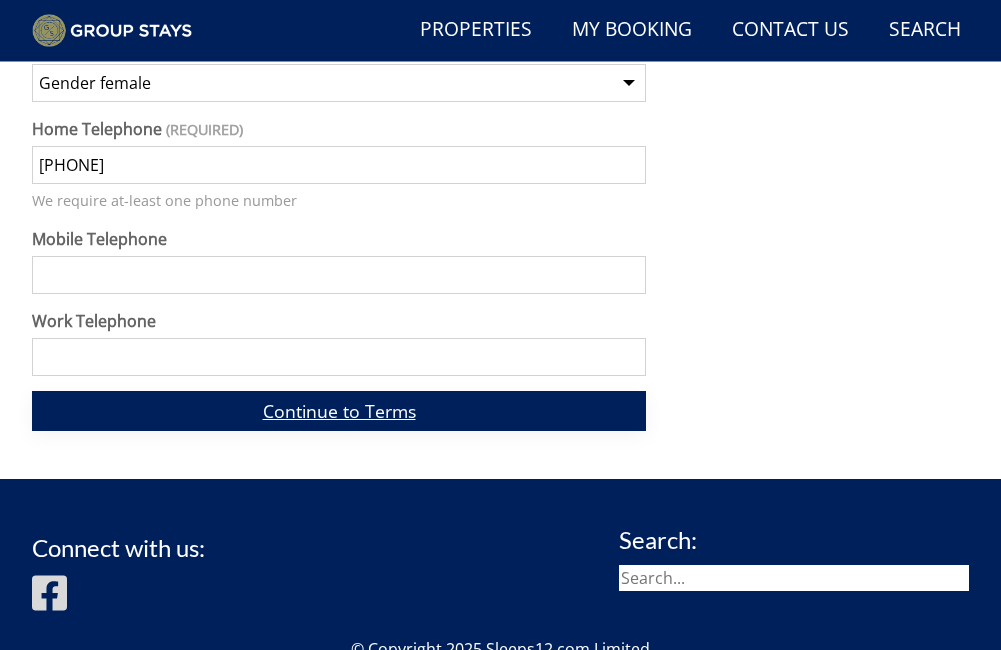 click on "Continue to Terms" at bounding box center (339, 410) 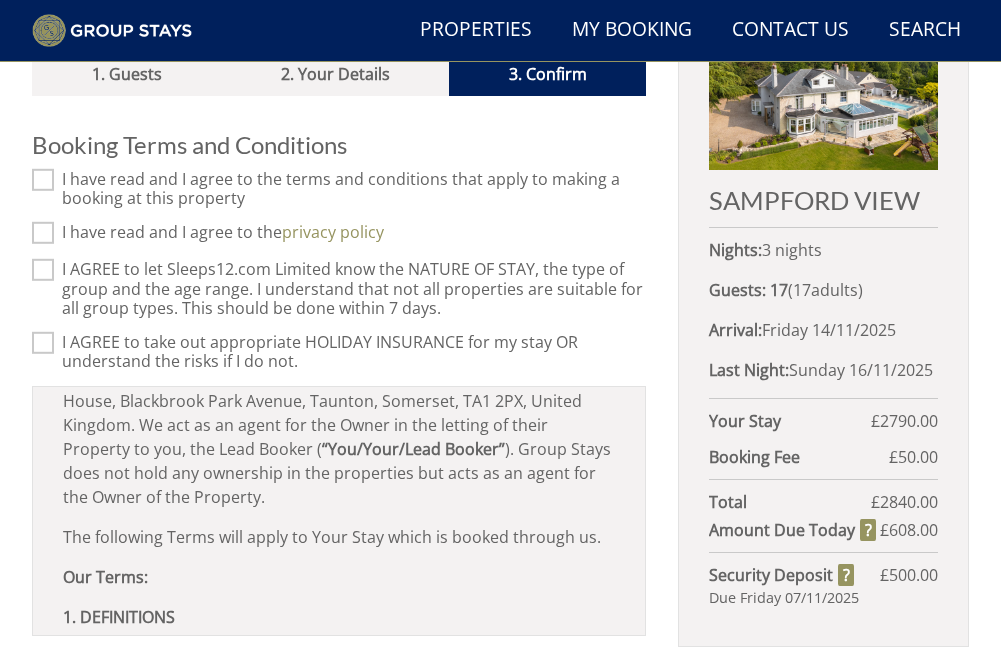 scroll, scrollTop: 0, scrollLeft: 0, axis: both 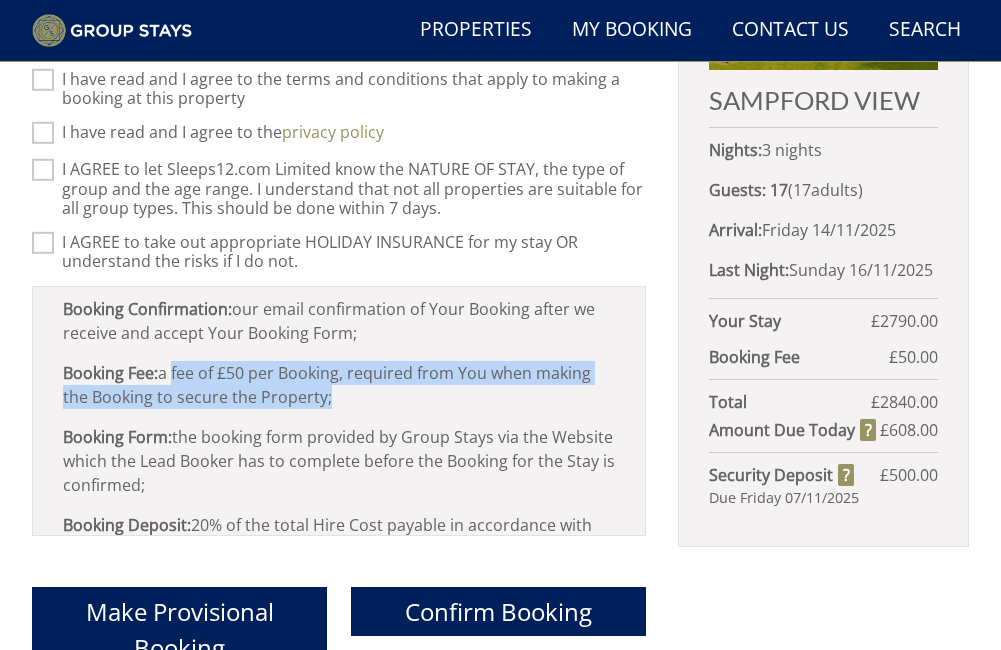 drag, startPoint x: 178, startPoint y: 416, endPoint x: 517, endPoint y: 422, distance: 339.0531 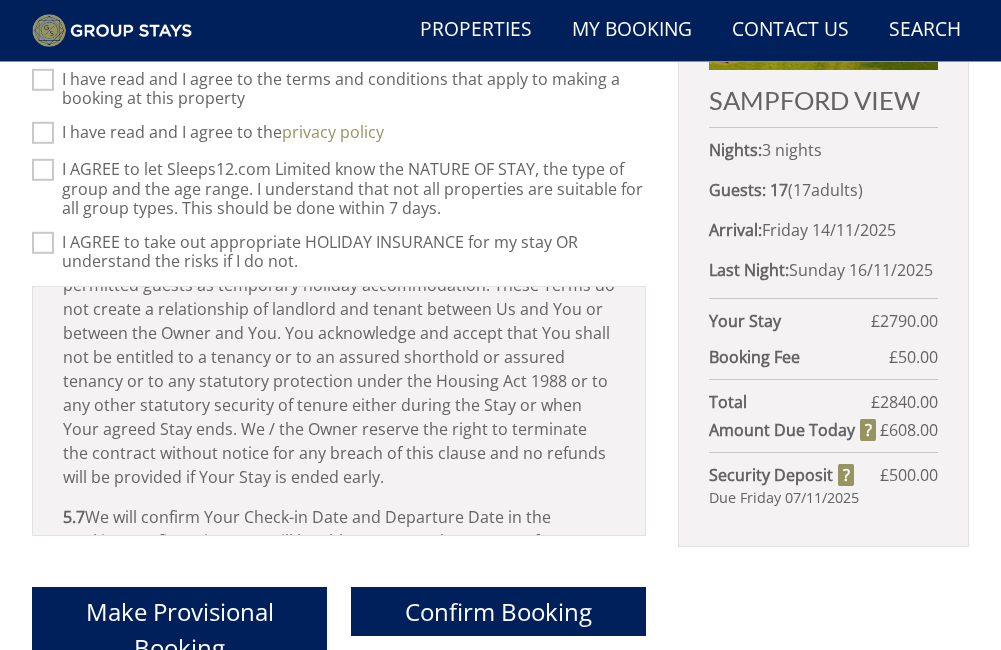 scroll, scrollTop: 5400, scrollLeft: 0, axis: vertical 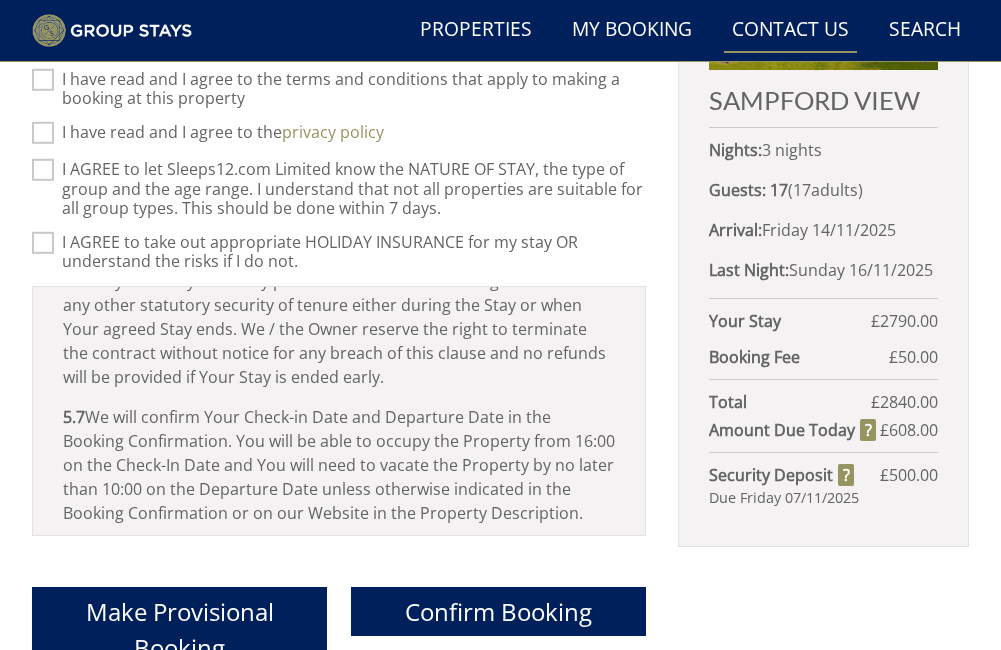 click on "Contact Us  01823 662231" at bounding box center [790, 30] 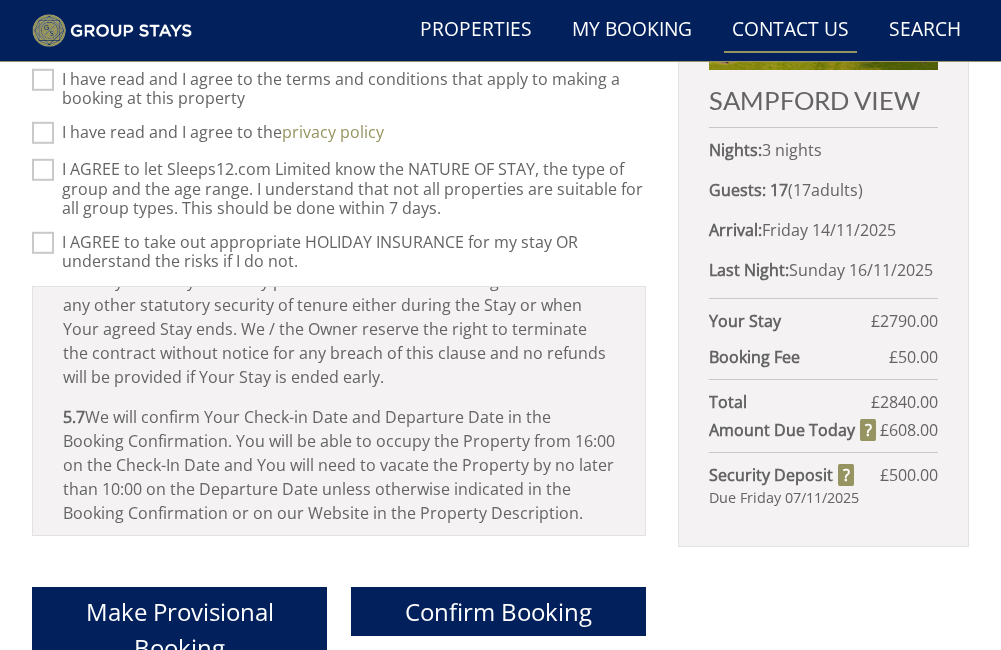 scroll, scrollTop: 0, scrollLeft: 0, axis: both 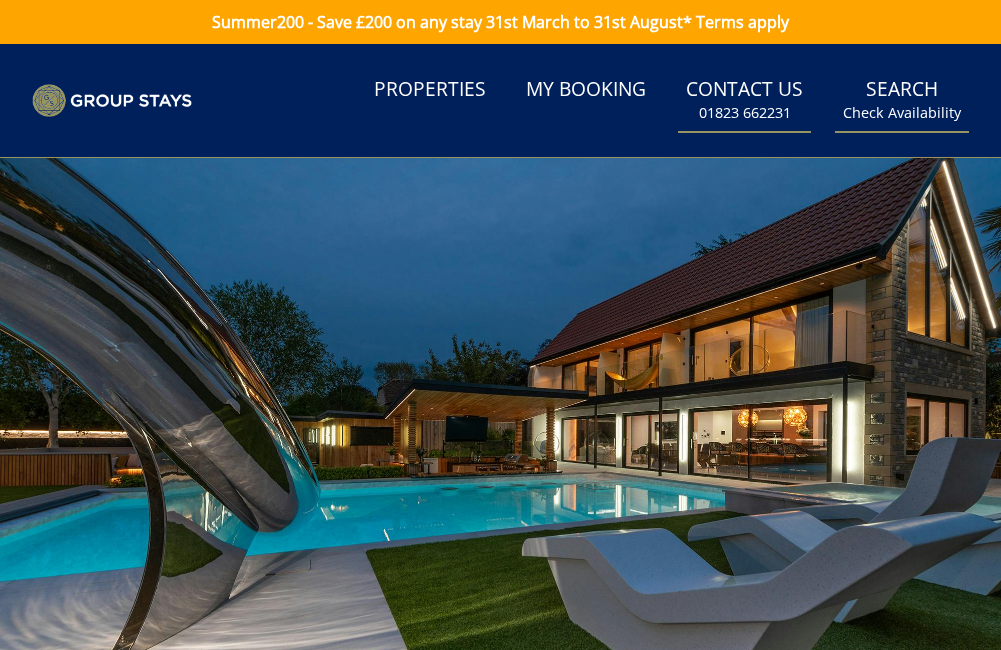click on "Check Availability" at bounding box center (902, 113) 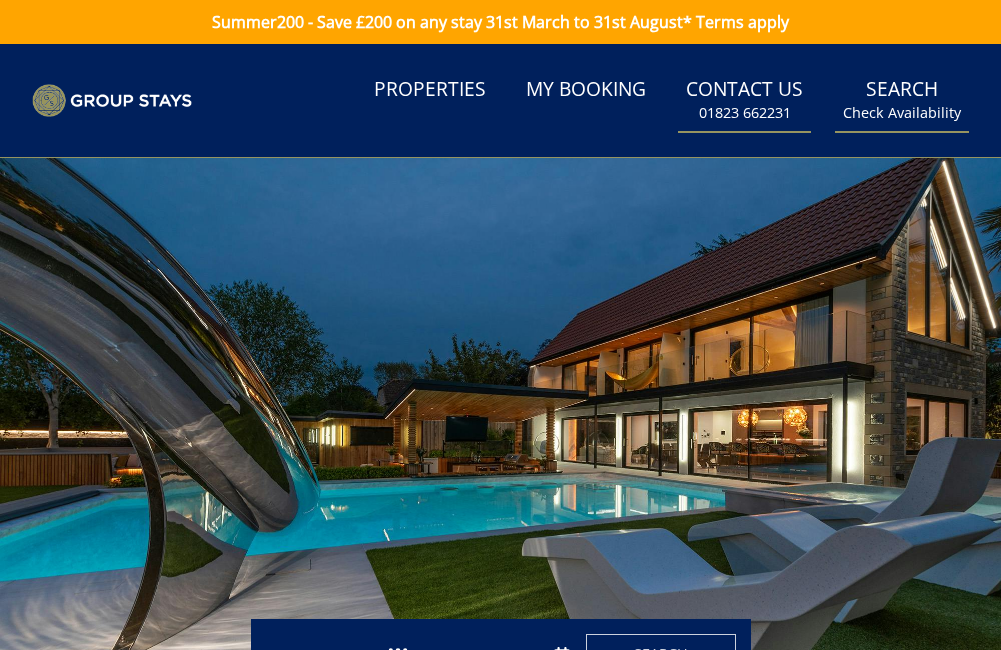 click on "Search  Check Availability" at bounding box center (902, 100) 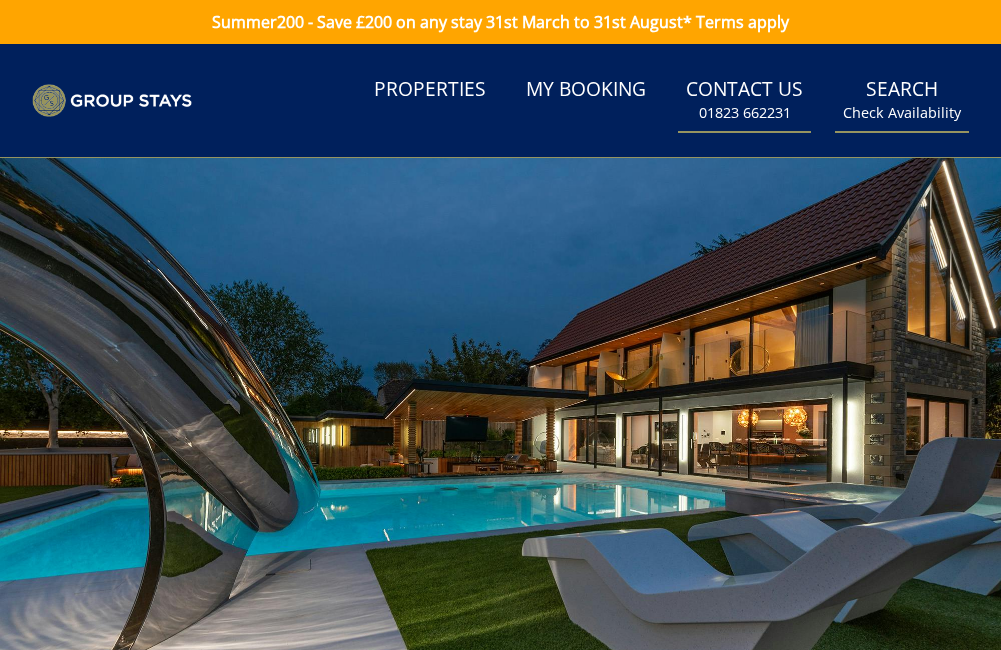 click on "Search  Check Availability" at bounding box center [902, 100] 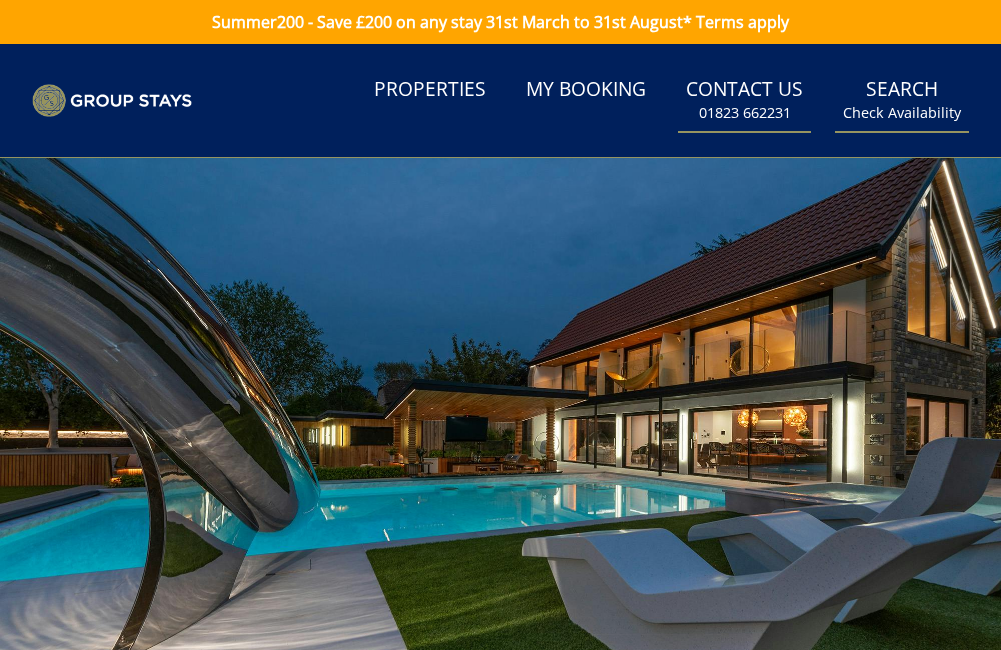click on "Search  Check Availability" at bounding box center [902, 100] 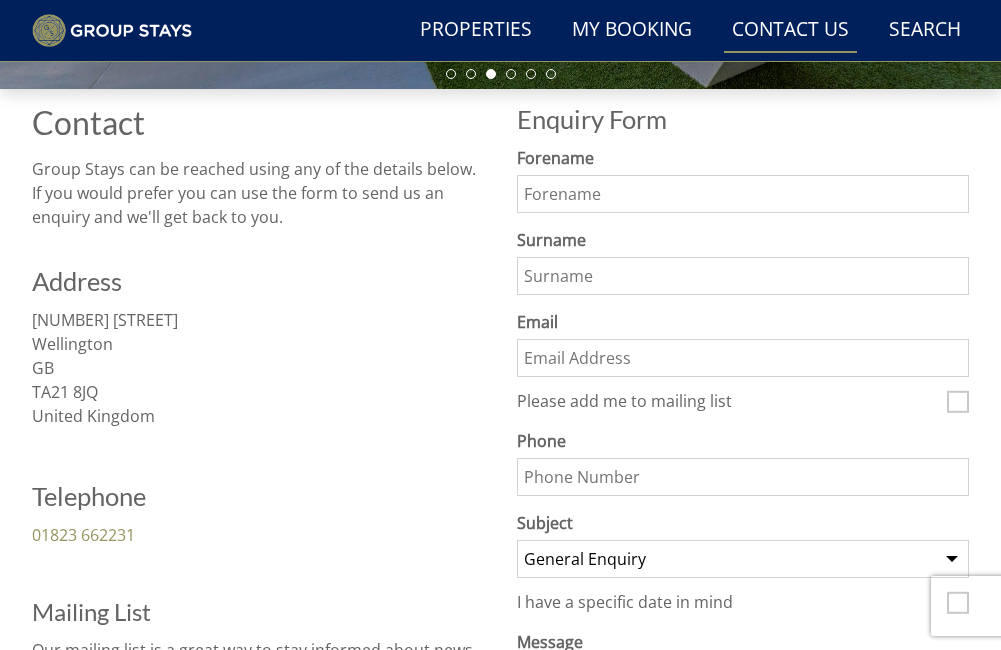 scroll, scrollTop: 777, scrollLeft: 0, axis: vertical 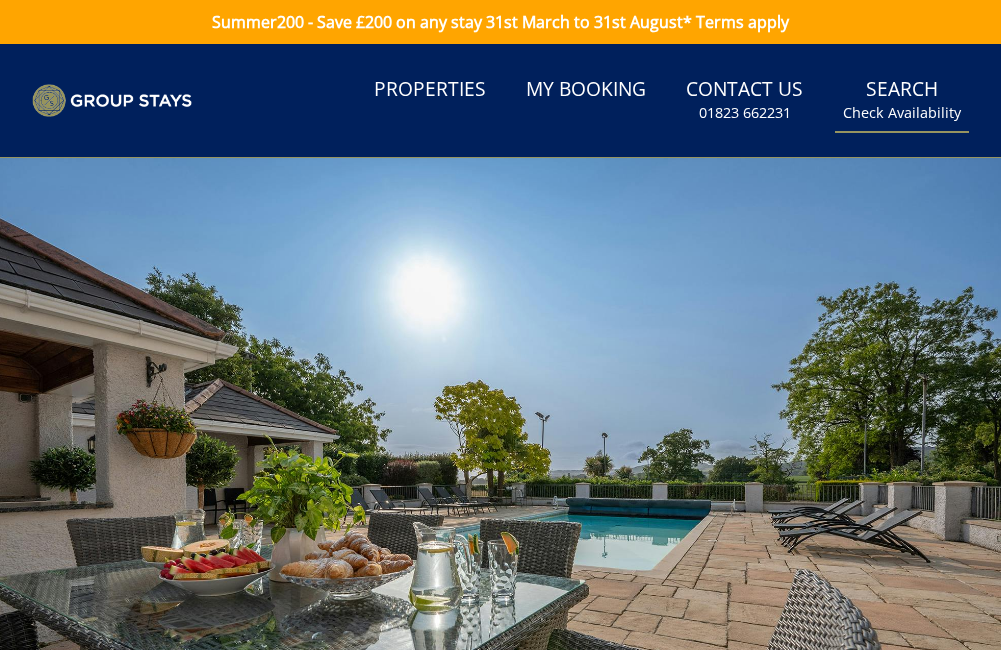 click on "Search  Check Availability" at bounding box center (902, 100) 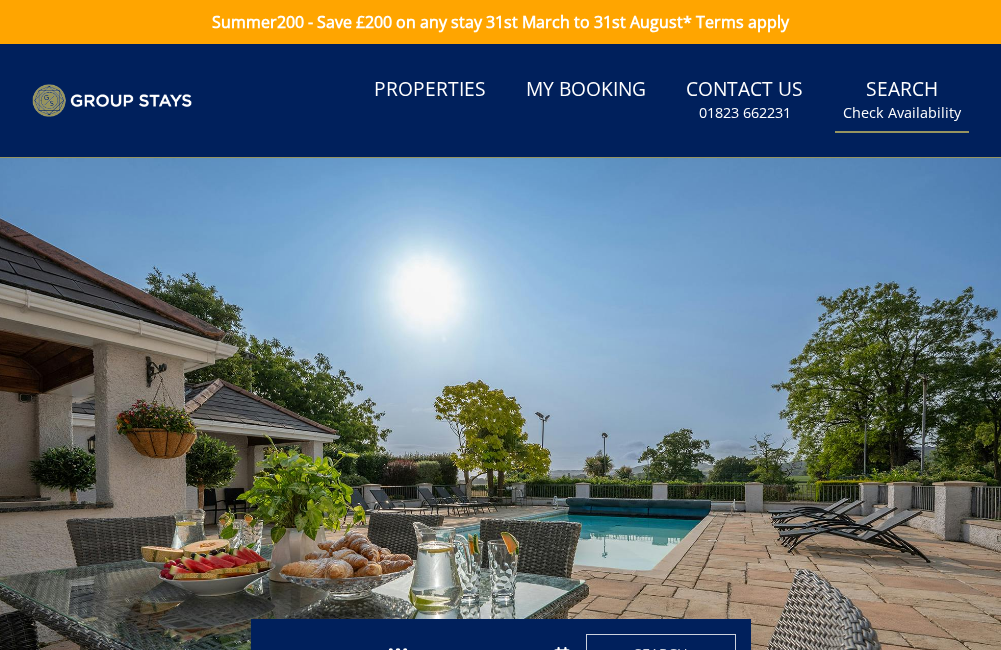 click on "Check Availability" at bounding box center (902, 113) 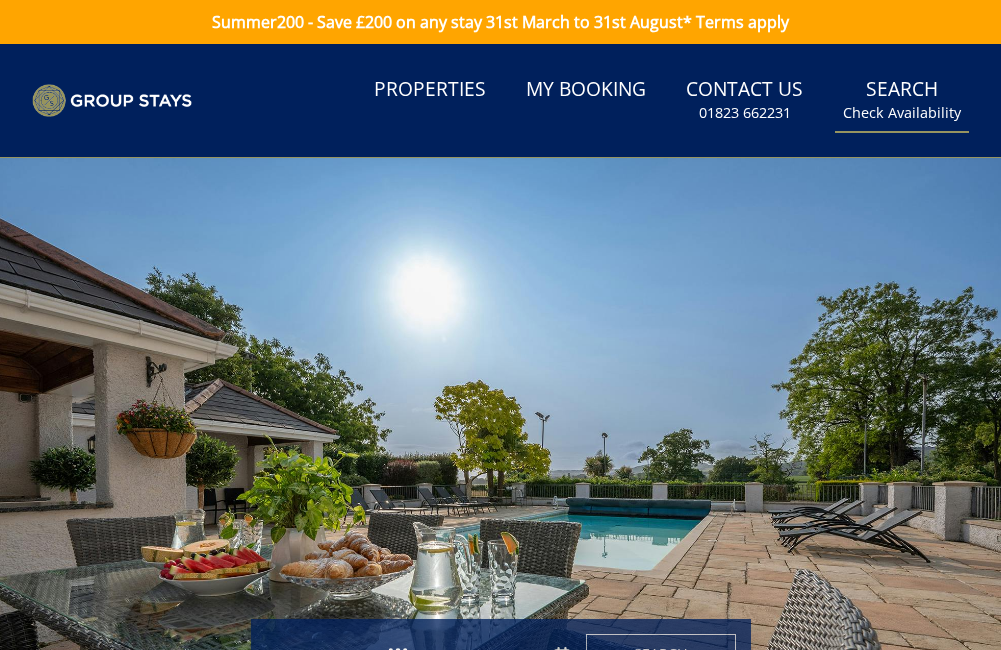 click on "Check Availability" at bounding box center [902, 113] 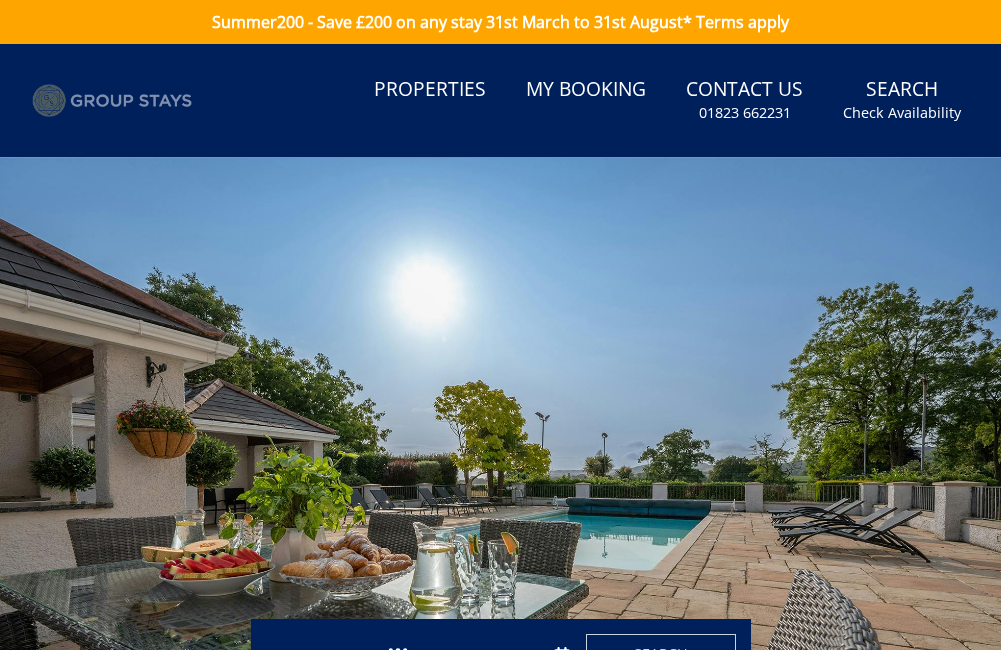 click at bounding box center (112, 101) 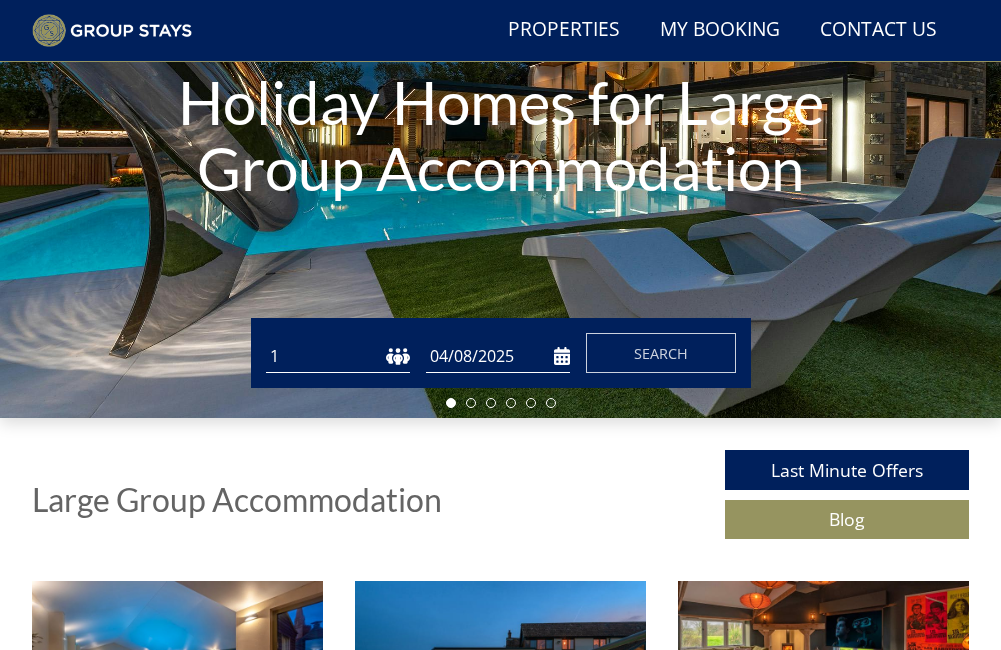 scroll, scrollTop: 448, scrollLeft: 0, axis: vertical 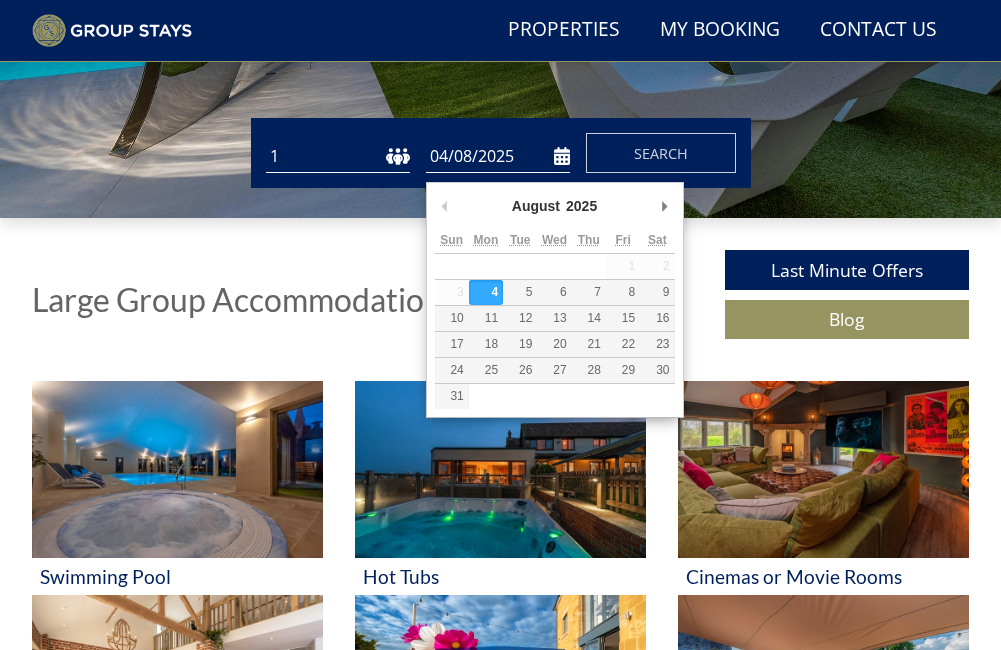 click on "04/08/2025" at bounding box center (498, 156) 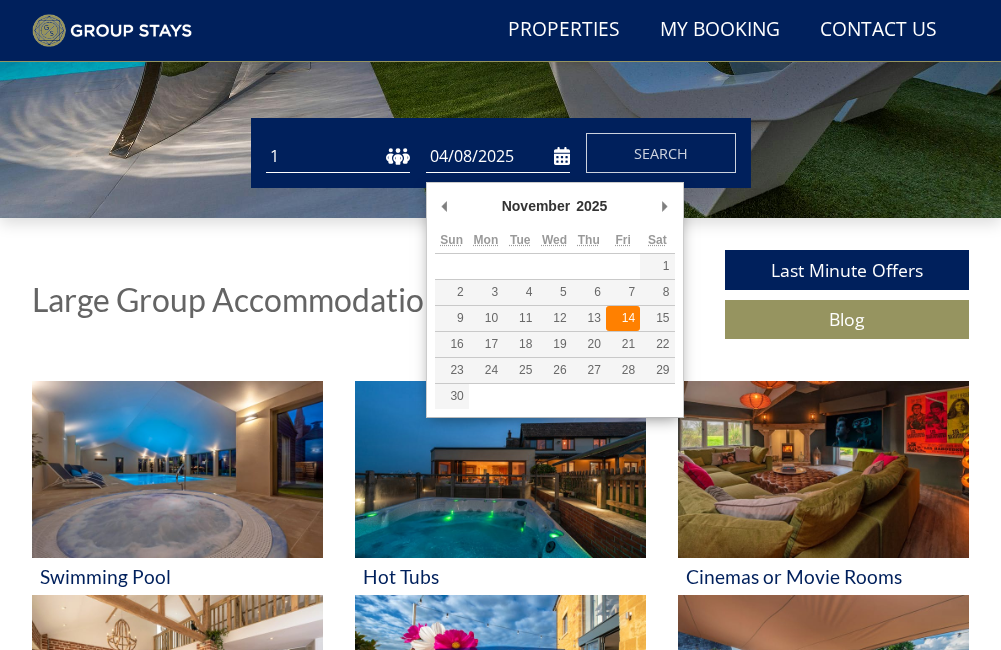 type on "14/11/2025" 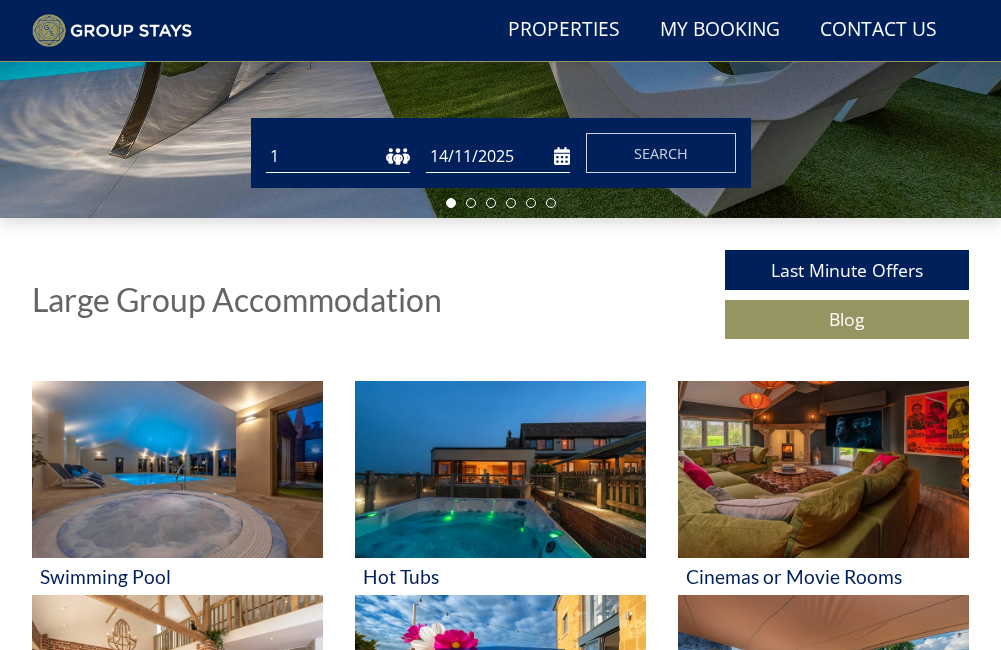 click on "1
2
3
4
5
6
7
8
9
10
11
12
13
14
15
16
17
18
19
20
21
22
23
24
25
26
27
28
29
30
31
32
33
34
35
36
37
38
39
40
41
42
43
44
45
46
47
48
49
50" at bounding box center [338, 156] 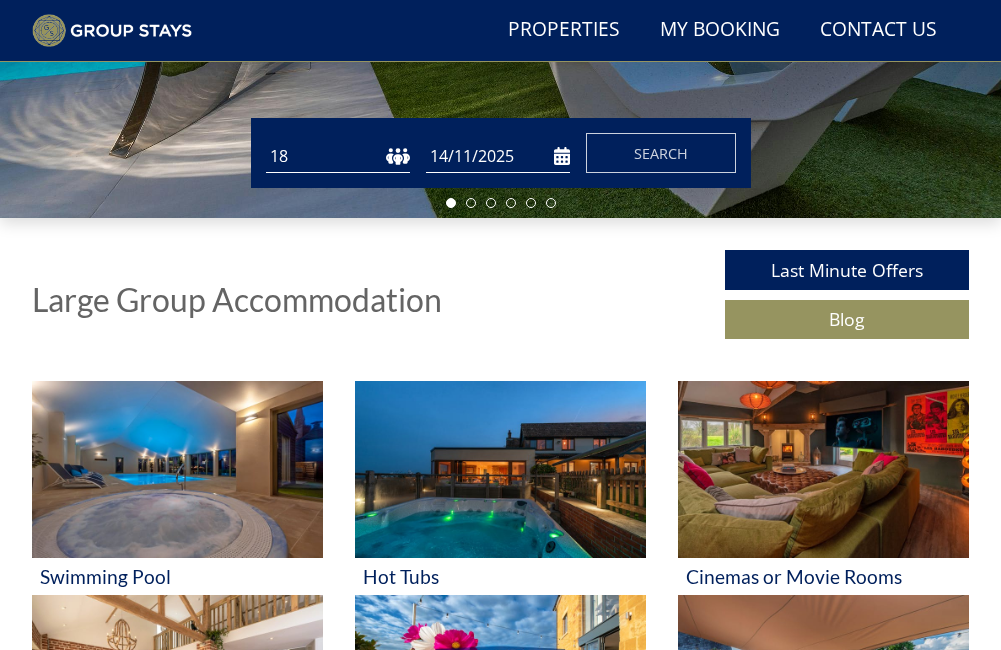 click on "1
2
3
4
5
6
7
8
9
10
11
12
13
14
15
16
17
18
19
20
21
22
23
24
25
26
27
28
29
30
31
32
33
34
35
36
37
38
39
40
41
42
43
44
45
46
47
48
49
50" at bounding box center (338, 156) 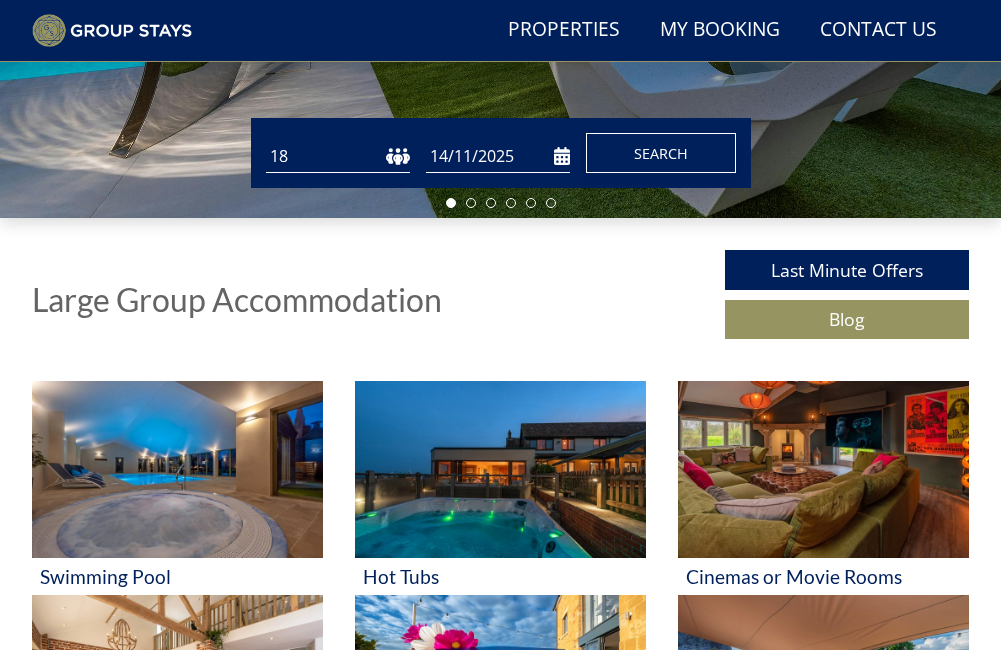 click on "Search" at bounding box center [661, 153] 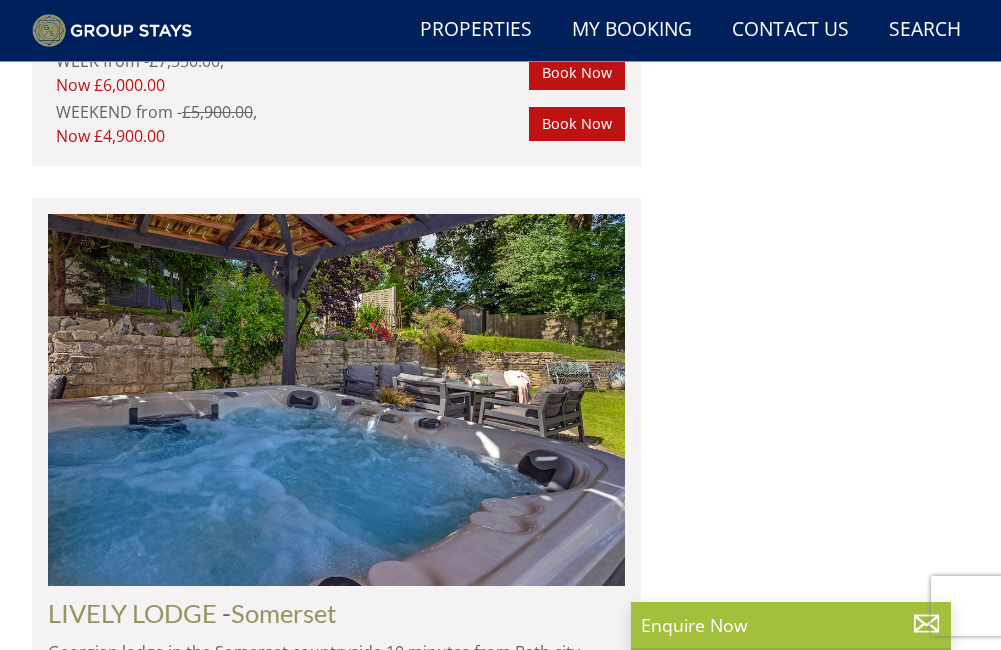scroll, scrollTop: 4263, scrollLeft: 0, axis: vertical 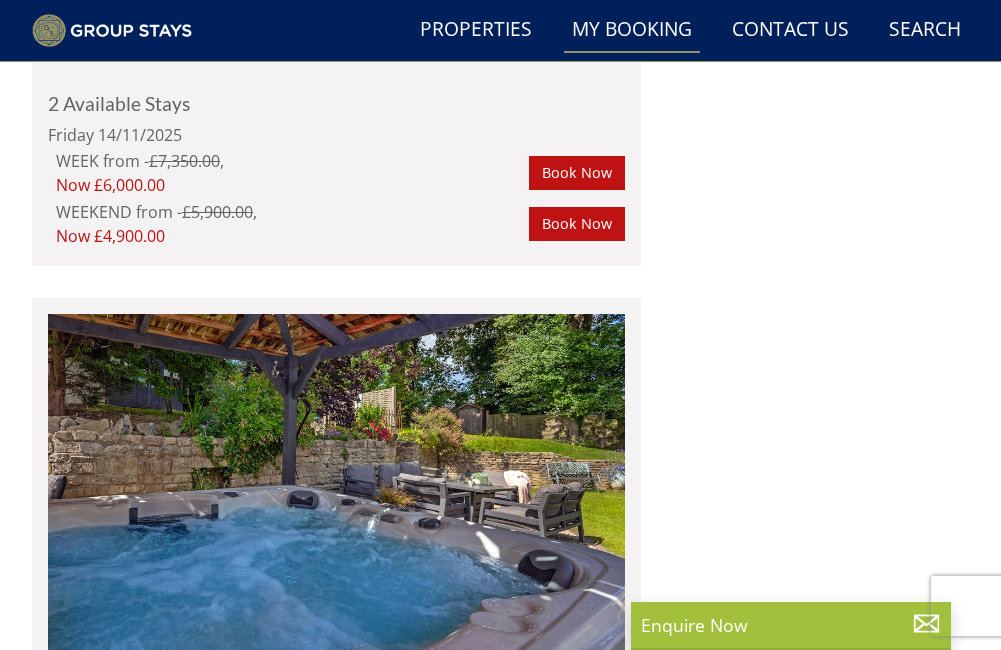 click on "My Booking" at bounding box center (632, 30) 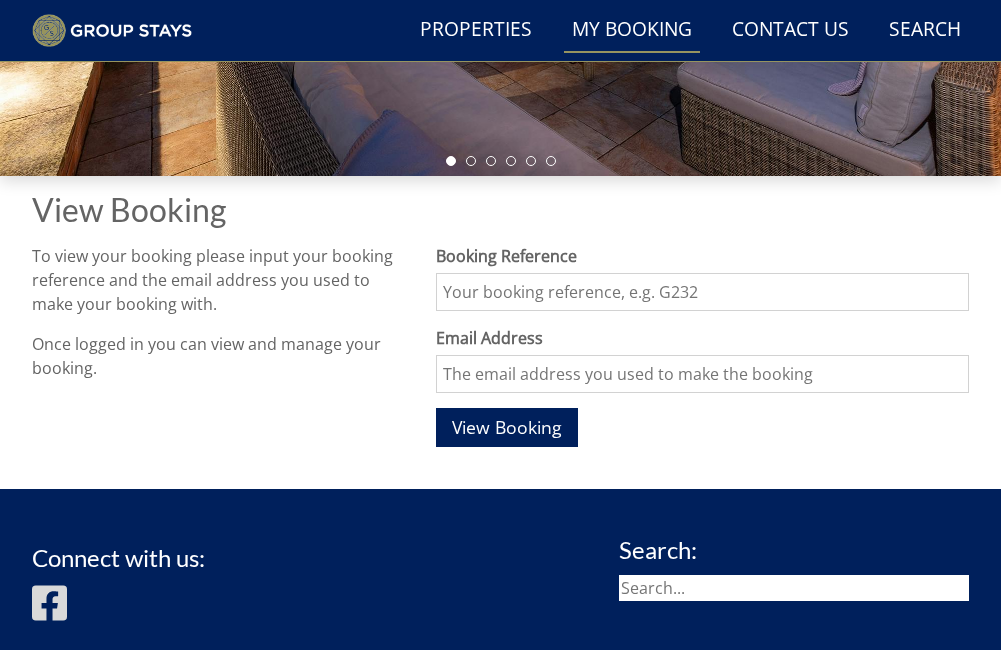 scroll, scrollTop: 290, scrollLeft: 0, axis: vertical 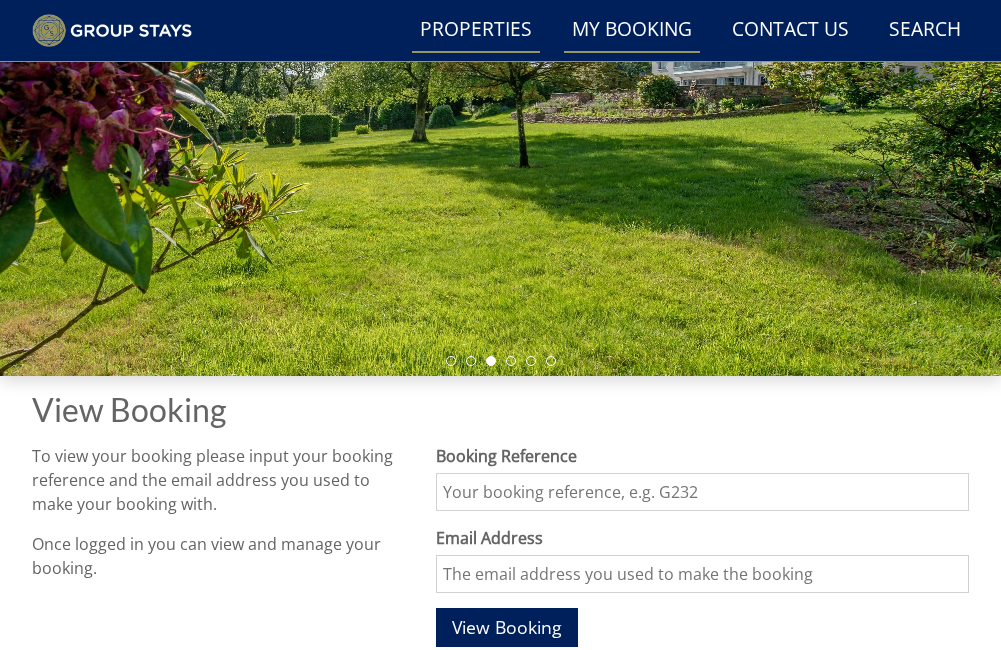 click on "Properties" at bounding box center [476, 30] 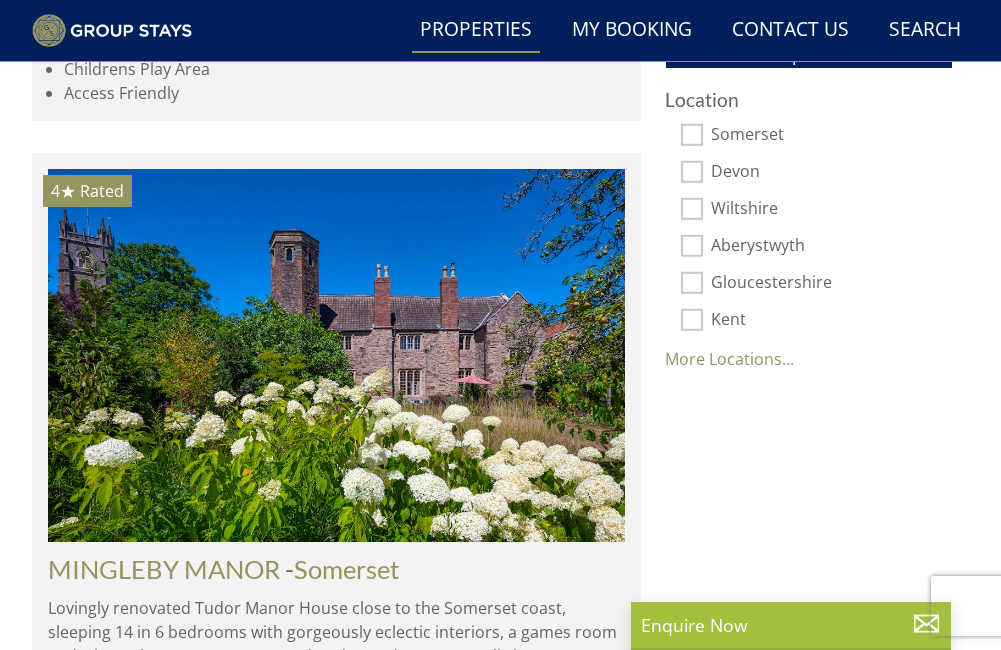 scroll, scrollTop: 1074, scrollLeft: 0, axis: vertical 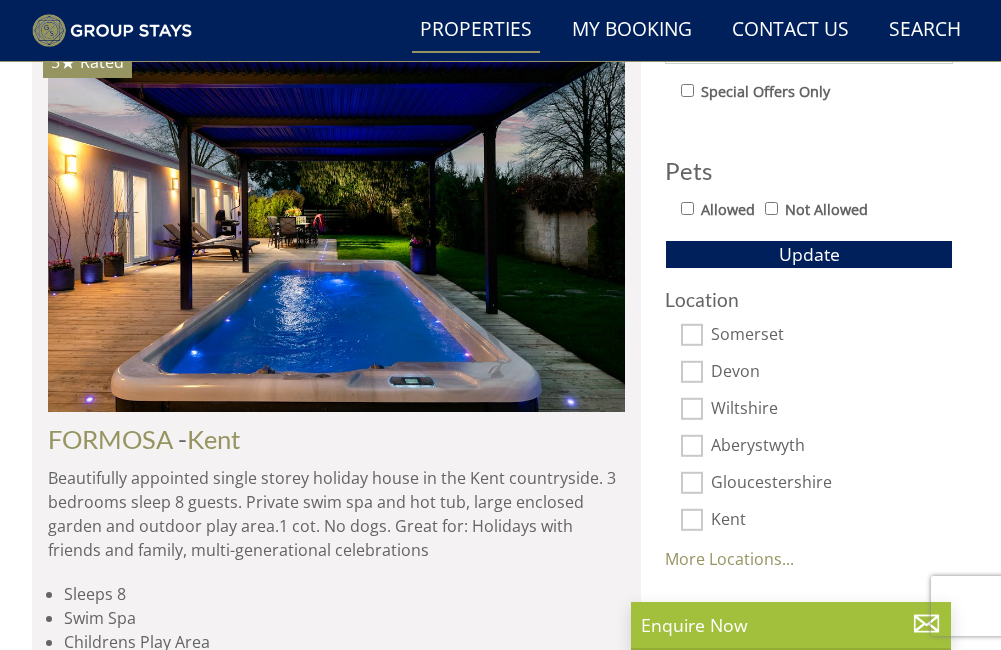click on "Devon" at bounding box center [692, 372] 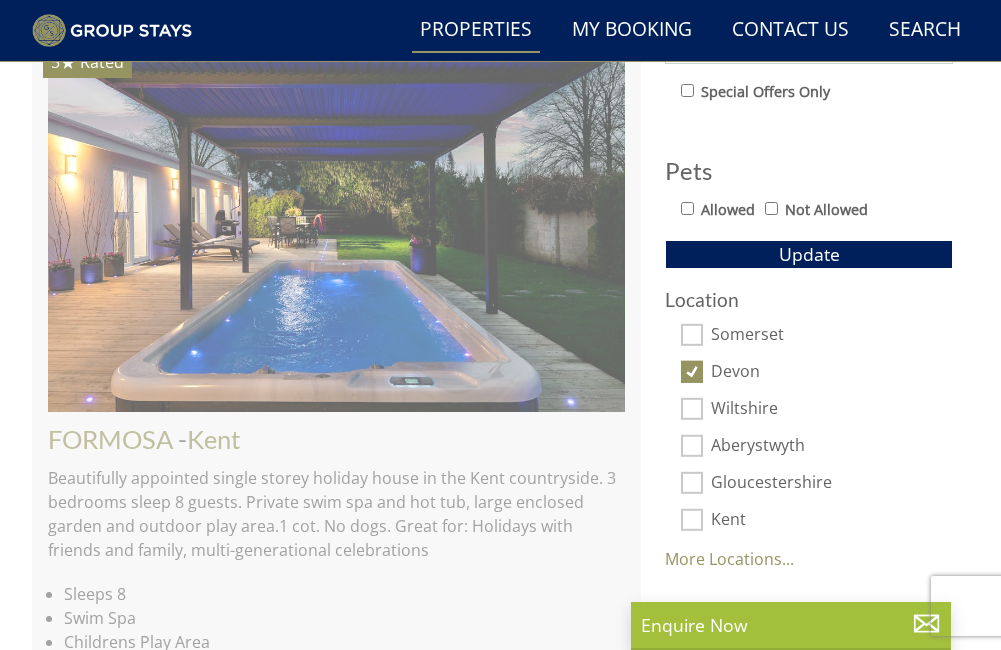 click on "Somerset" at bounding box center (692, 335) 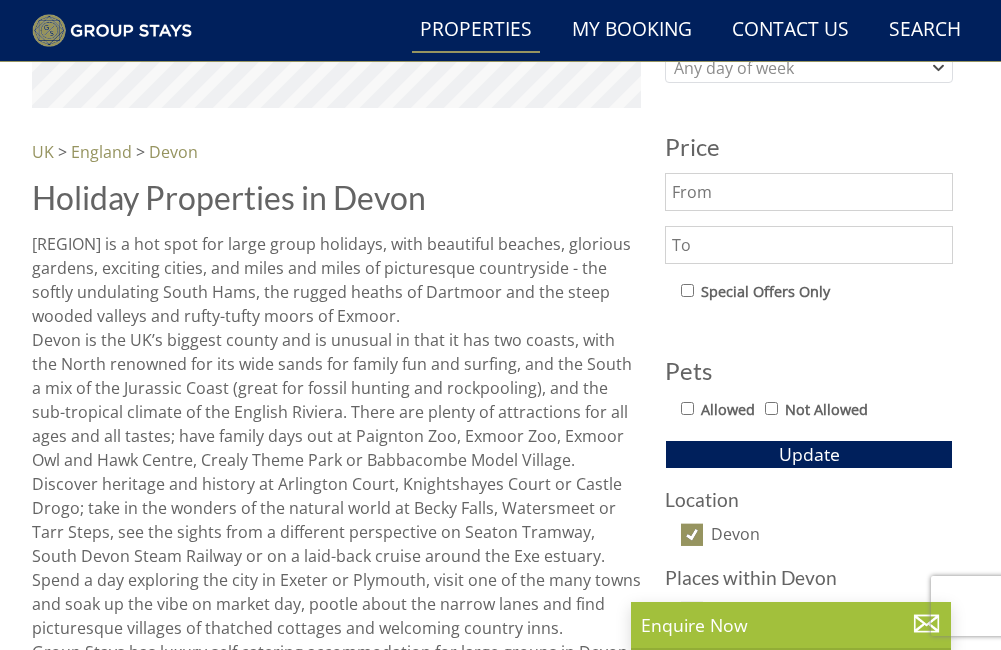 scroll, scrollTop: 574, scrollLeft: 0, axis: vertical 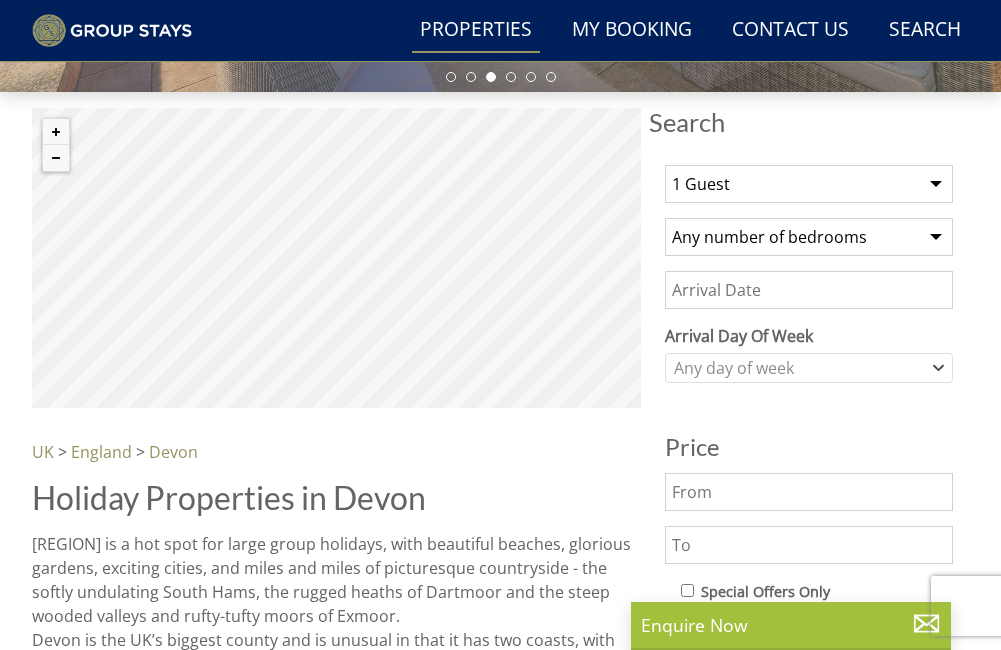 click on "1 Guest
2 Guests
3 Guests
4 Guests
5 Guests
6 Guests
7 Guests
8 Guests
9 Guests
10 Guests
11 Guests
12 Guests
13 Guests
14 Guests
15 Guests
16 Guests
17 Guests
18 Guests
19 Guests
20 Guests
21 Guests
22 Guests
23 Guests
24 Guests
25 Guests
26 Guests
27 Guests
28 Guests
29 Guests
30 Guests
31 Guests
32 Guests" at bounding box center (809, 184) 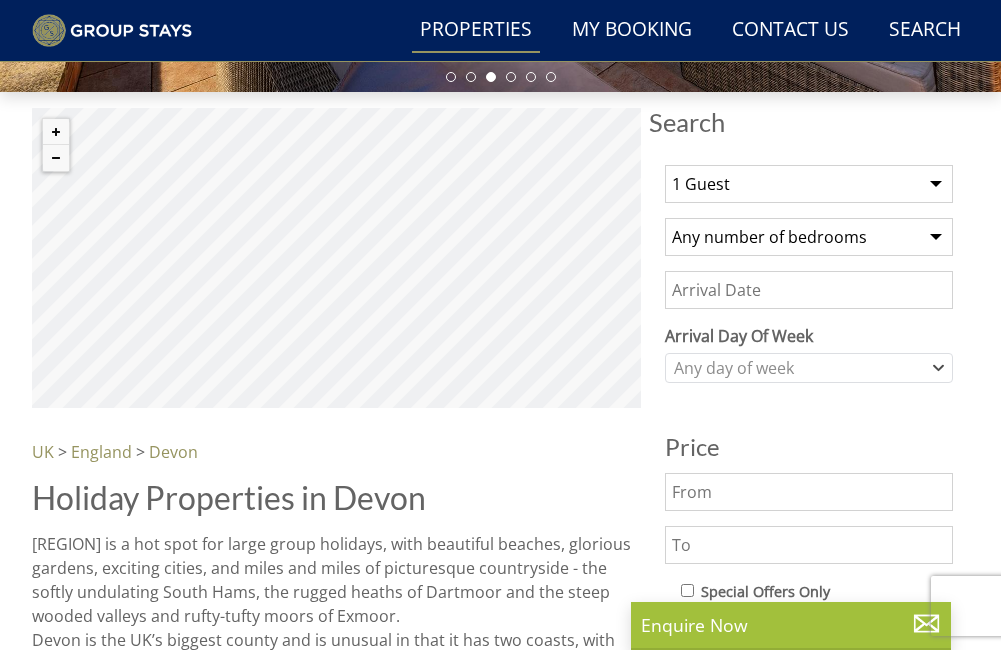 select on "18" 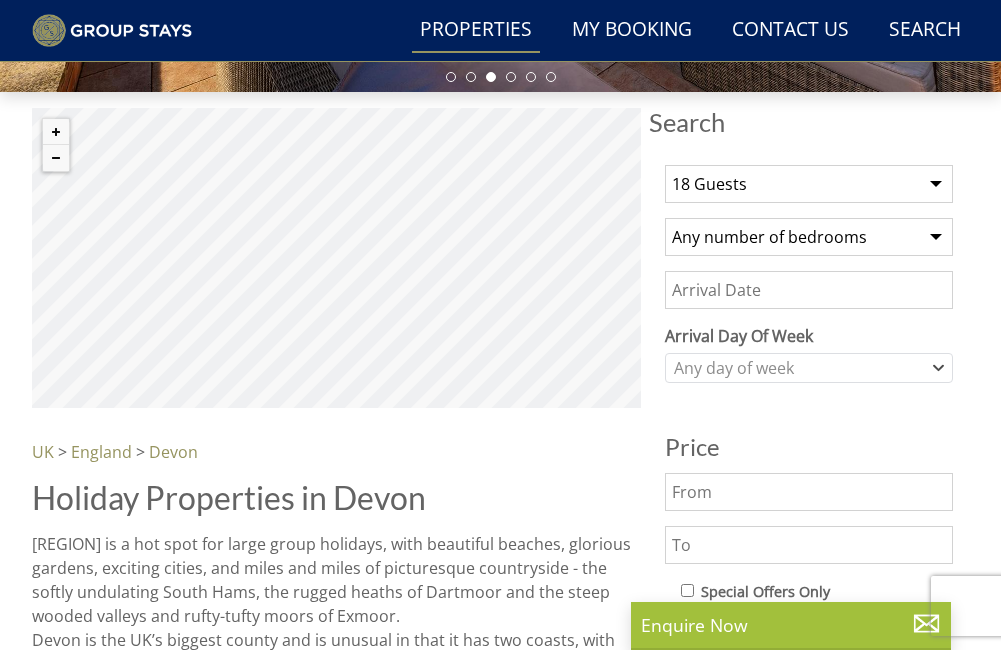 click on "1 Guest
2 Guests
3 Guests
4 Guests
5 Guests
6 Guests
7 Guests
8 Guests
9 Guests
10 Guests
11 Guests
12 Guests
13 Guests
14 Guests
15 Guests
16 Guests
17 Guests
18 Guests
19 Guests
20 Guests
21 Guests
22 Guests
23 Guests
24 Guests
25 Guests
26 Guests
27 Guests
28 Guests
29 Guests
30 Guests
31 Guests
32 Guests" at bounding box center (809, 184) 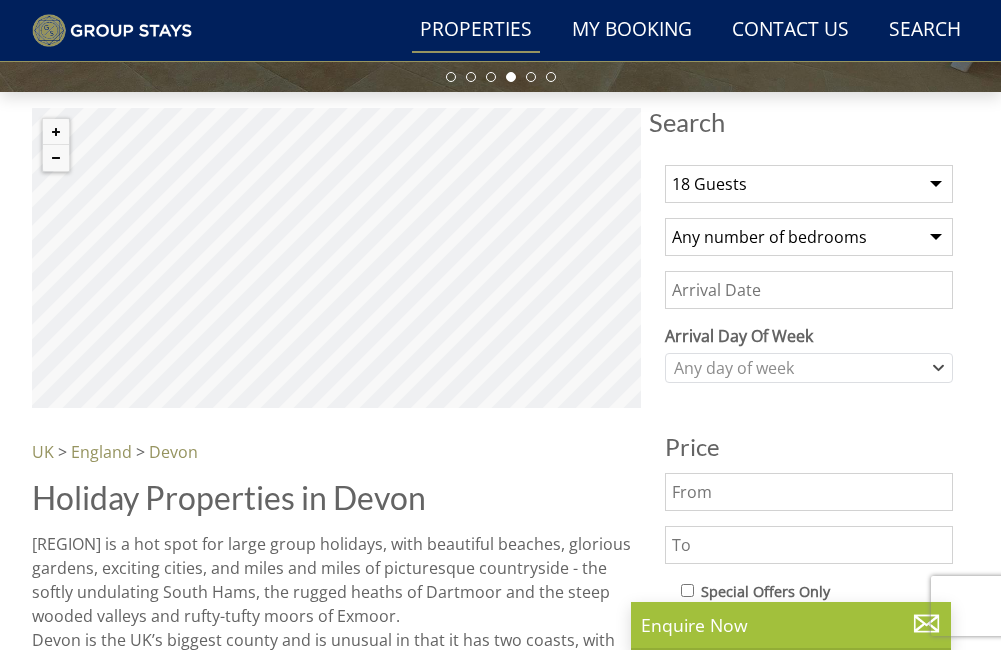 select on "8" 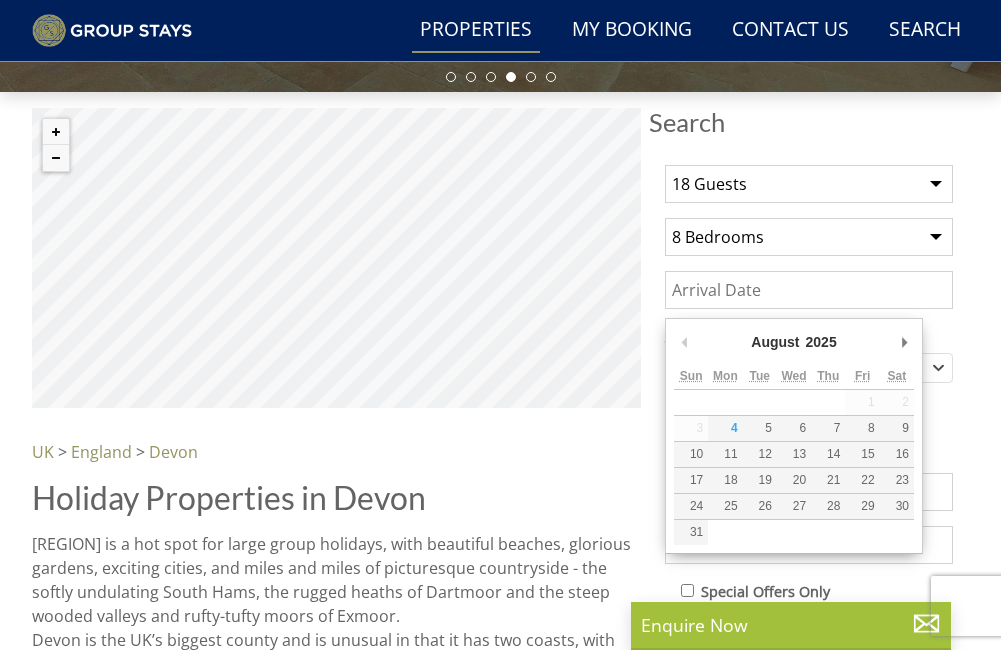 click on "Date" at bounding box center [809, 290] 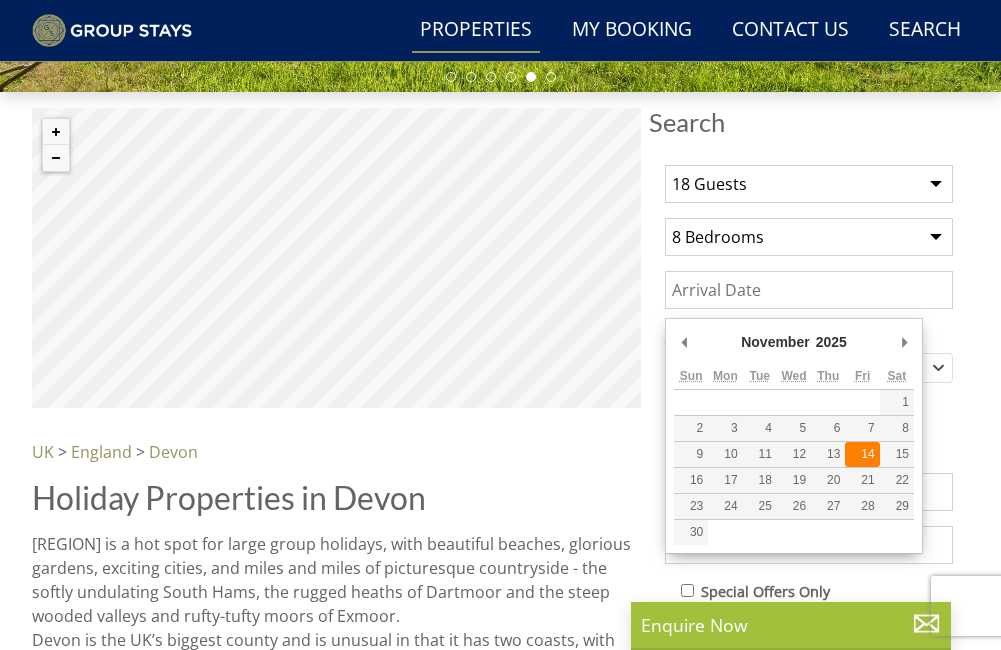 type on "14/11/2025" 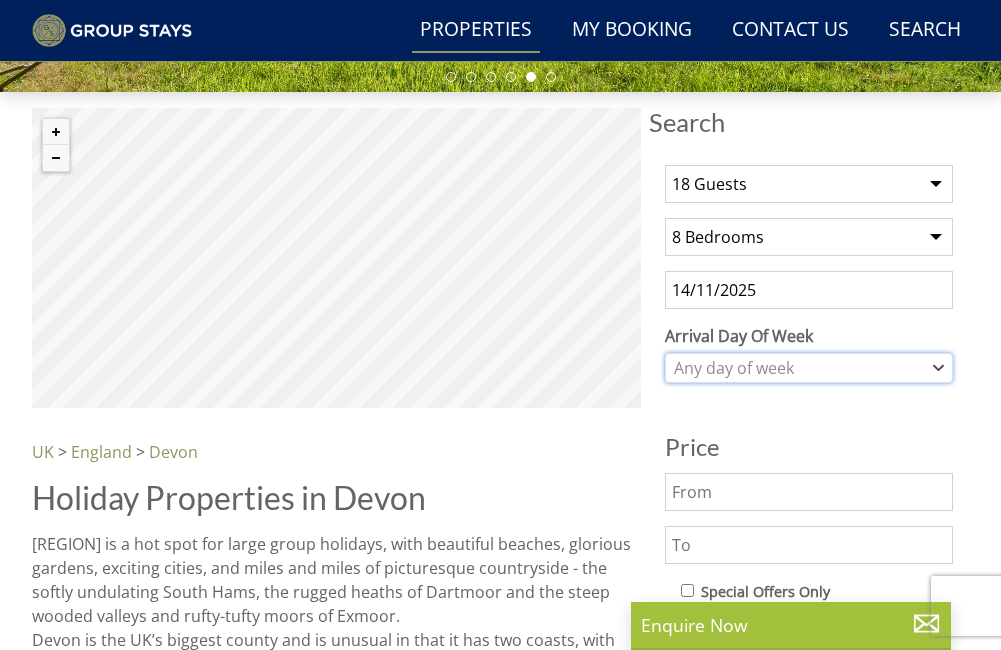 click on "Any day of week" at bounding box center [809, 368] 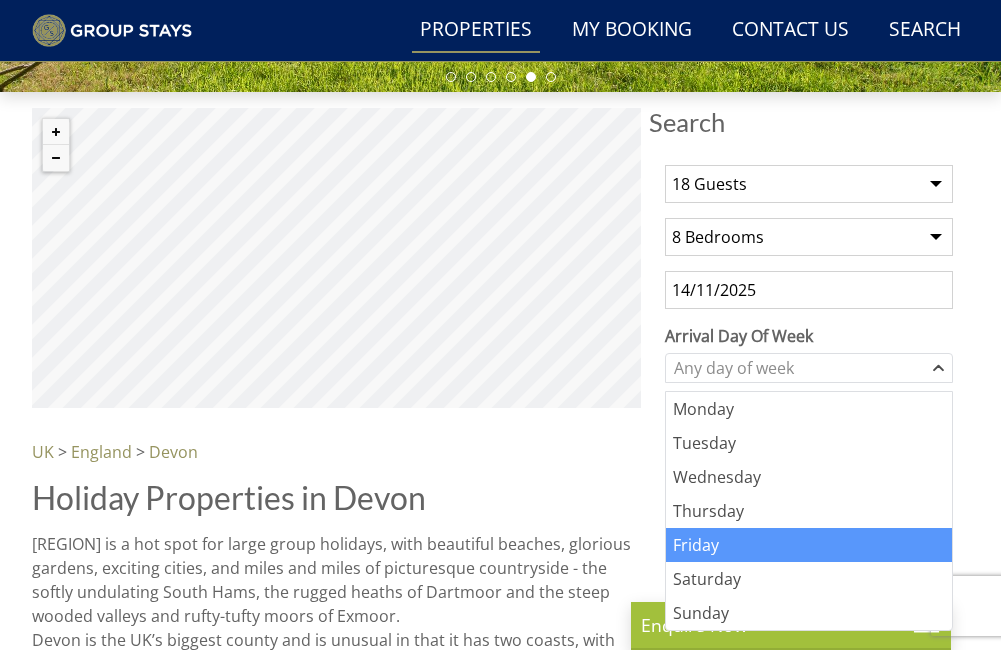 click on "Friday" at bounding box center (809, 545) 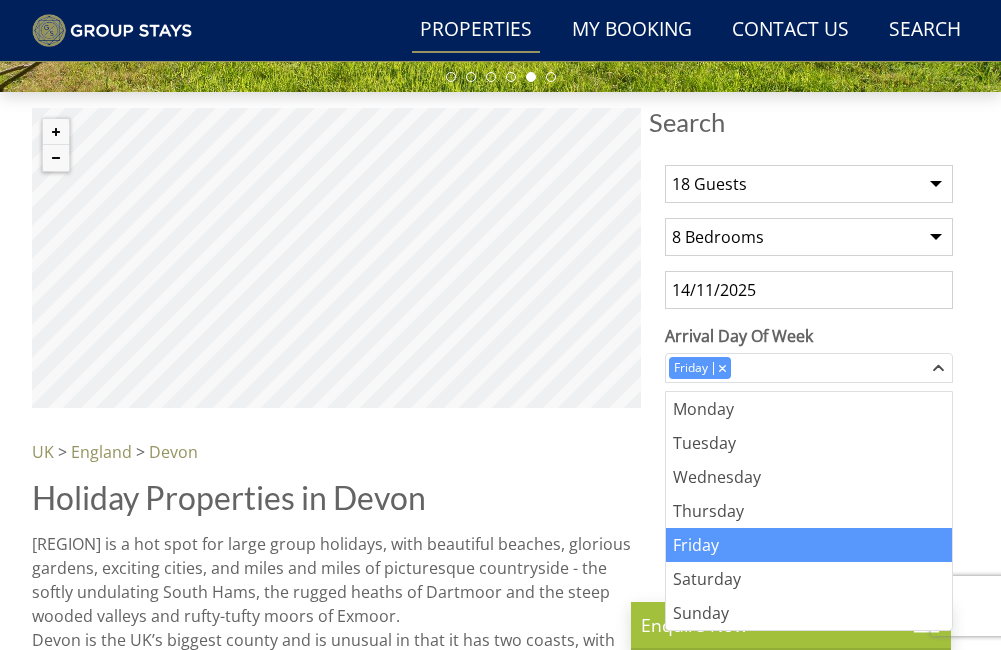 click on "Search
Search
1 Guest
2 Guests
3 Guests
4 Guests
5 Guests
6 Guests
7 Guests
8 Guests
9 Guests
10 Guests
11 Guests
12 Guests
13 Guests
14 Guests
15 Guests
16 Guests
17 Guests
18 Guests
19 Guests
20 Guests
21 Guests
22 Guests
23 Guests
24 Guests
25 Guests
26 Guests
27 Guests
28 Guests
29 Guests
30 Guests
31 Guests
32 Guests
Any number of bedrooms
4 Bedrooms
5 Bedrooms
6 Bedrooms
7 Bedrooms
8 Bedrooms
9 Bedrooms
10 Bedrooms
11 Bedrooms
12 Bedrooms
13 Bedrooms
14 Bedrooms
15 Bedrooms
16 Bedrooms
14/11/2025
Arrival Day Of Week
Monday Tuesday Wednesday" at bounding box center (500, 4396) 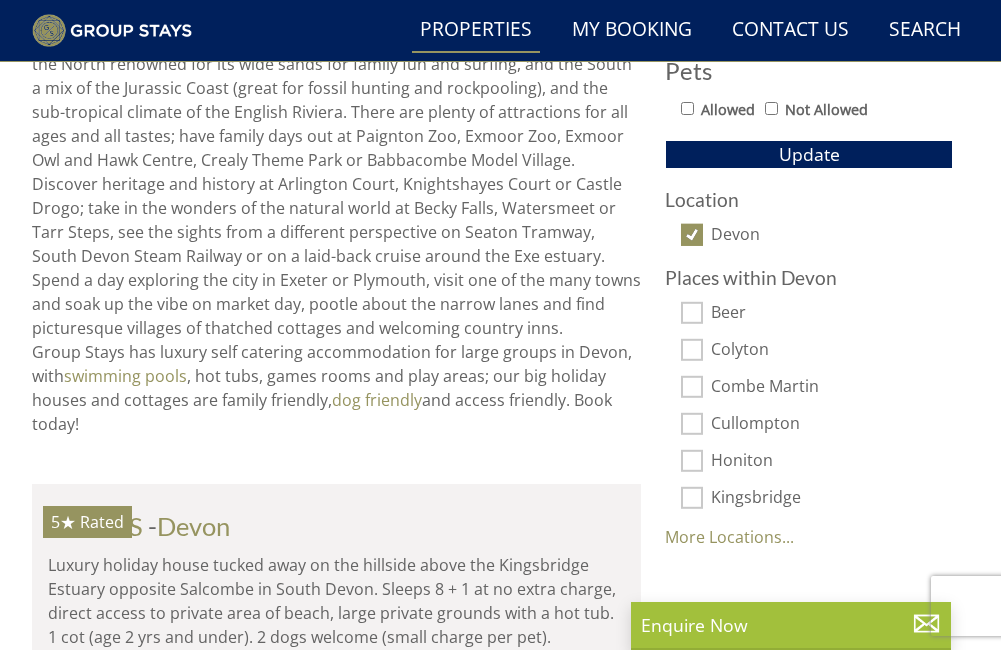 scroll, scrollTop: 974, scrollLeft: 0, axis: vertical 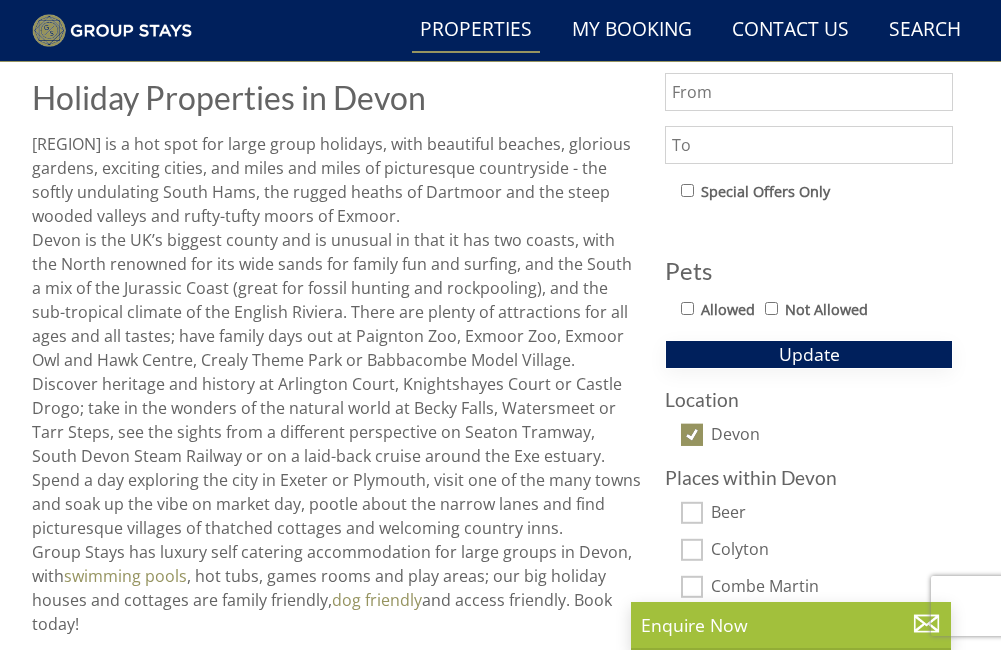click on "Update" at bounding box center [809, 354] 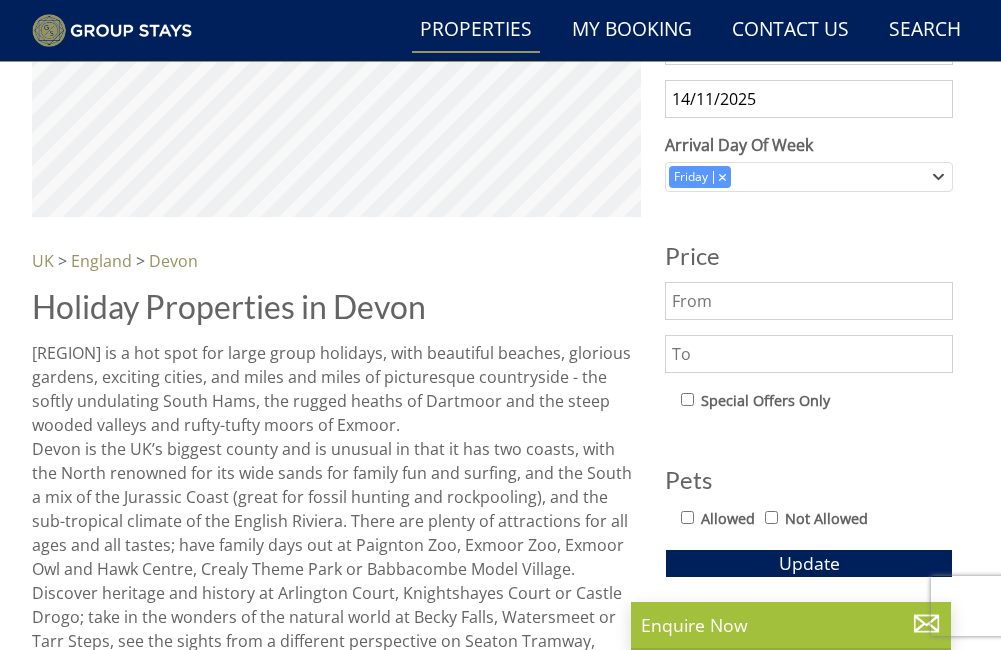 scroll, scrollTop: 665, scrollLeft: 0, axis: vertical 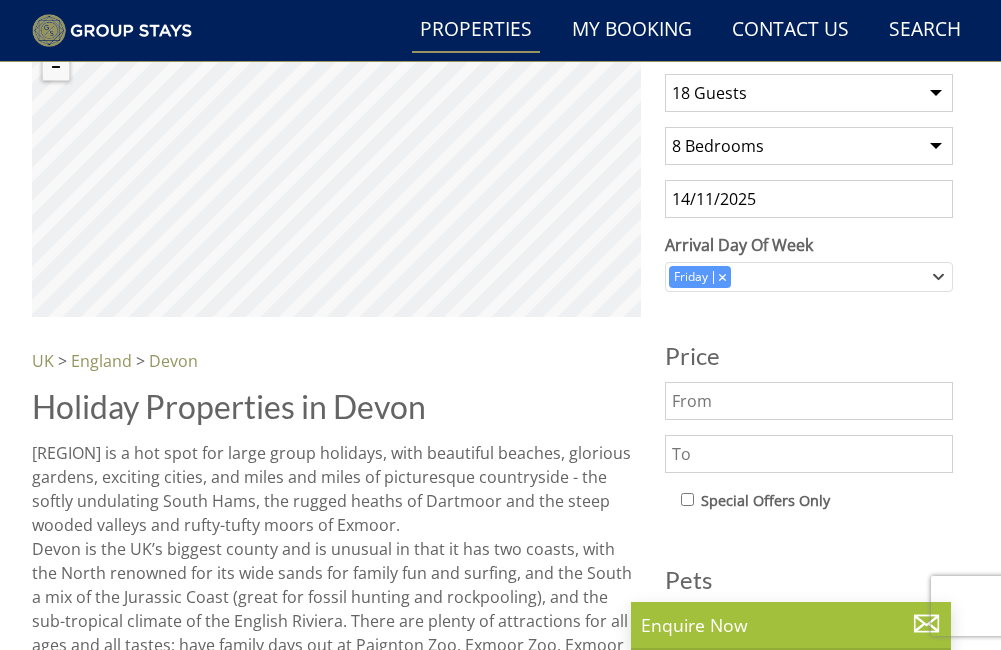 click on "Any number of bedrooms
4 Bedrooms
5 Bedrooms
6 Bedrooms
7 Bedrooms
8 Bedrooms
9 Bedrooms
10 Bedrooms
11 Bedrooms
12 Bedrooms
13 Bedrooms
14 Bedrooms
15 Bedrooms
16 Bedrooms" at bounding box center (809, 146) 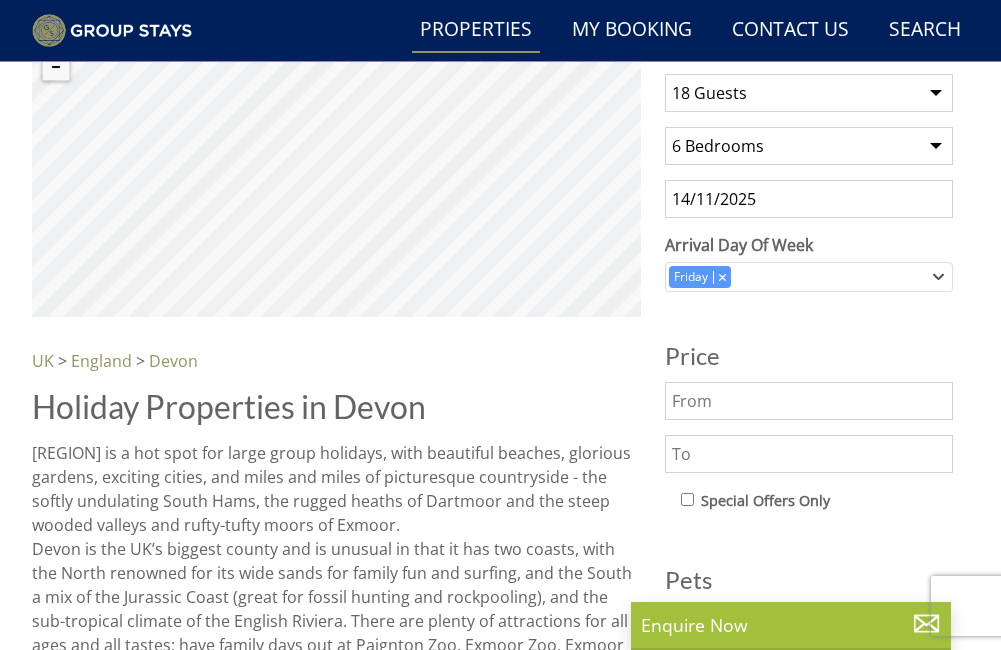 click on "Any number of bedrooms
4 Bedrooms
5 Bedrooms
6 Bedrooms
7 Bedrooms
8 Bedrooms
9 Bedrooms
10 Bedrooms
11 Bedrooms
12 Bedrooms
13 Bedrooms
14 Bedrooms
15 Bedrooms
16 Bedrooms" at bounding box center [809, 146] 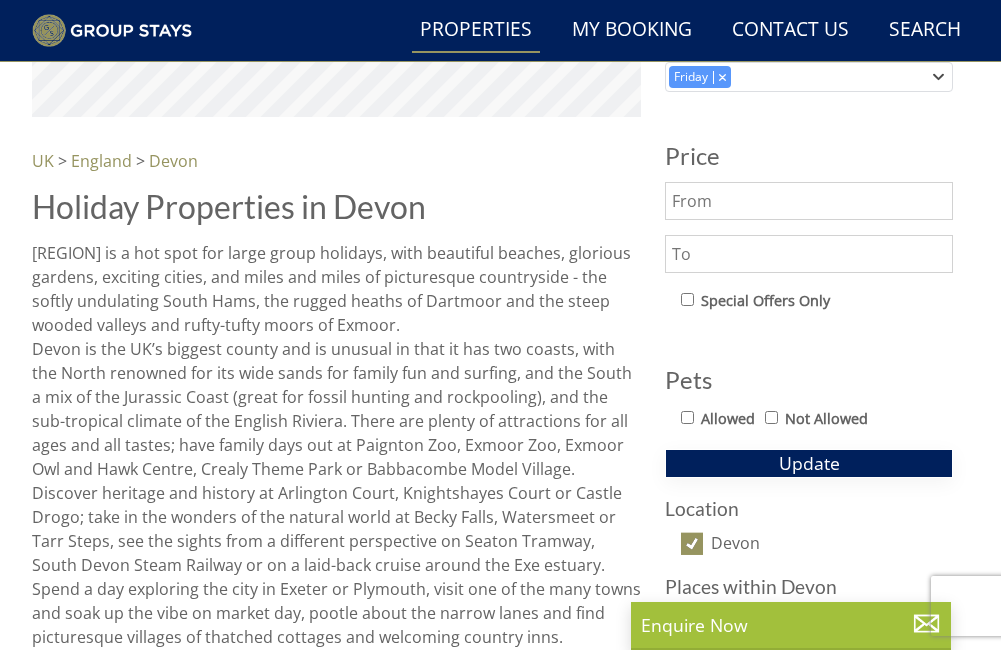click on "Update" at bounding box center (809, 463) 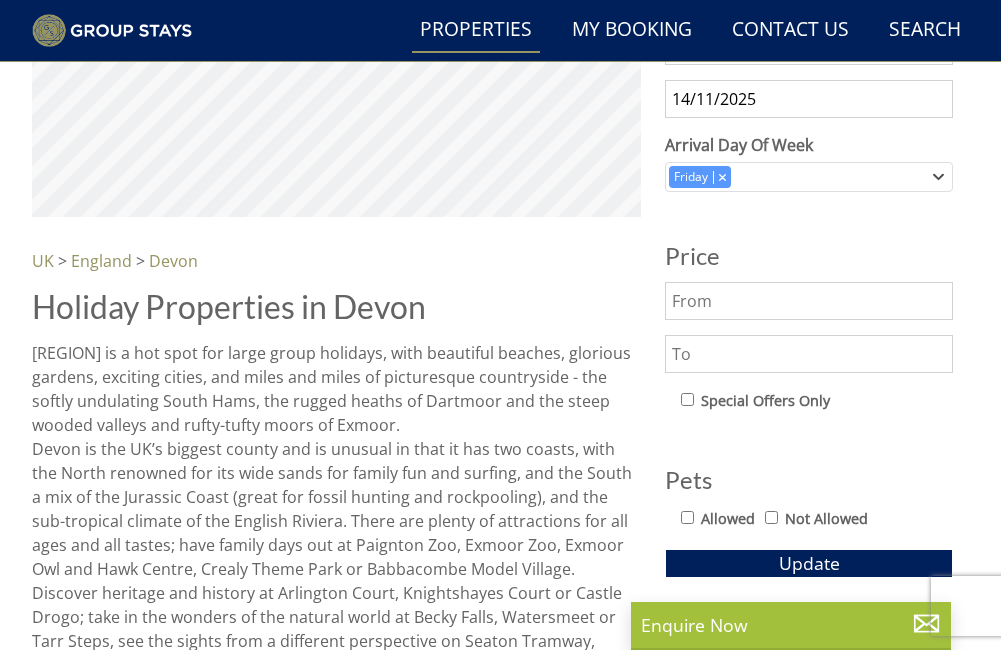 scroll, scrollTop: 1165, scrollLeft: 0, axis: vertical 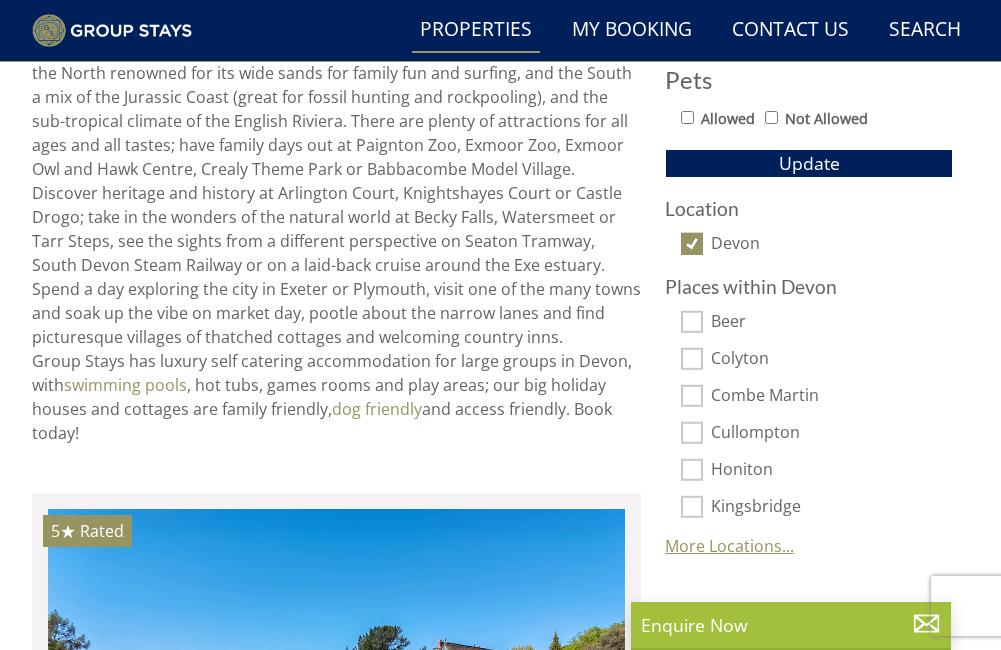 click on "More Locations..." at bounding box center [729, 546] 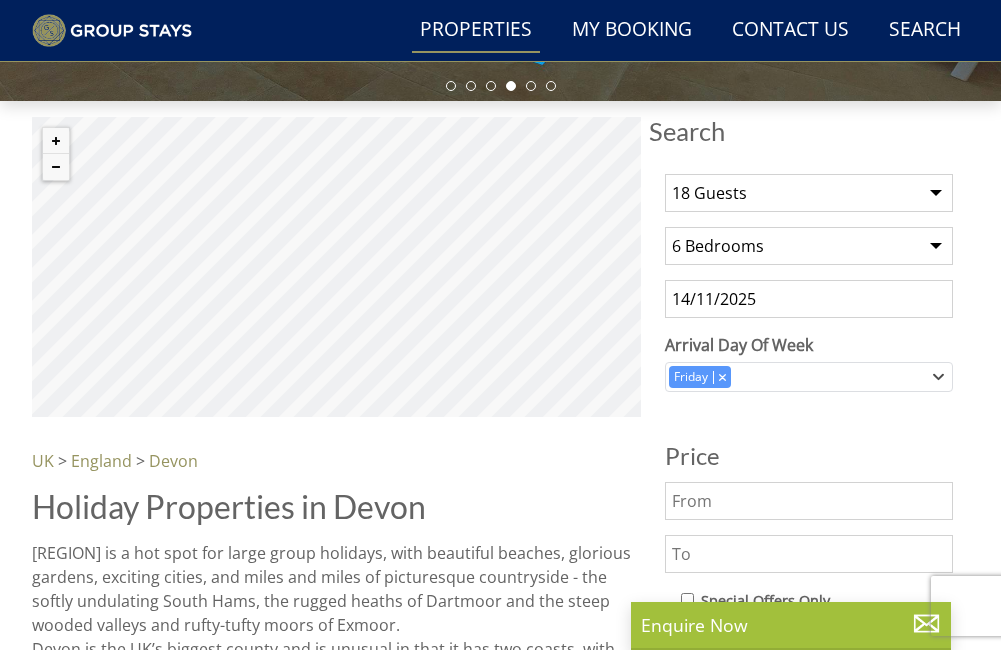 scroll, scrollTop: 465, scrollLeft: 0, axis: vertical 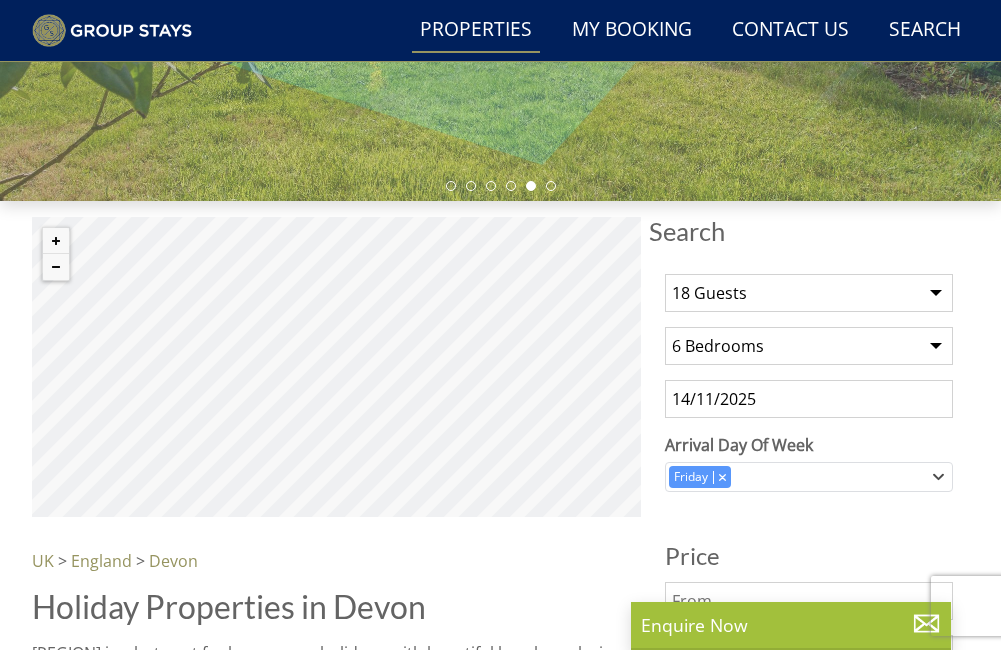 click on "1 Guest
2 Guests
3 Guests
4 Guests
5 Guests
6 Guests
7 Guests
8 Guests
9 Guests
10 Guests
11 Guests
12 Guests
13 Guests
14 Guests
15 Guests
16 Guests
17 Guests
18 Guests
19 Guests
20 Guests
21 Guests
22 Guests
23 Guests
24 Guests
25 Guests
26 Guests
27 Guests
28 Guests
29 Guests
30 Guests
31 Guests
32 Guests" at bounding box center [809, 293] 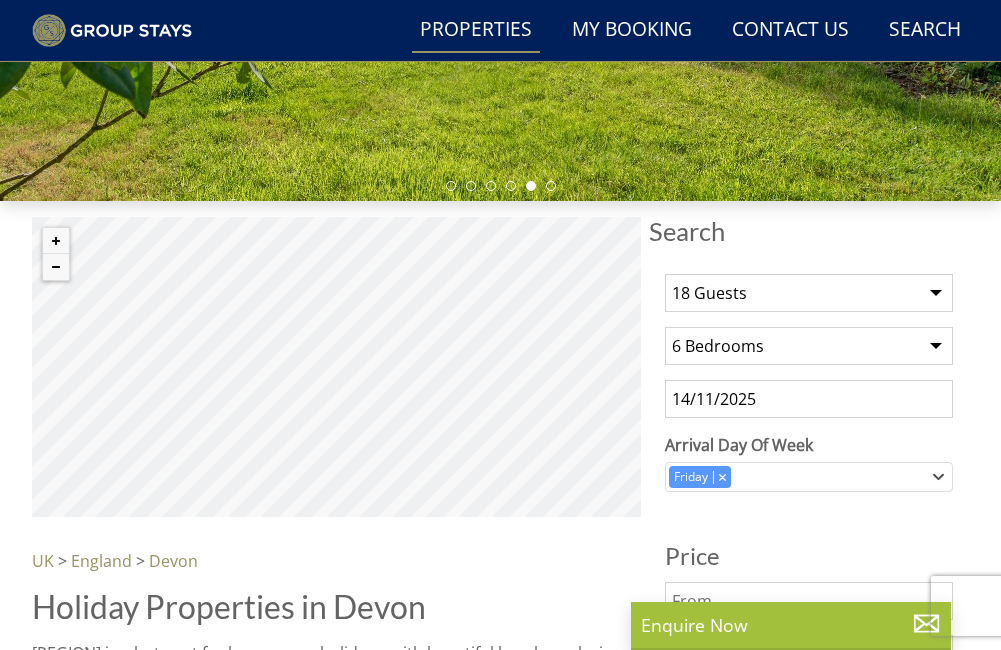 select on "17" 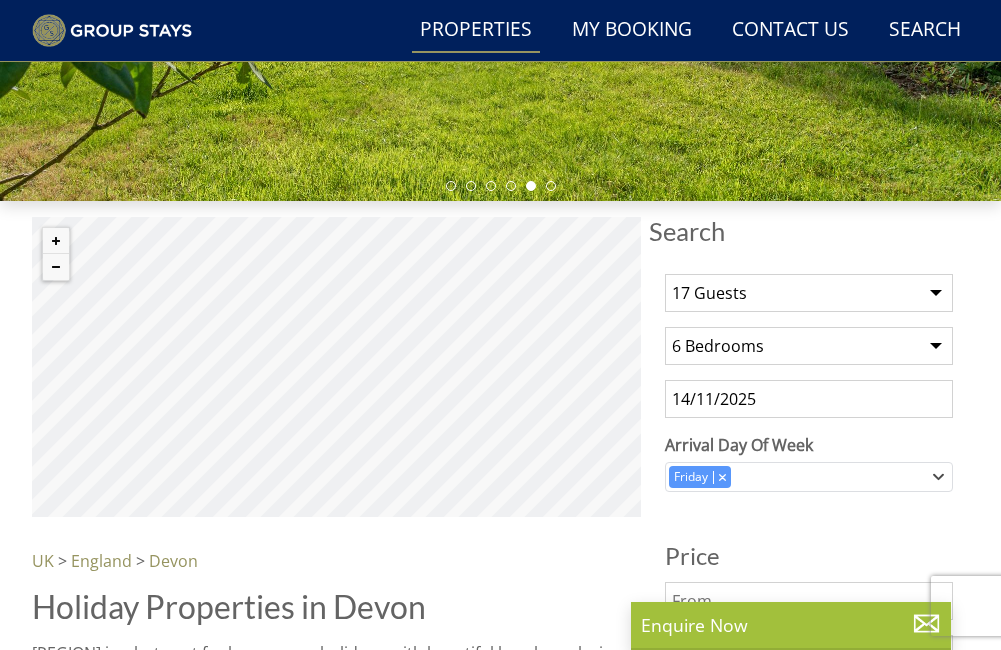 click on "1 Guest
2 Guests
3 Guests
4 Guests
5 Guests
6 Guests
7 Guests
8 Guests
9 Guests
10 Guests
11 Guests
12 Guests
13 Guests
14 Guests
15 Guests
16 Guests
17 Guests
18 Guests
19 Guests
20 Guests
21 Guests
22 Guests
23 Guests
24 Guests
25 Guests
26 Guests
27 Guests
28 Guests
29 Guests
30 Guests
31 Guests
32 Guests" at bounding box center [809, 293] 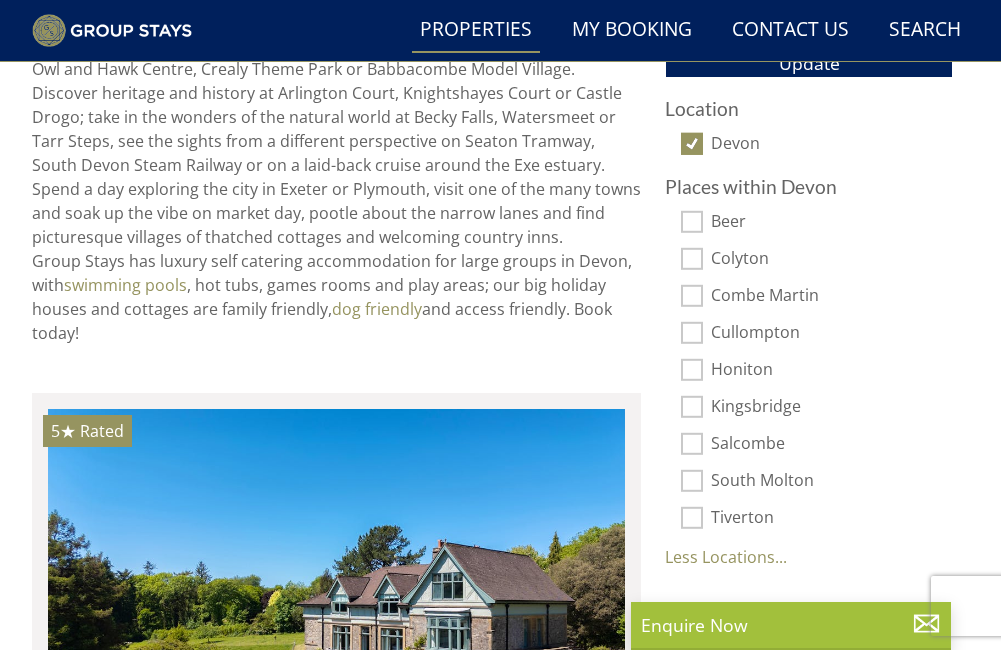 scroll, scrollTop: 1165, scrollLeft: 0, axis: vertical 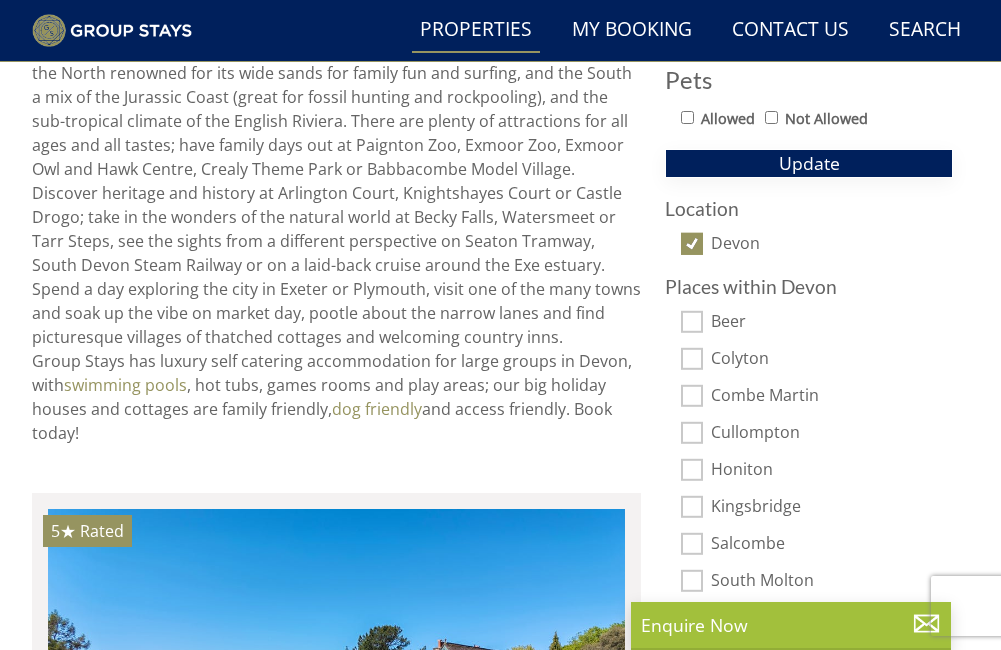 click on "Update" at bounding box center [809, 163] 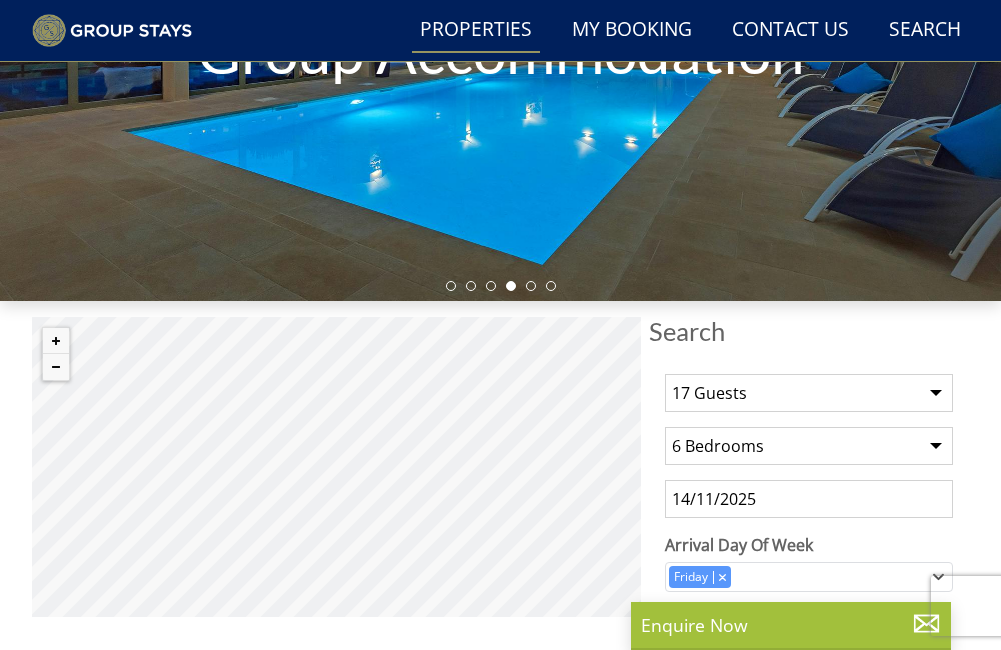 scroll, scrollTop: 165, scrollLeft: 0, axis: vertical 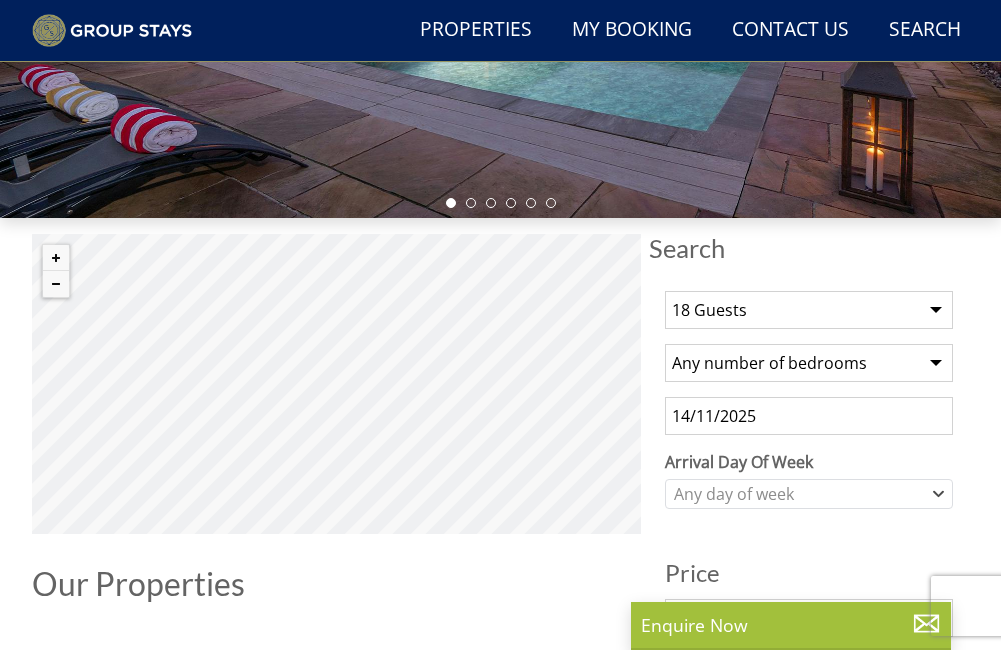 select on "18" 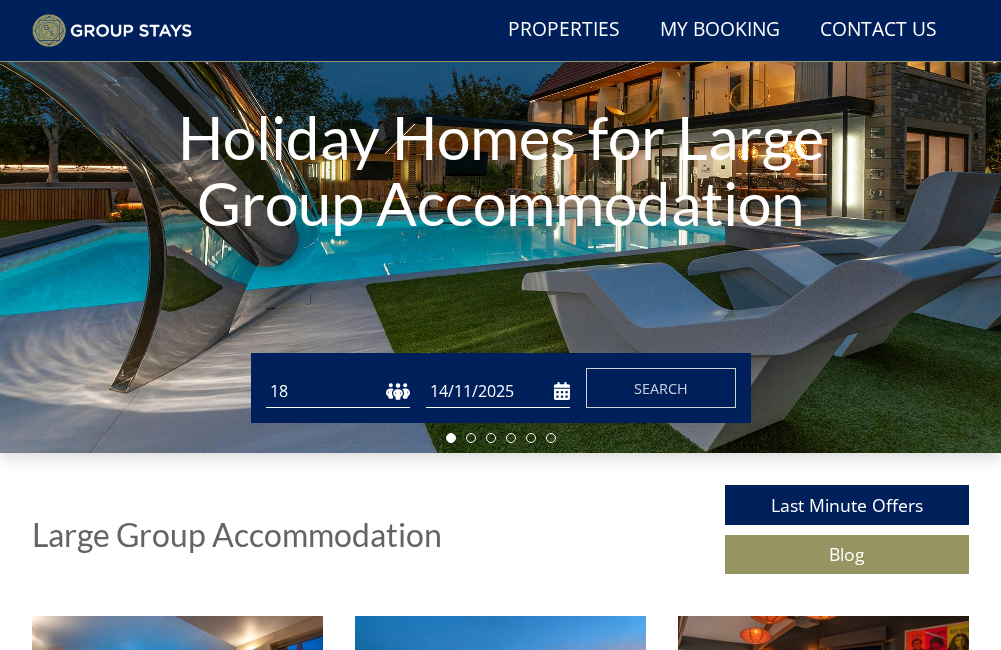 scroll, scrollTop: 13, scrollLeft: 0, axis: vertical 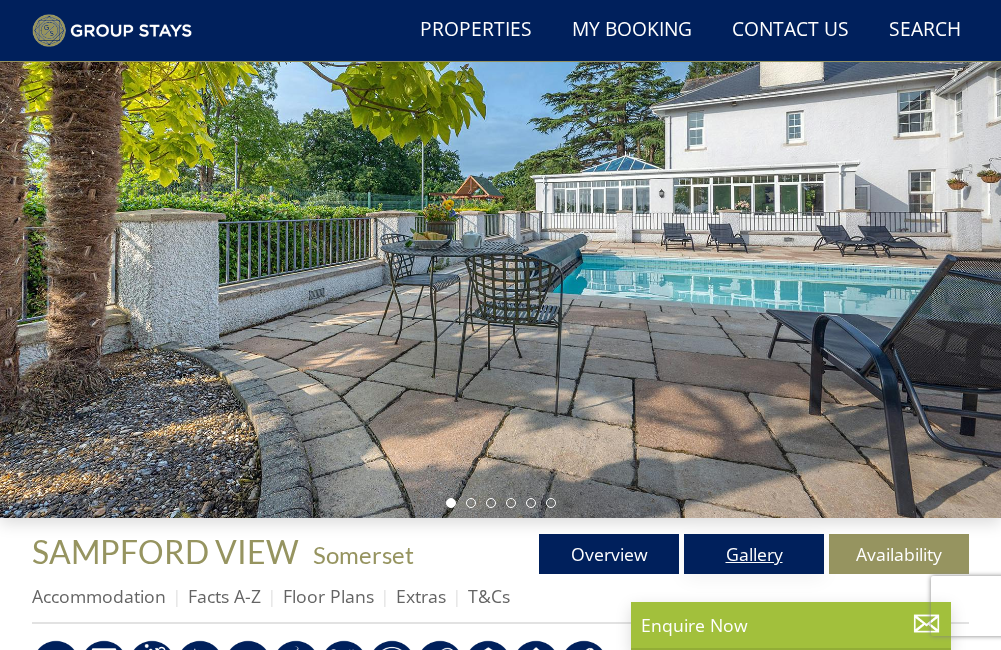 click on "Gallery" at bounding box center (754, 554) 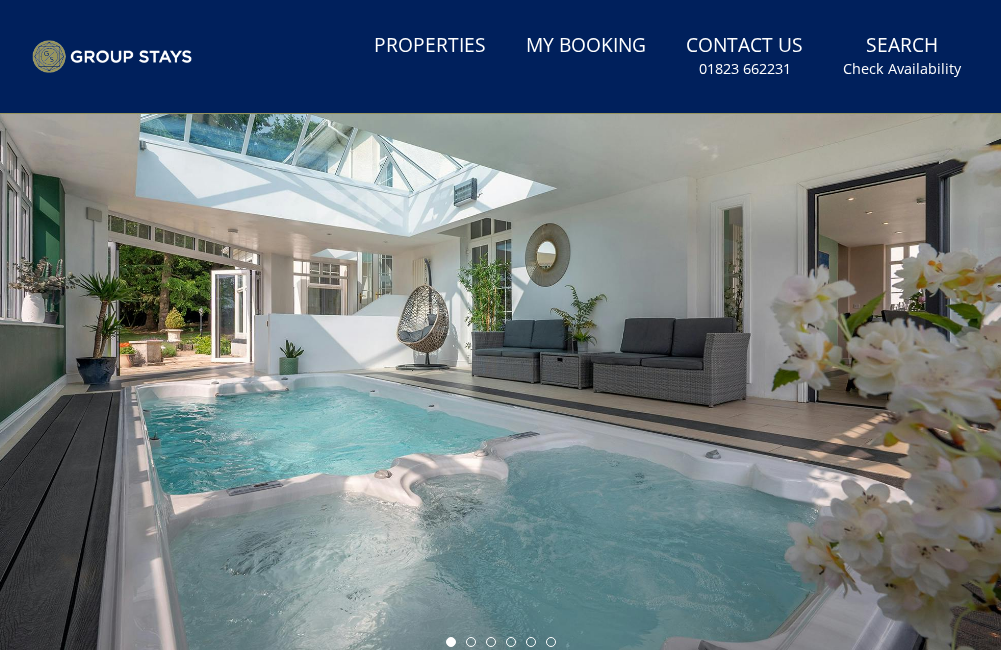 scroll, scrollTop: 48, scrollLeft: 0, axis: vertical 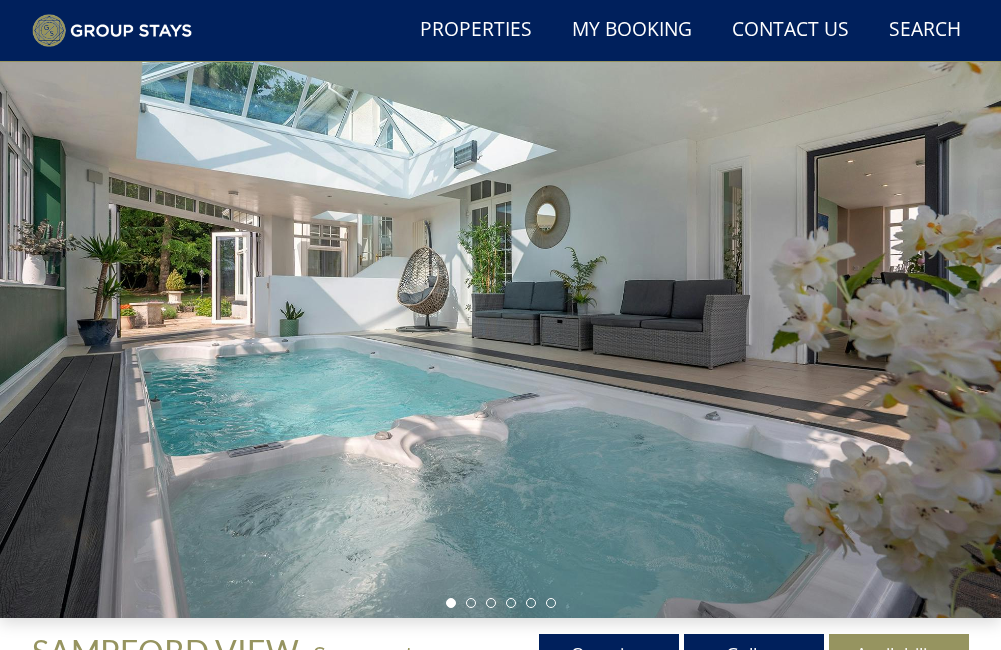 click at bounding box center (500, 338) 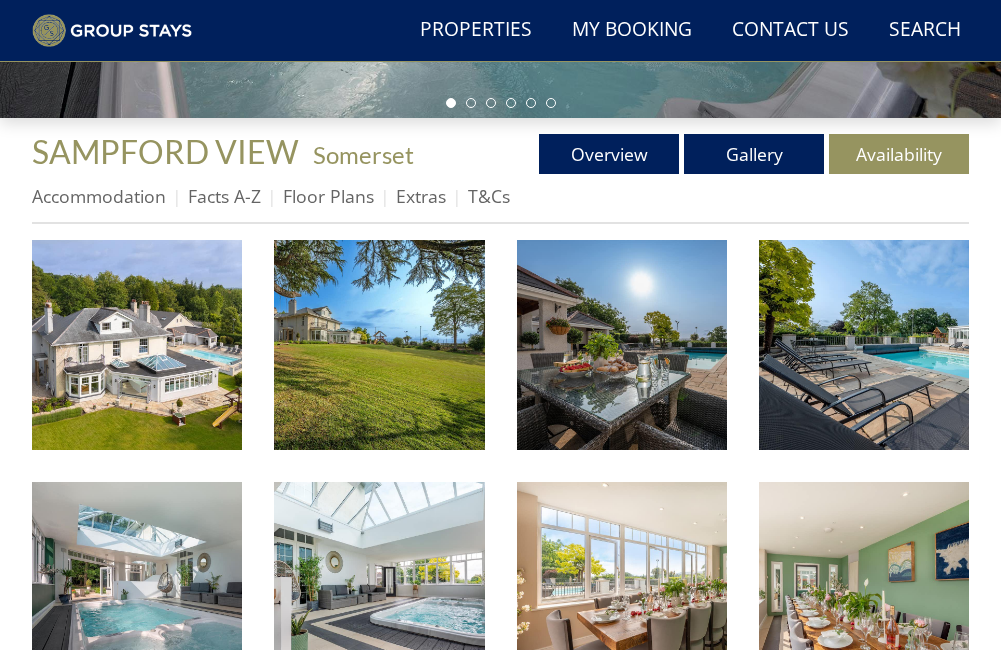 scroll, scrollTop: 648, scrollLeft: 0, axis: vertical 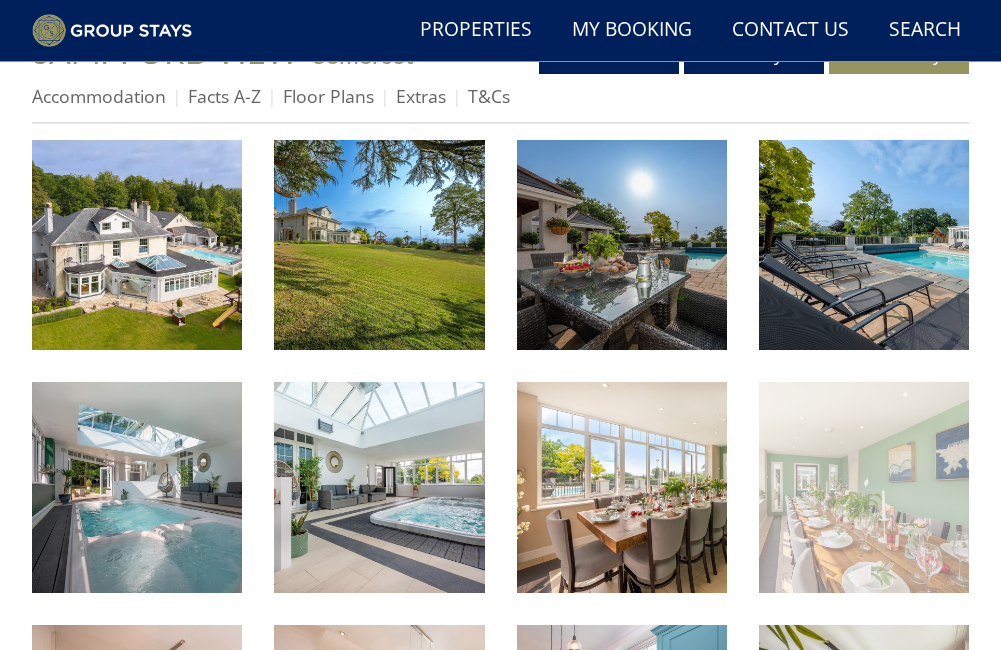 click at bounding box center (864, 487) 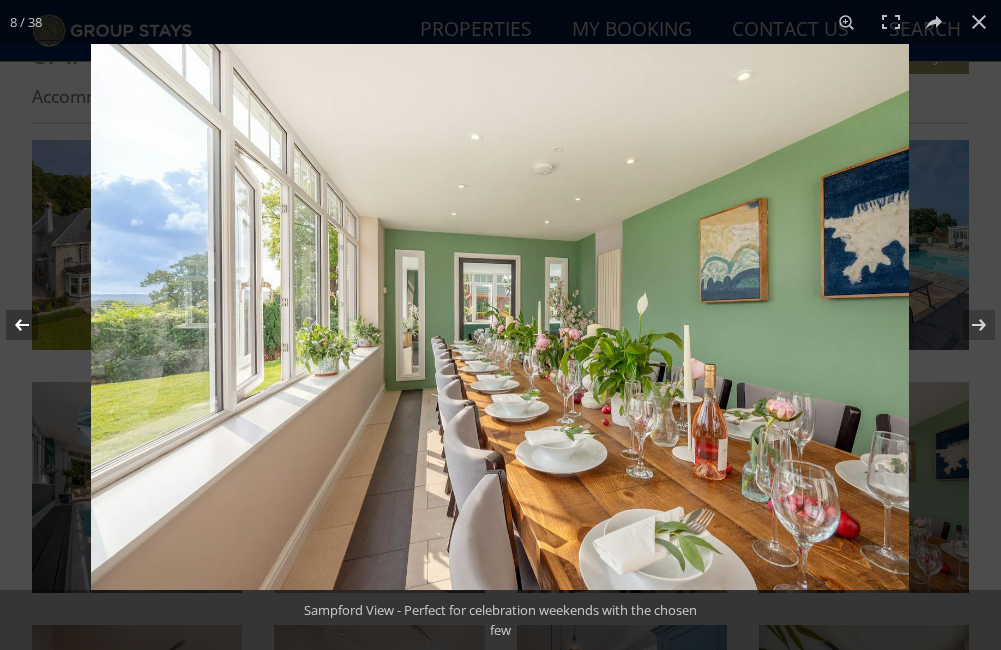 click at bounding box center [35, 325] 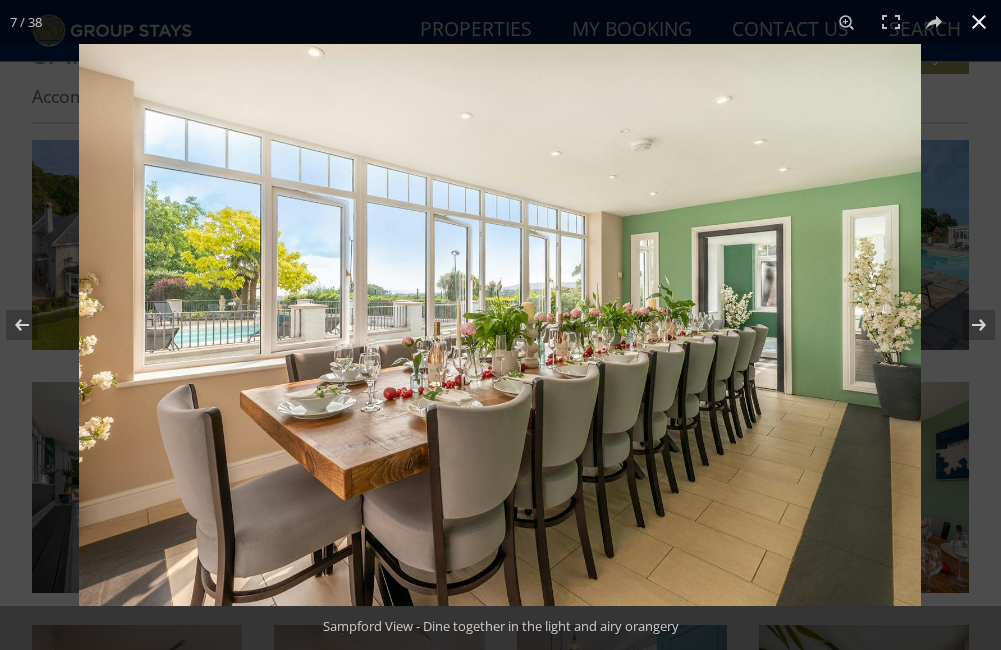 click at bounding box center (979, 22) 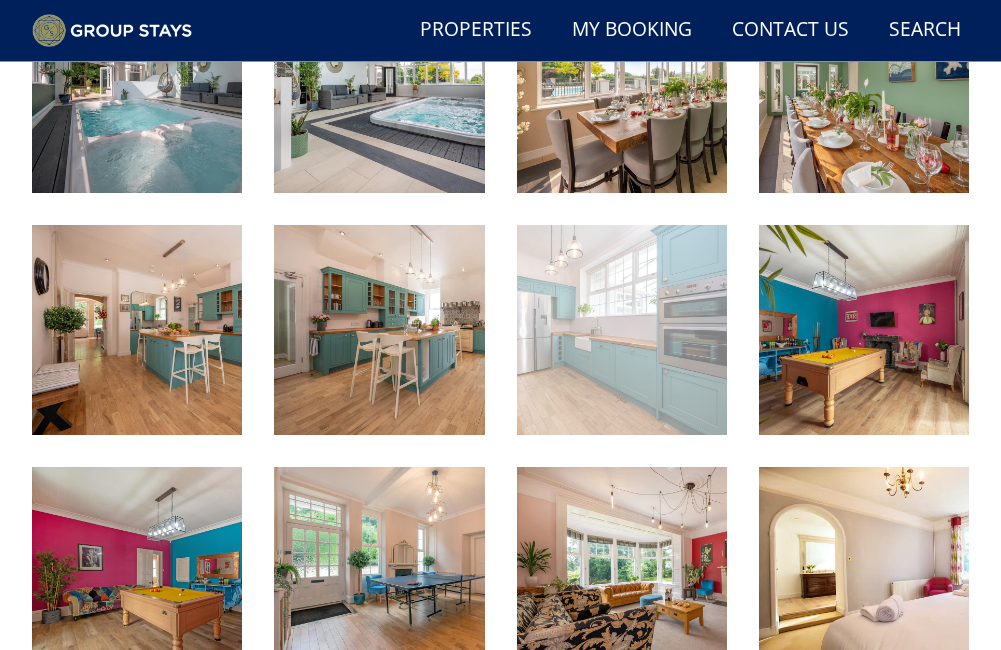 scroll, scrollTop: 1248, scrollLeft: 0, axis: vertical 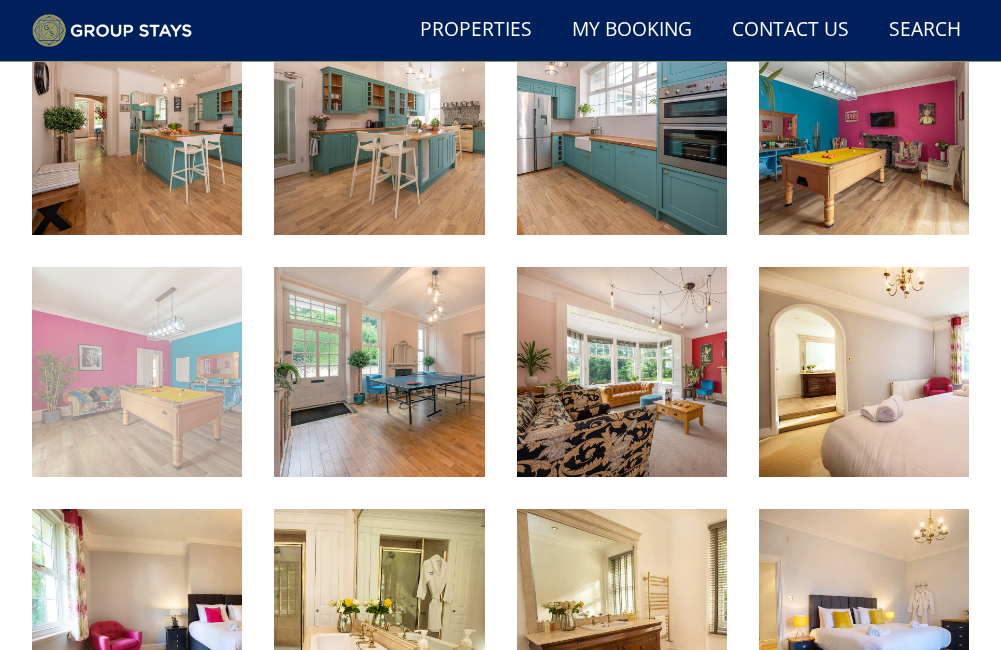click at bounding box center [137, 372] 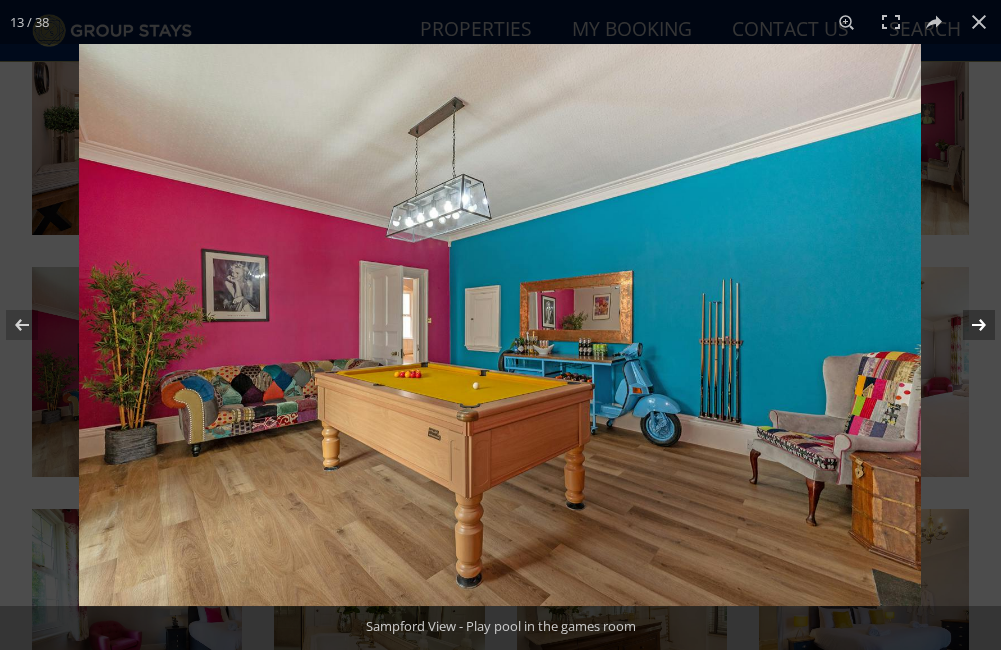 click at bounding box center [966, 325] 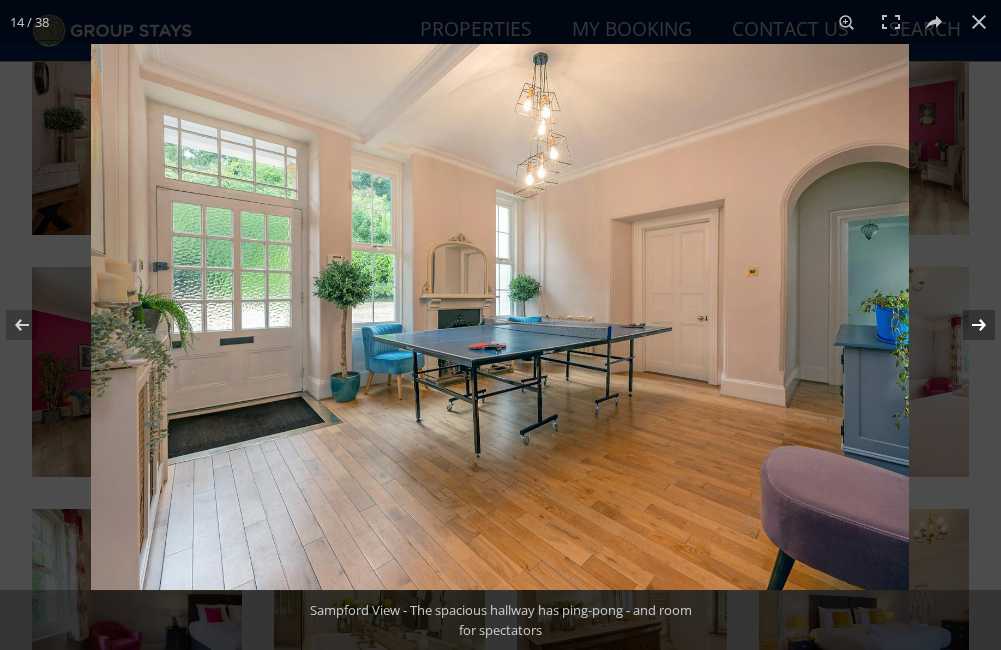 click at bounding box center [966, 325] 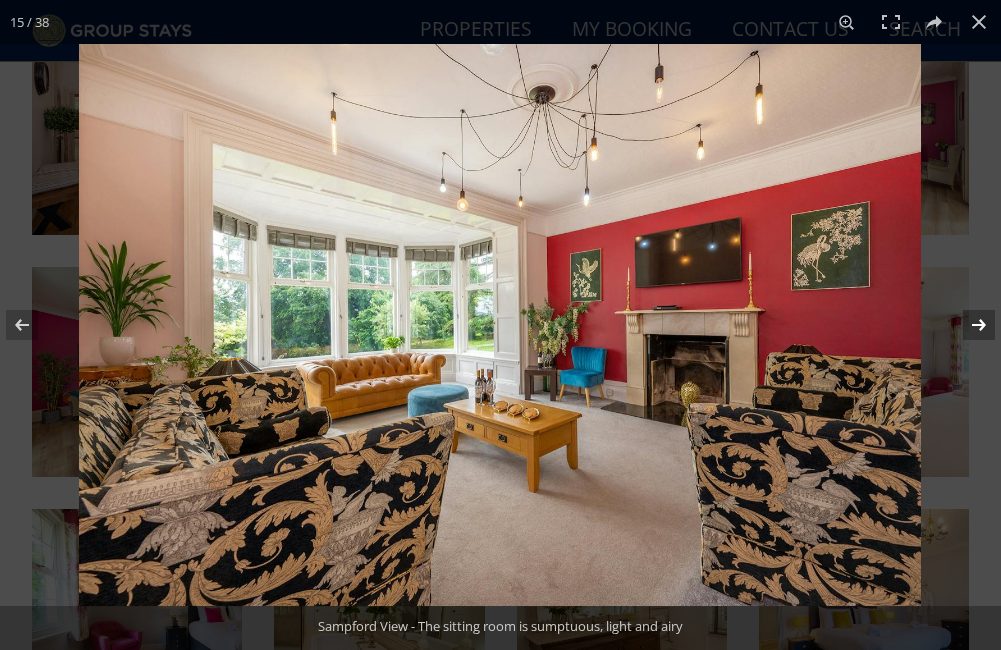 click at bounding box center [966, 325] 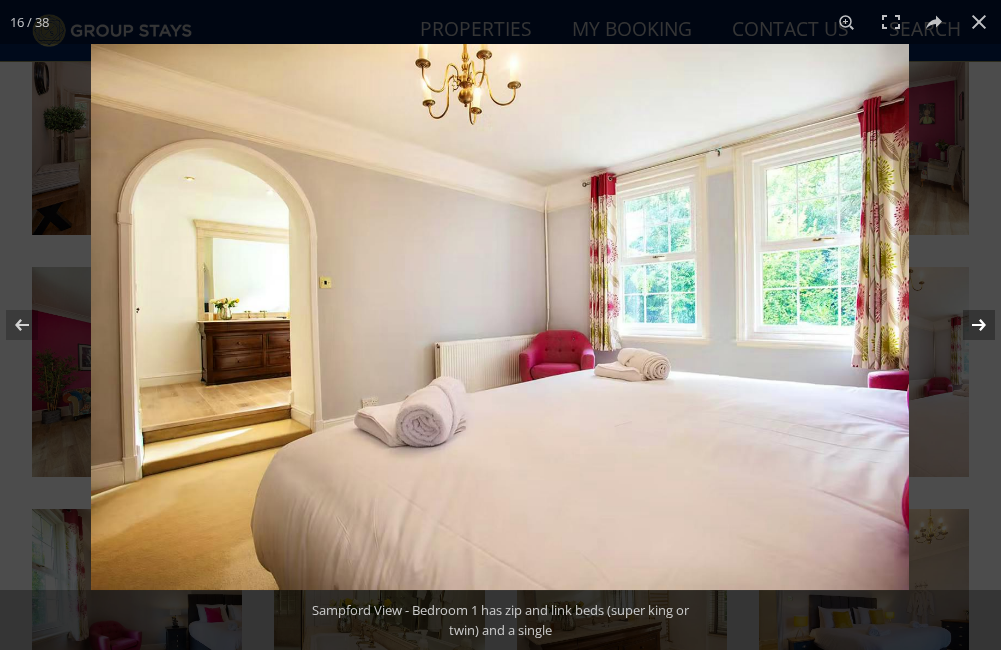 click at bounding box center [966, 325] 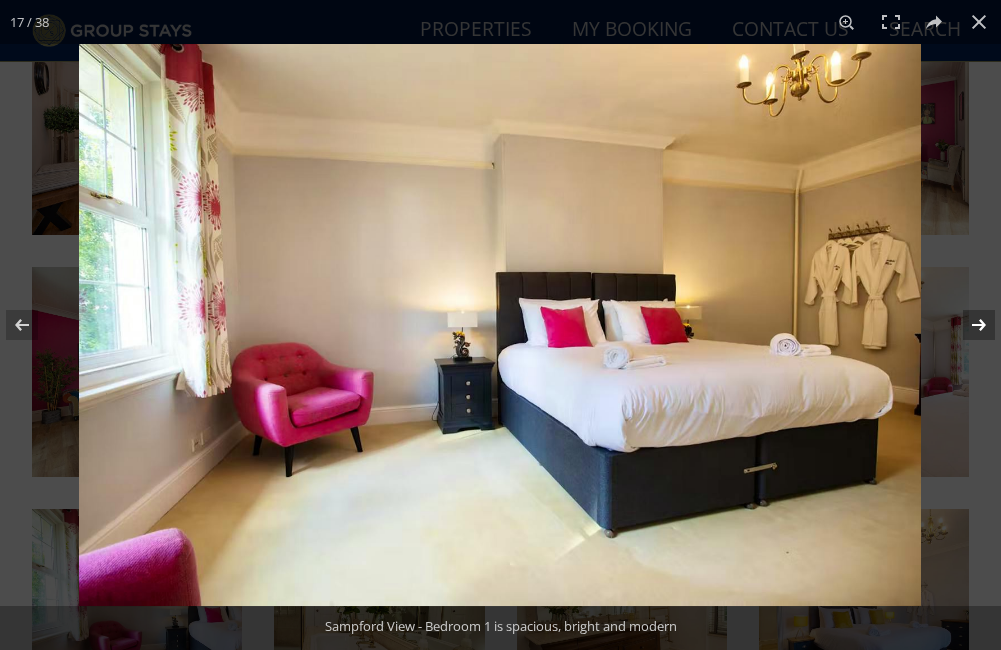 click at bounding box center [966, 325] 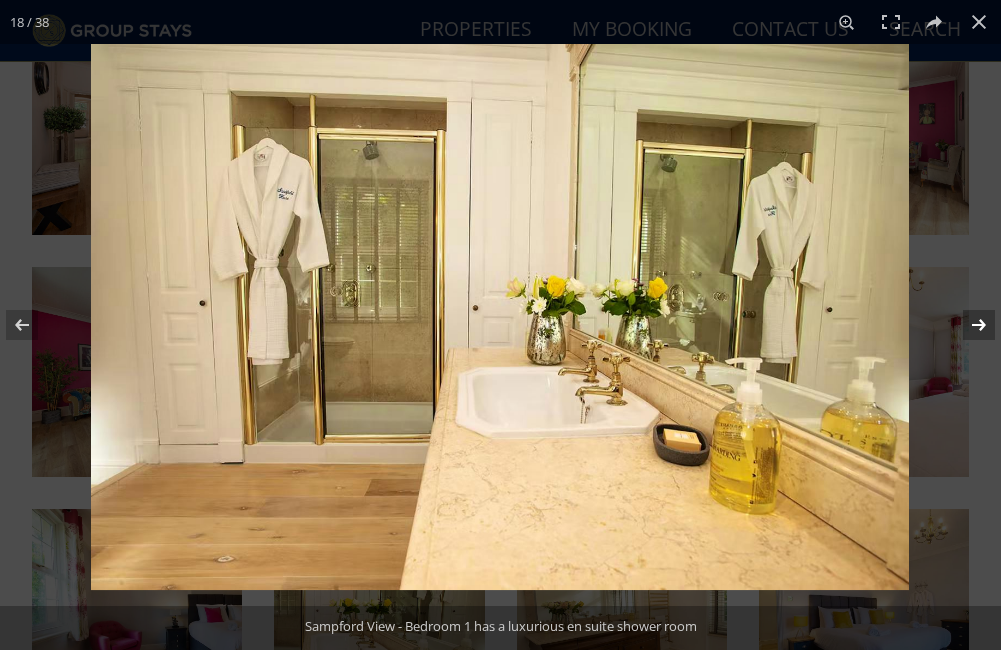 click at bounding box center [966, 325] 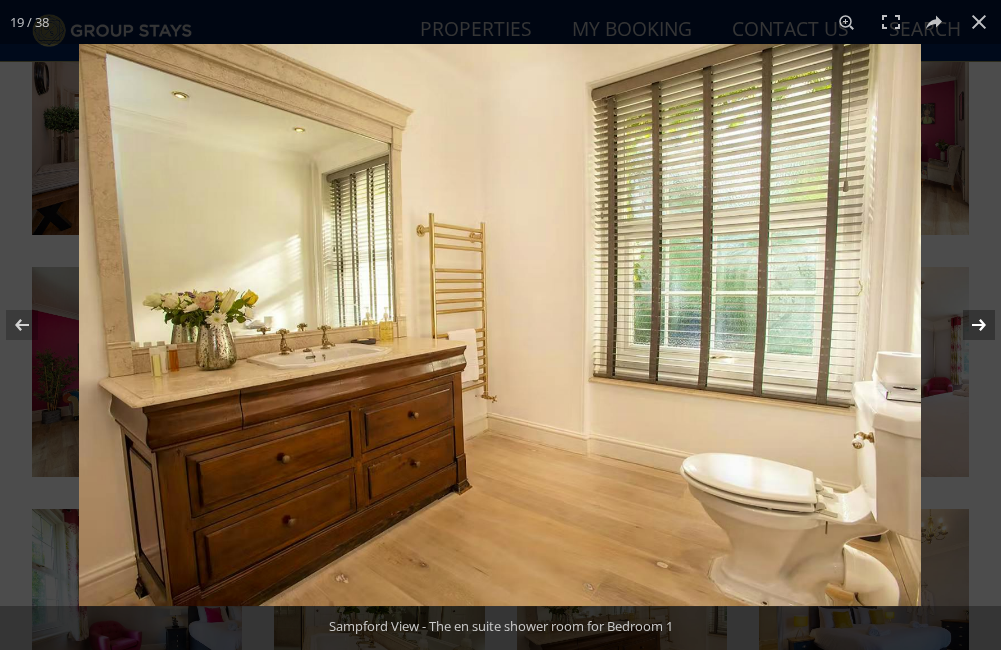 click at bounding box center (966, 325) 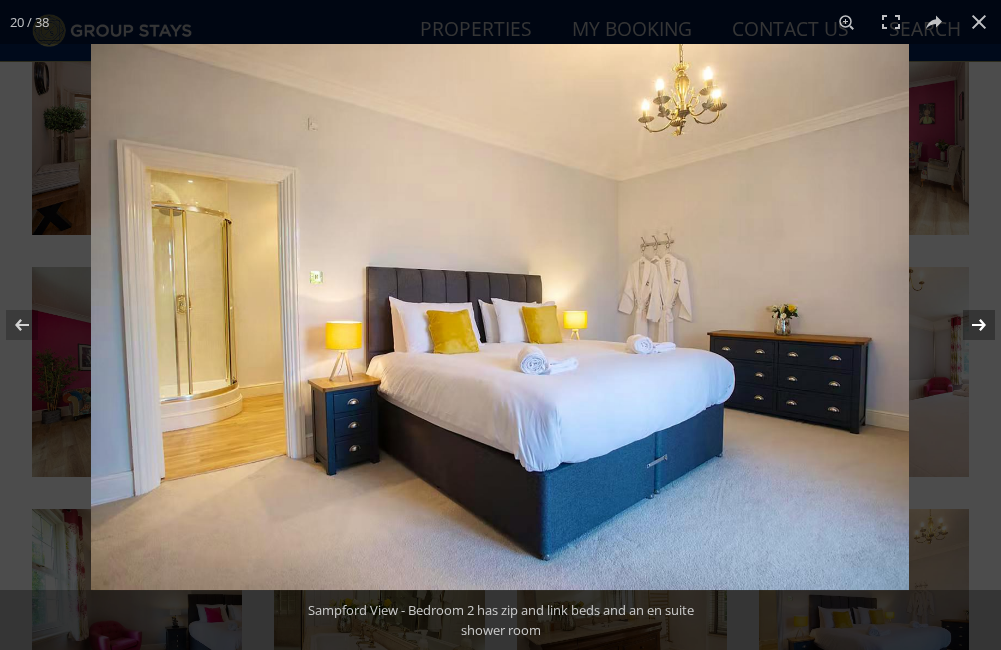 click at bounding box center [966, 325] 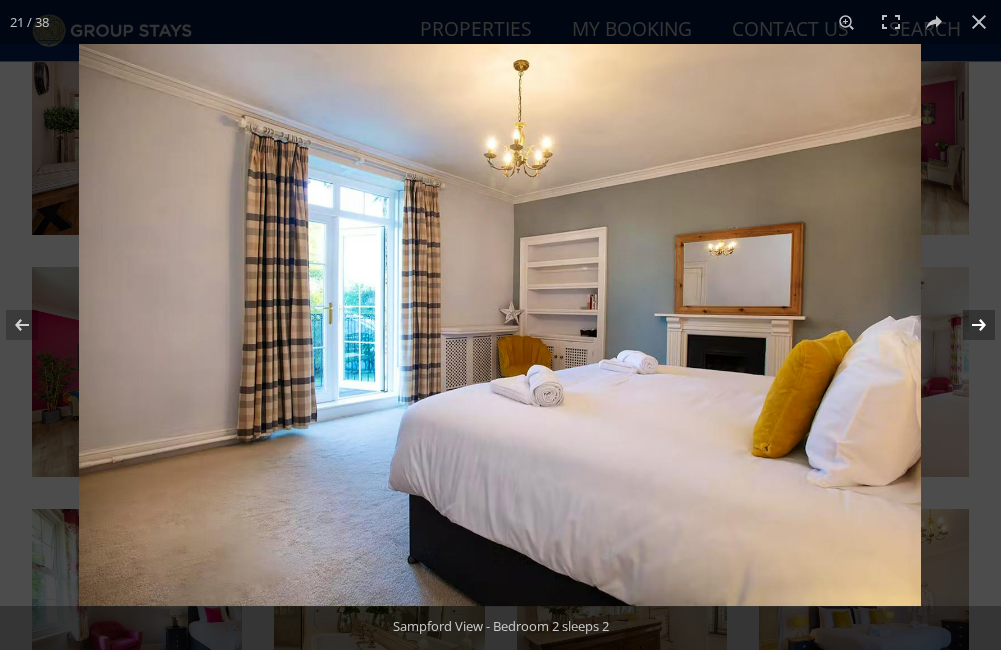 click at bounding box center (966, 325) 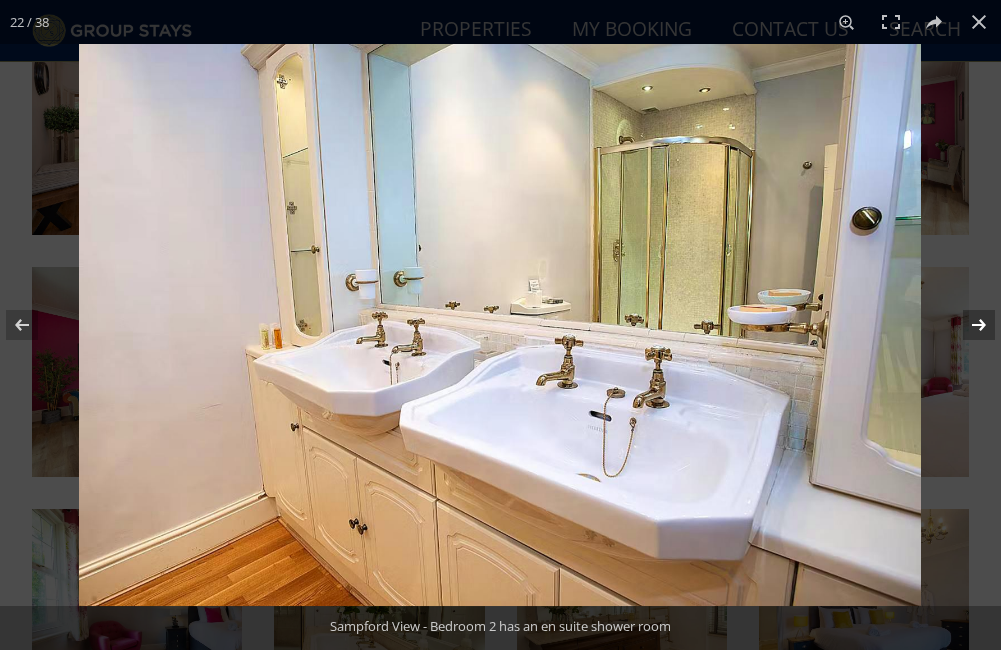 click at bounding box center [966, 325] 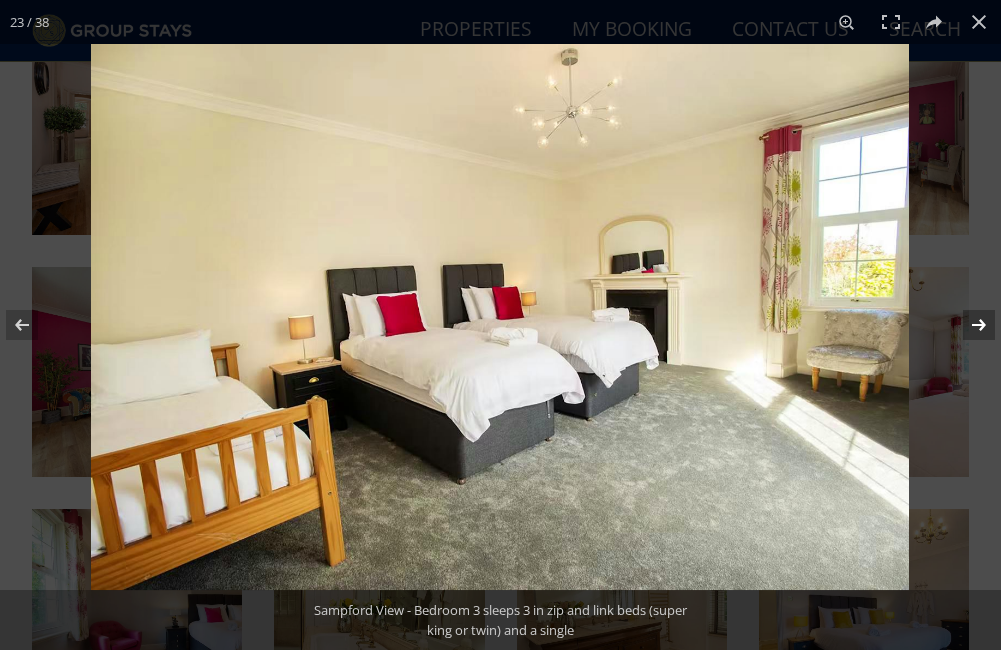 click at bounding box center (966, 325) 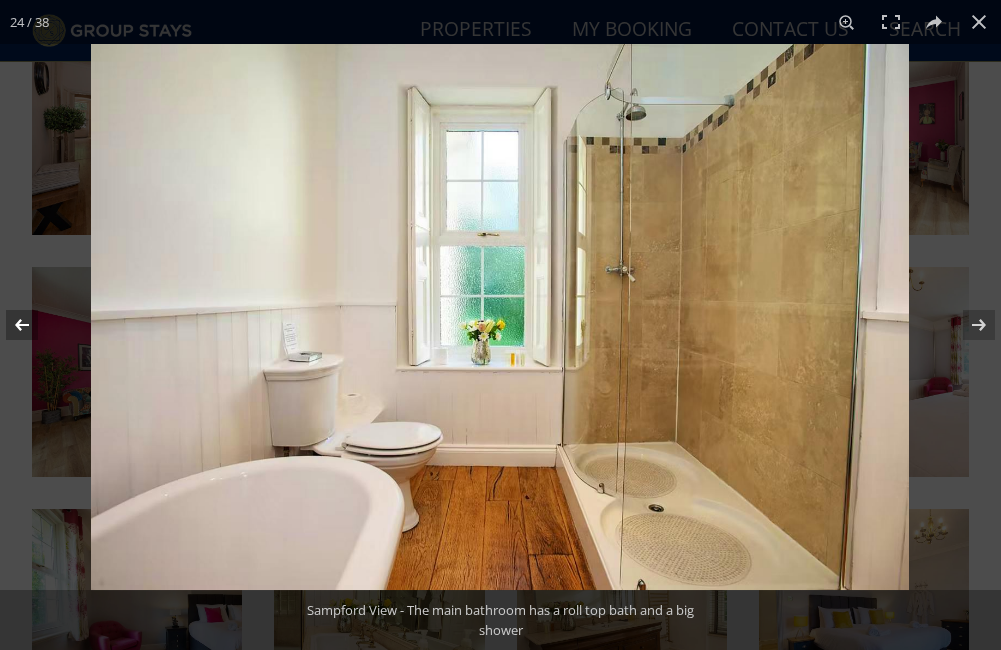 click at bounding box center [35, 325] 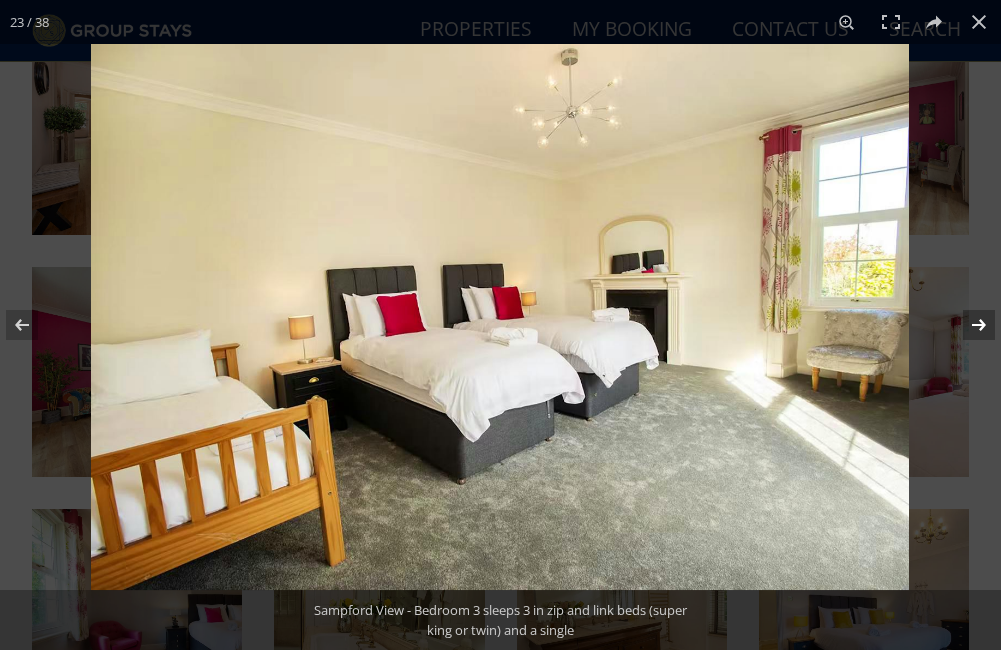 click at bounding box center (966, 325) 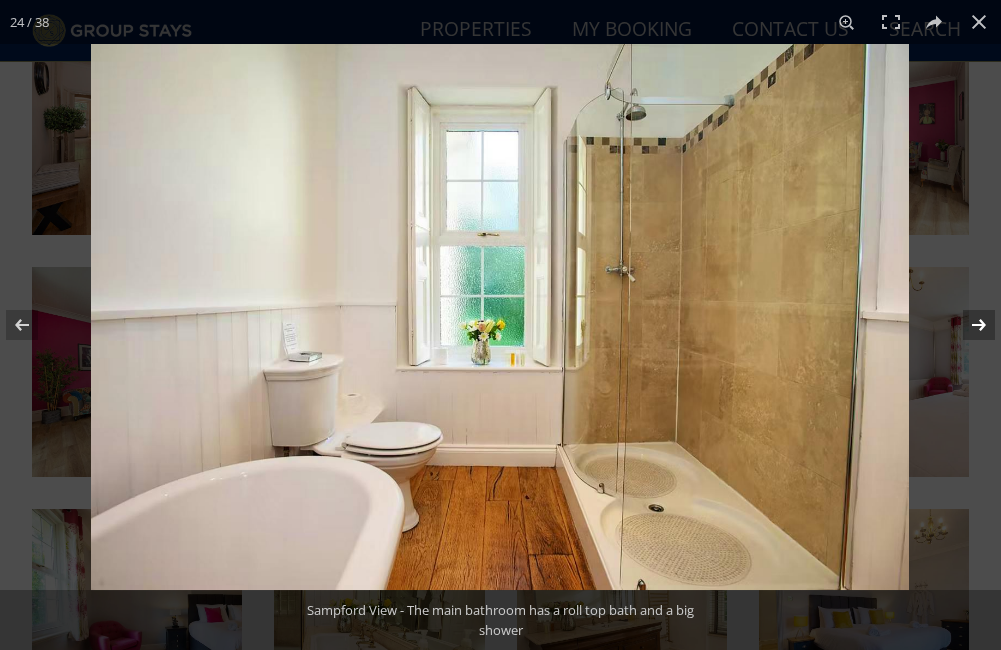 click at bounding box center [966, 325] 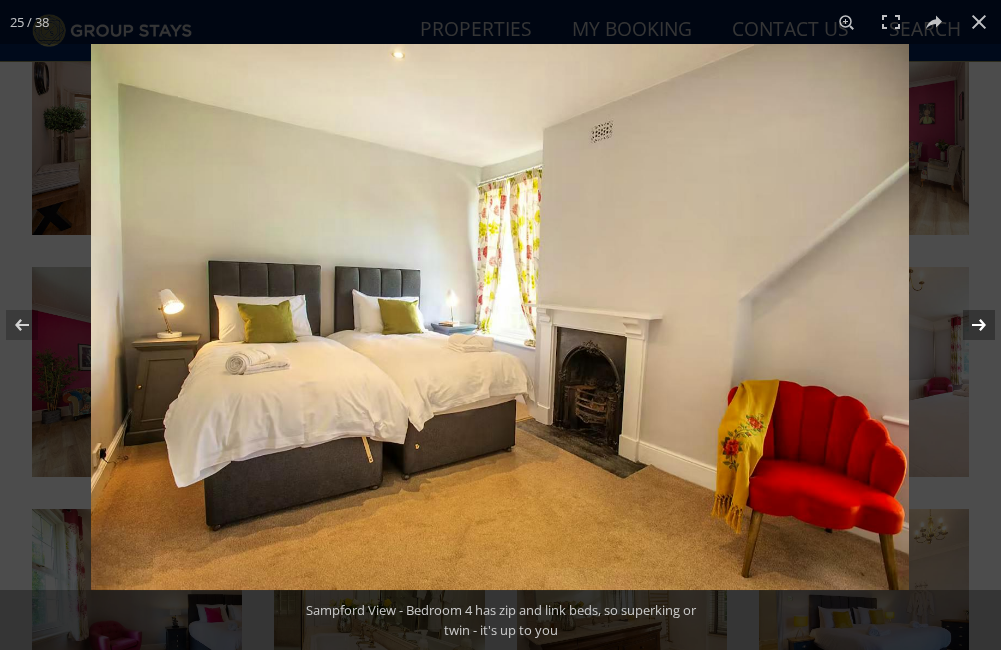 click at bounding box center [966, 325] 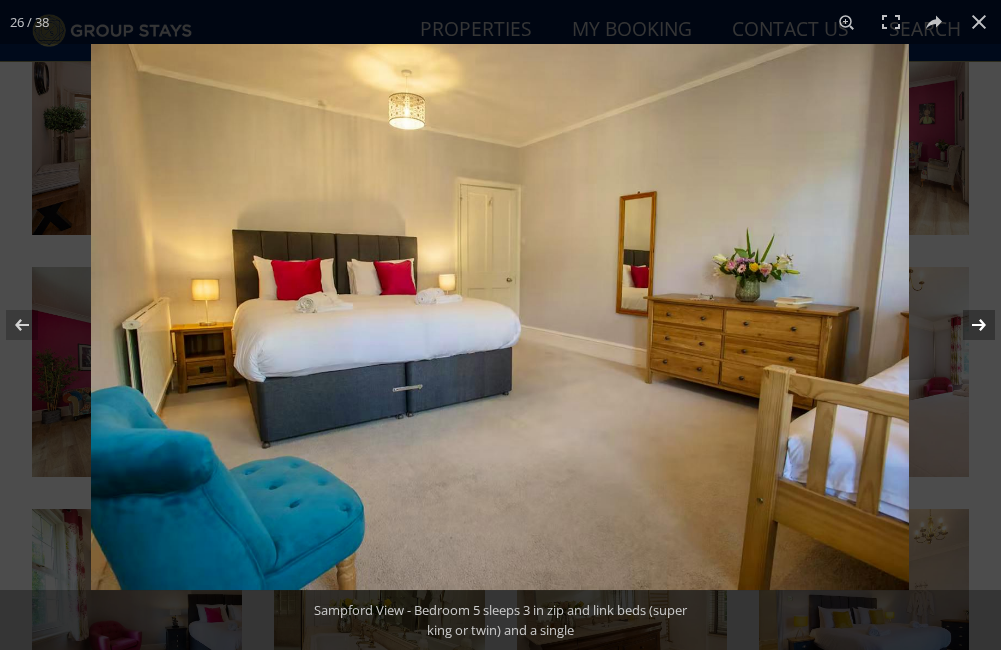 click at bounding box center [966, 325] 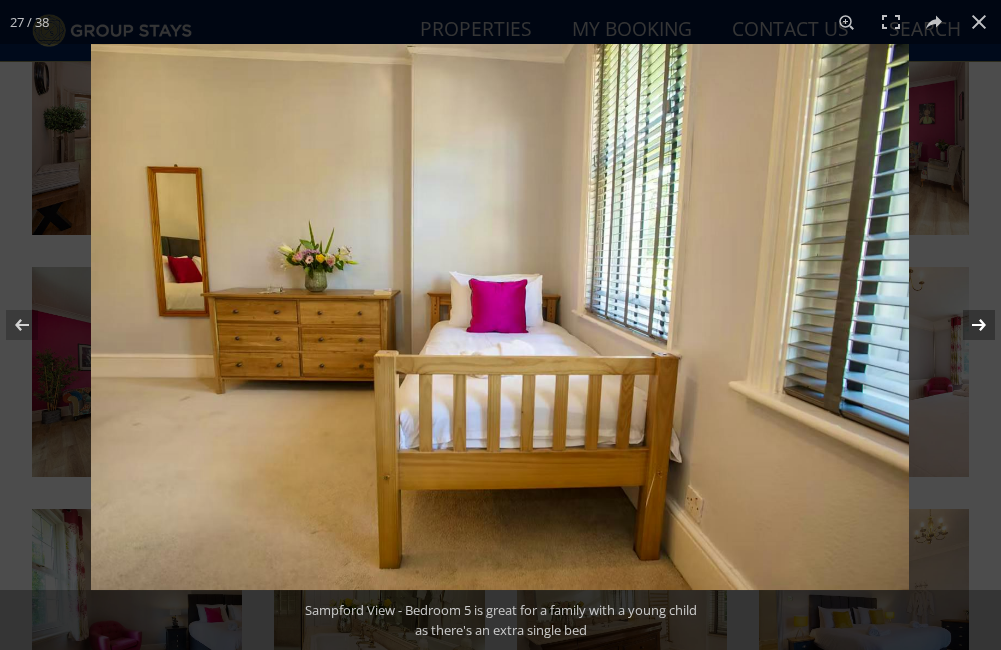 click at bounding box center (966, 325) 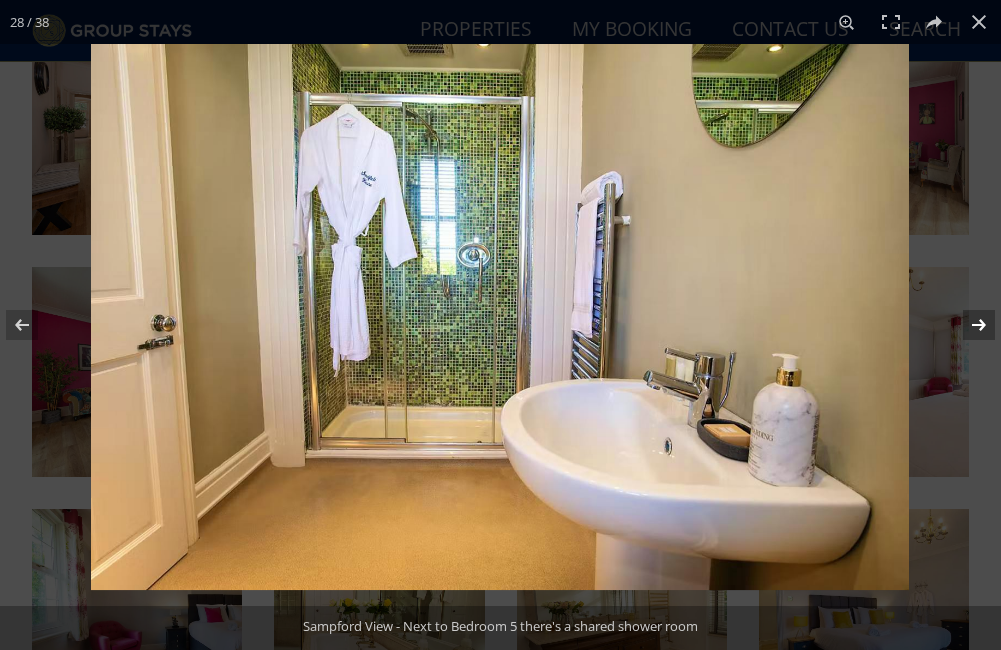 click at bounding box center (966, 325) 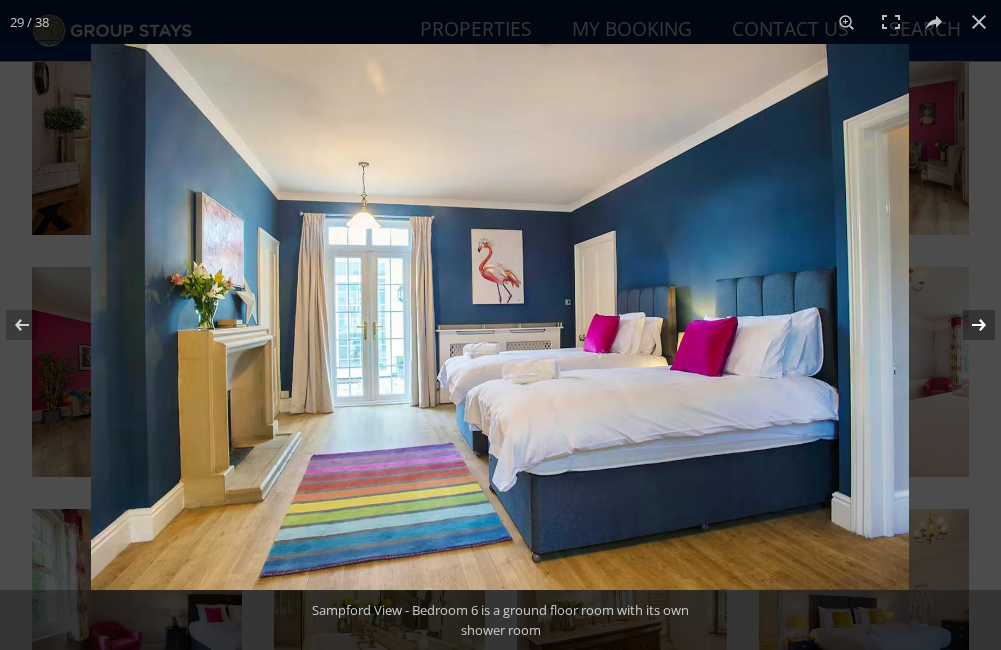 click at bounding box center [966, 325] 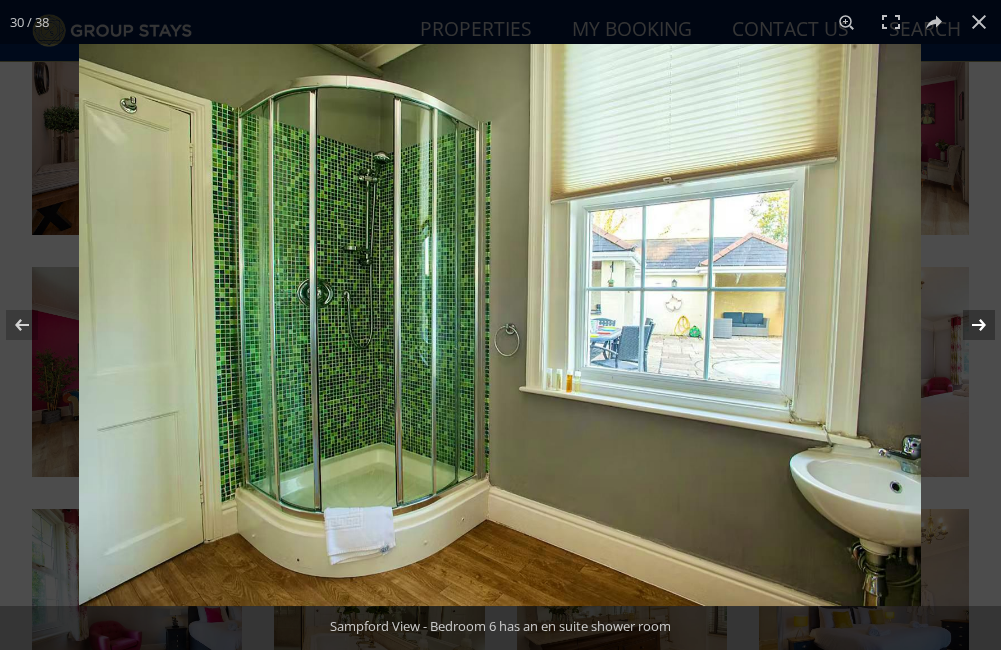 click at bounding box center (966, 325) 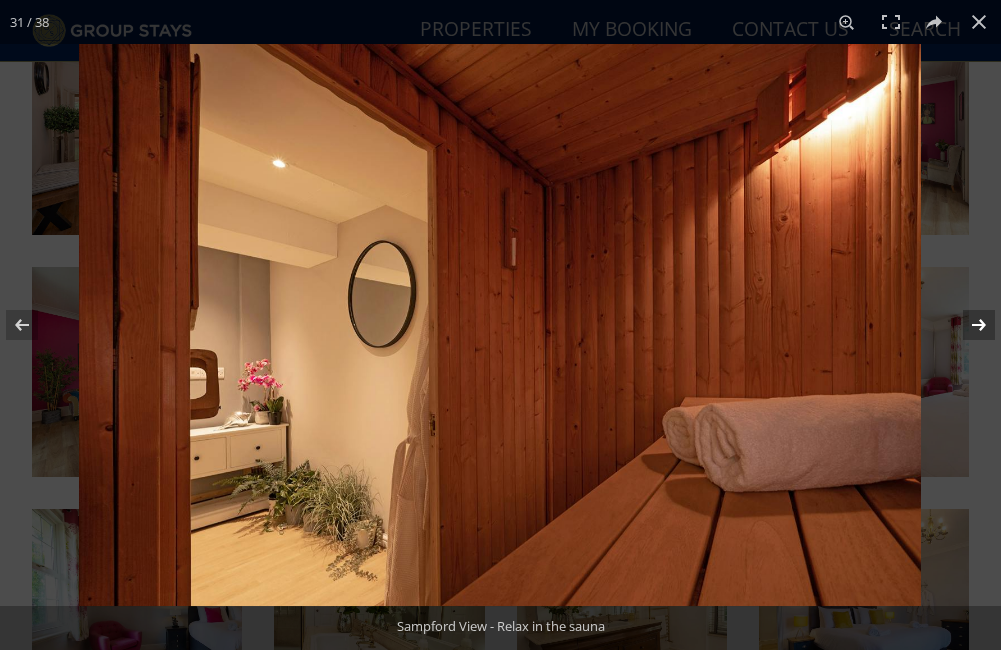 click at bounding box center [966, 325] 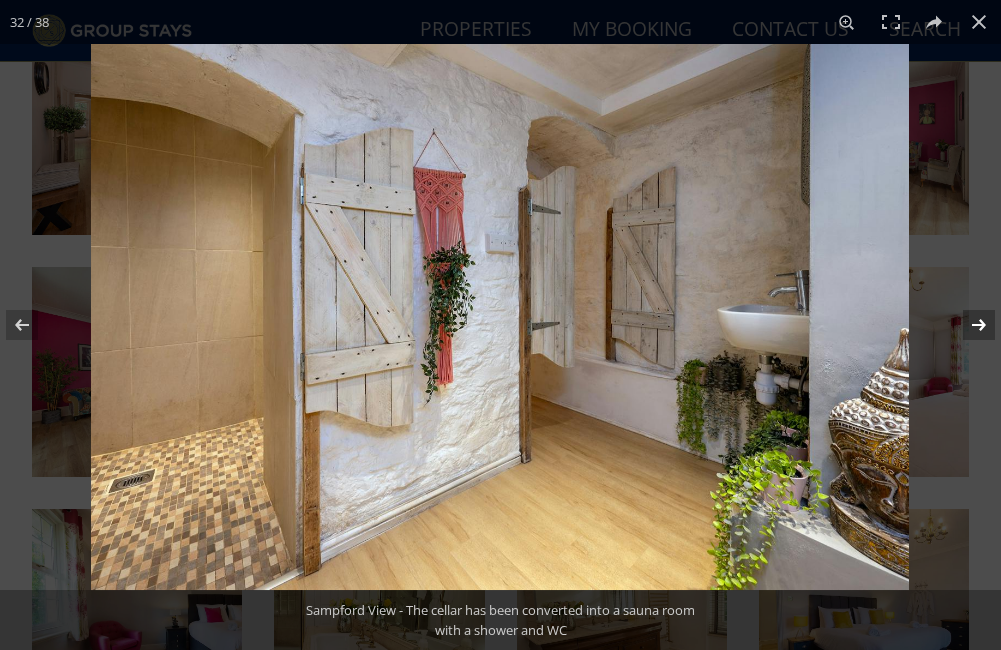 click at bounding box center (966, 325) 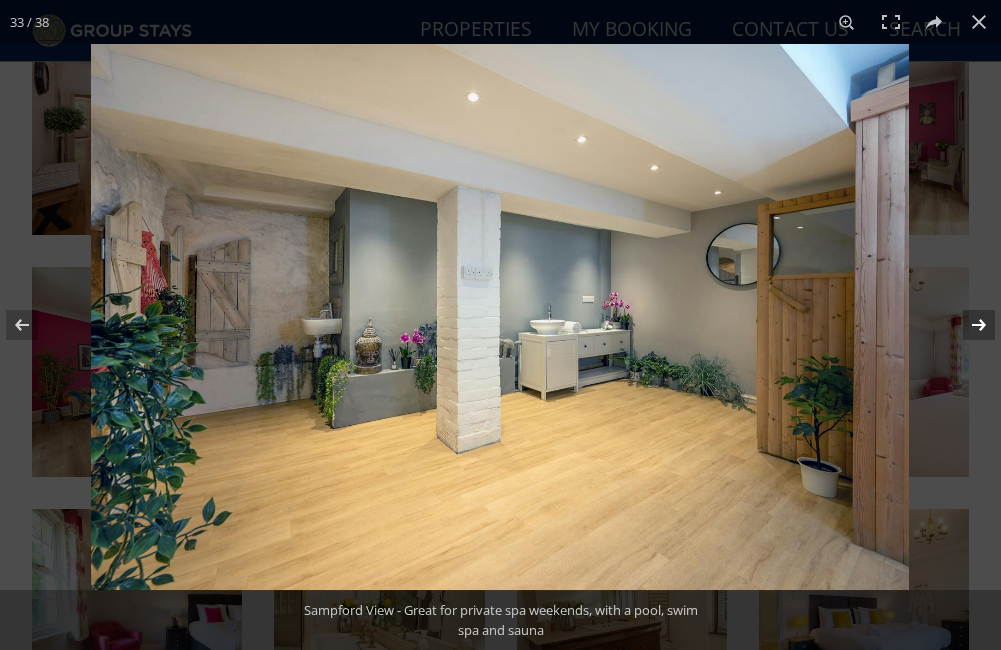 click at bounding box center [966, 325] 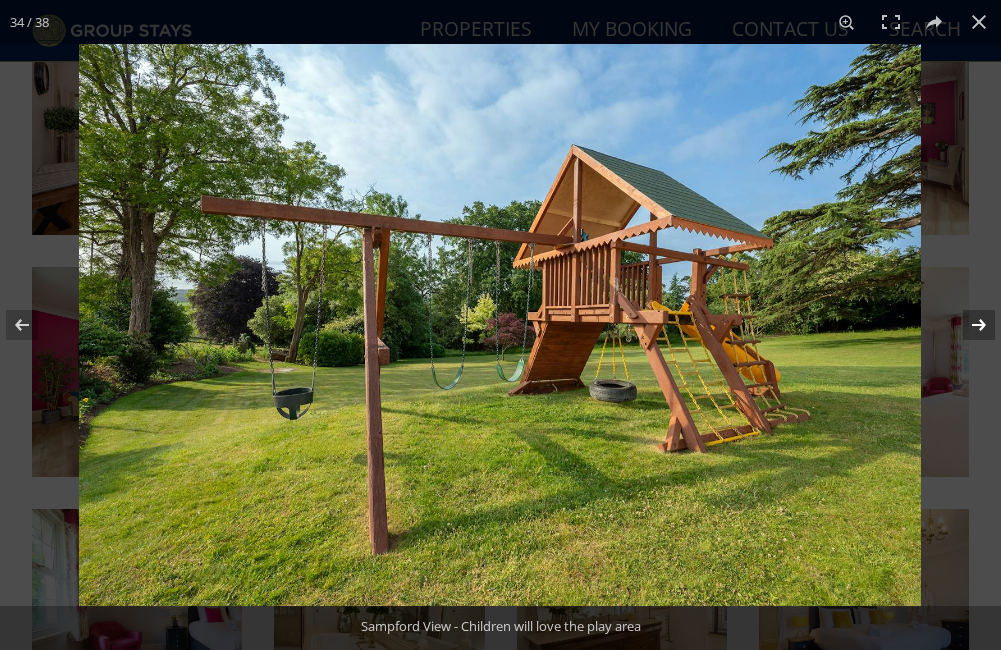 click at bounding box center (966, 325) 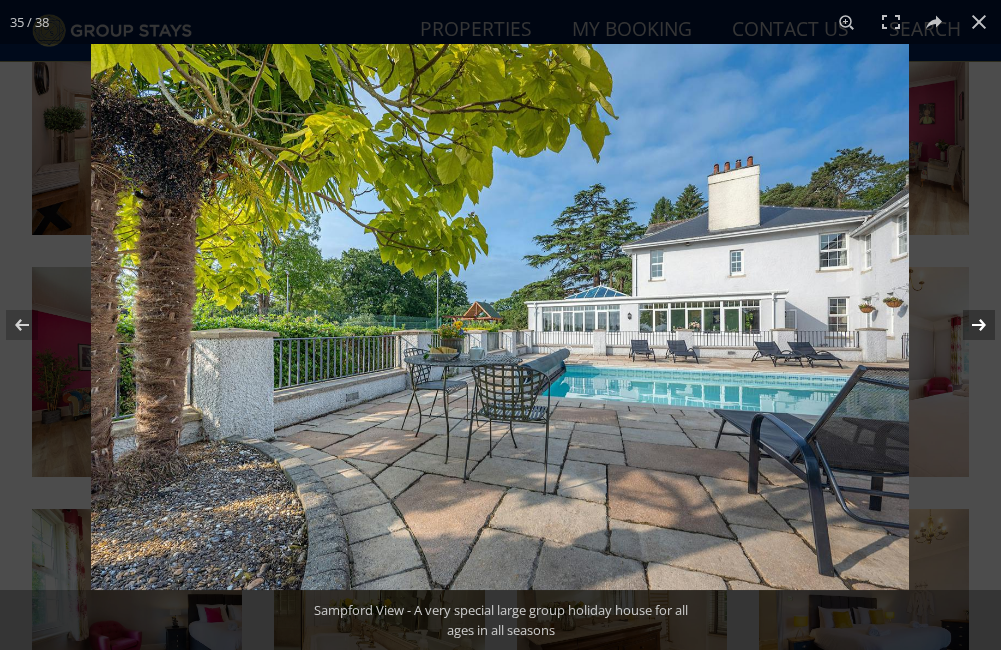 click at bounding box center (966, 325) 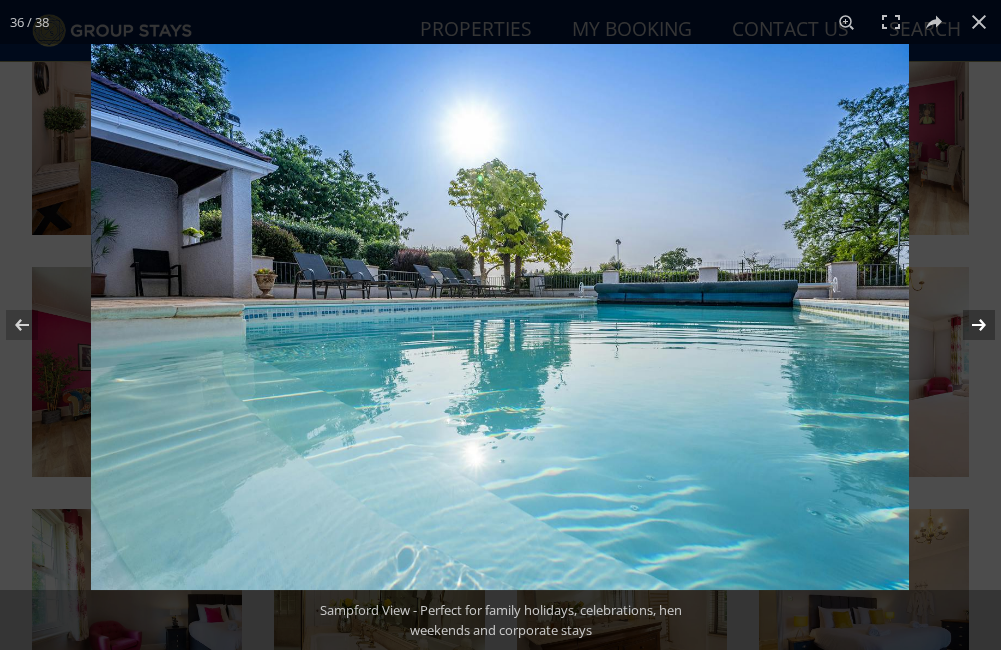 click at bounding box center (966, 325) 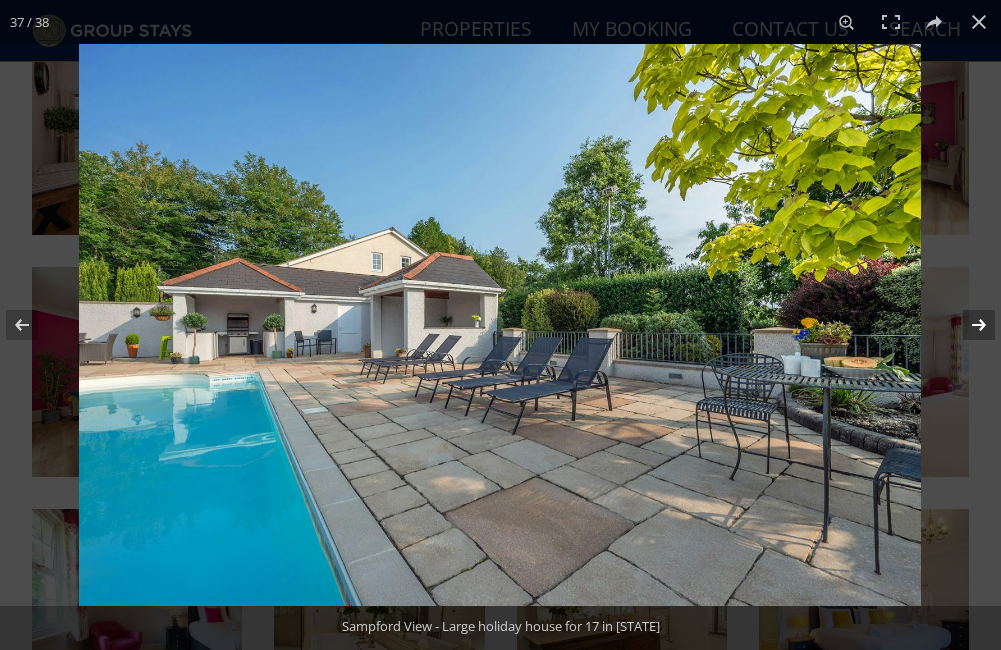 click at bounding box center [966, 325] 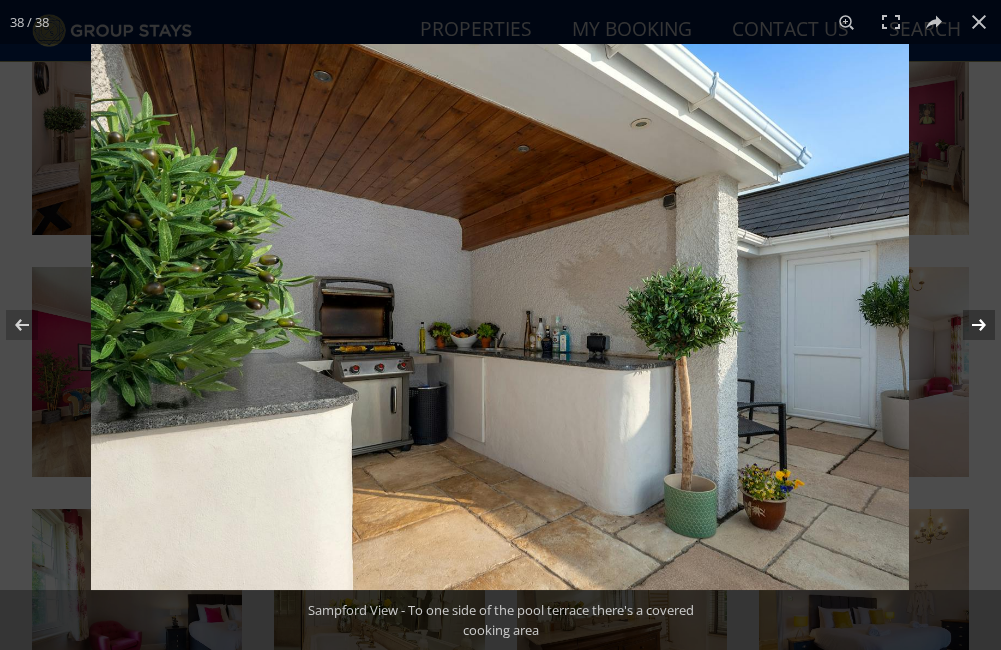 click at bounding box center [966, 325] 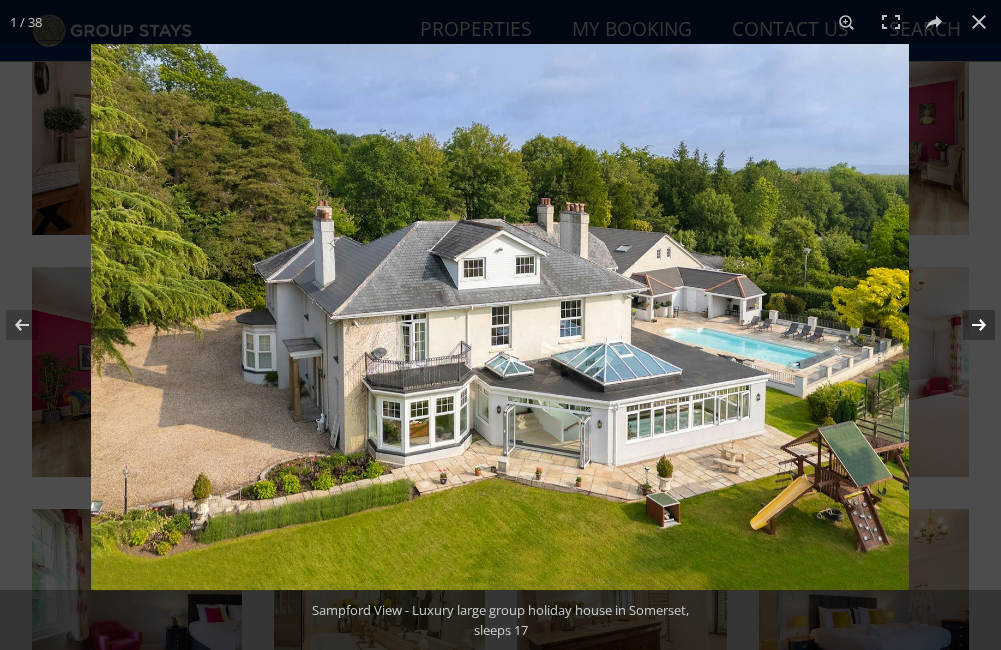 click at bounding box center [966, 325] 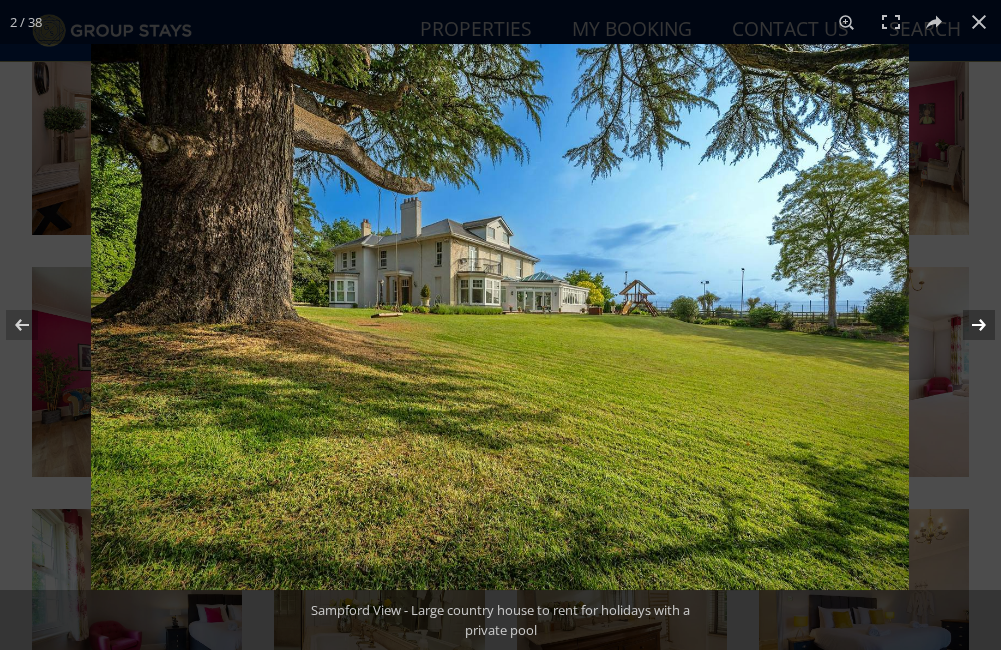 click at bounding box center [966, 325] 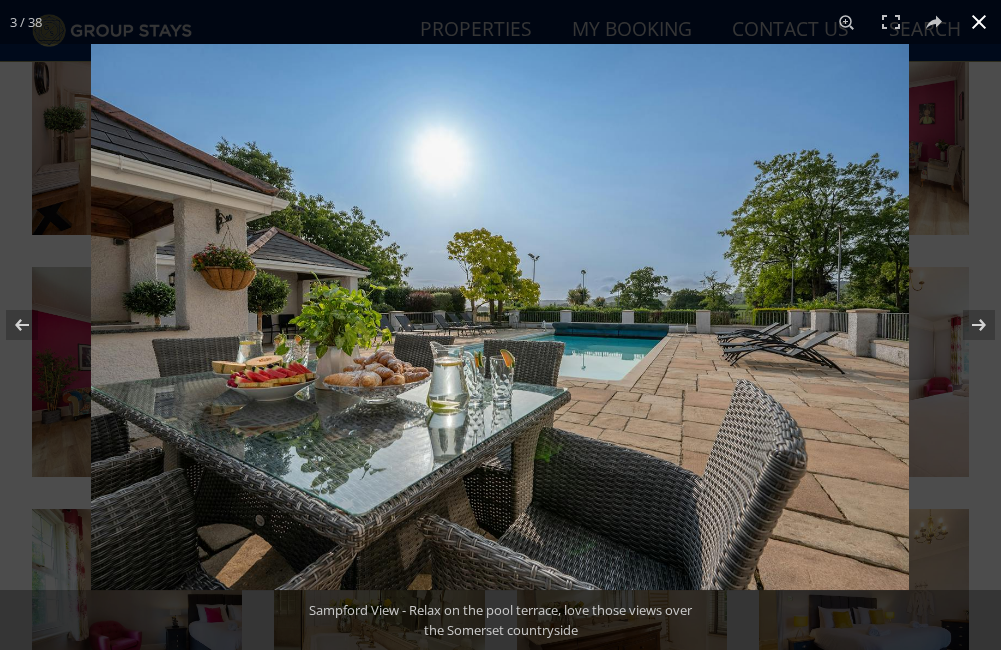 click at bounding box center [979, 22] 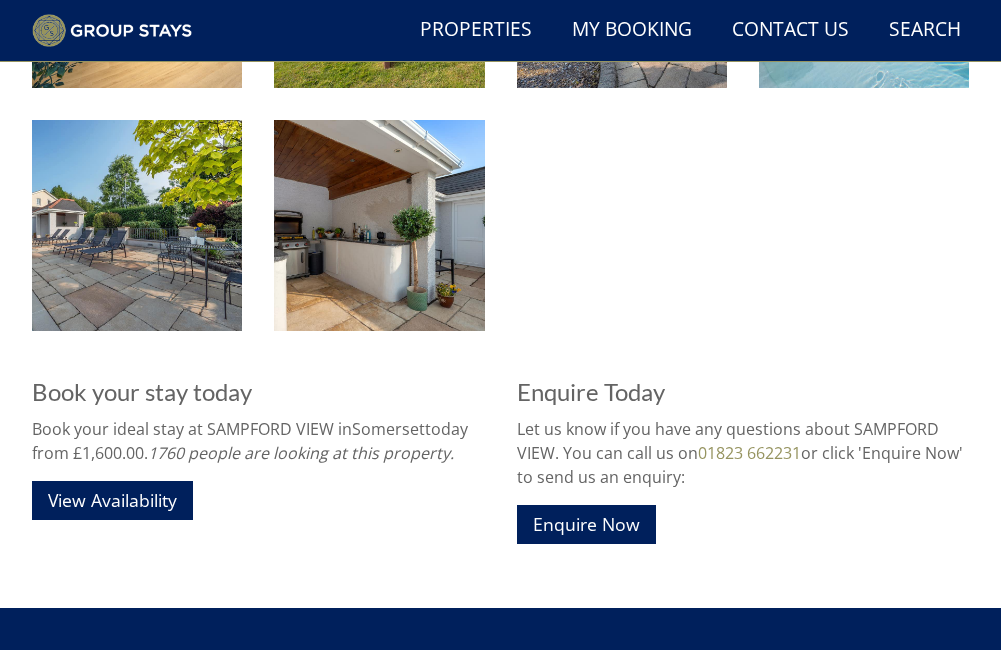 scroll, scrollTop: 2748, scrollLeft: 0, axis: vertical 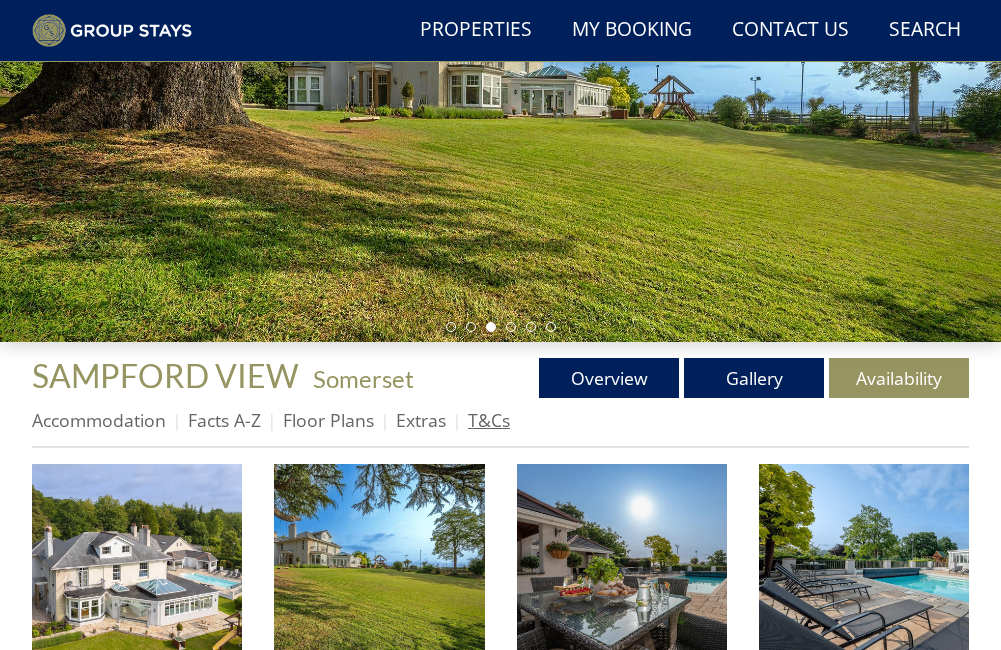 click on "T&Cs" at bounding box center (489, 420) 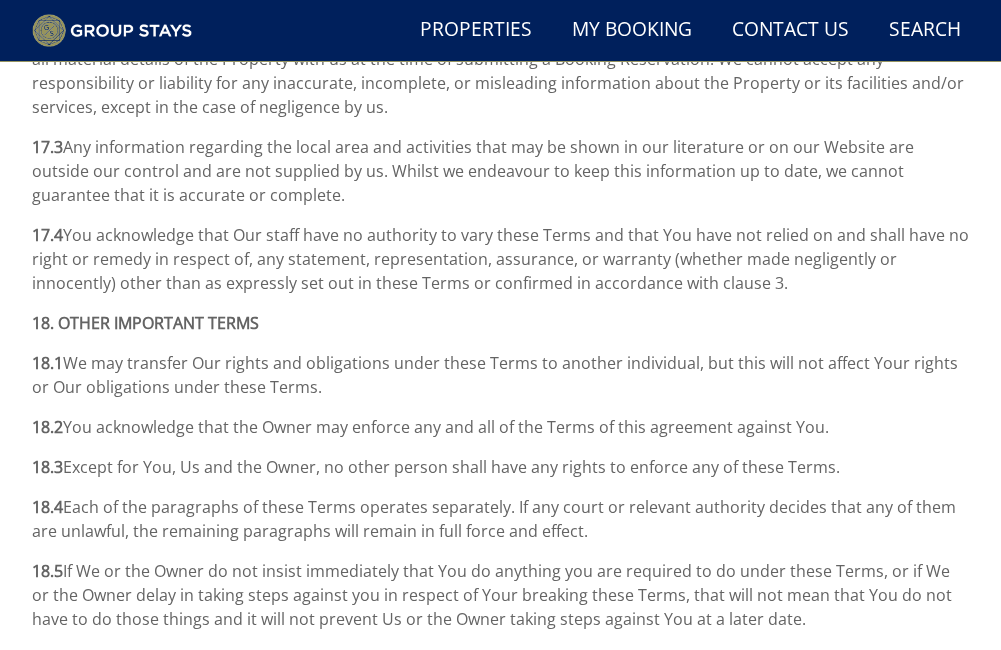 scroll, scrollTop: 9877, scrollLeft: 0, axis: vertical 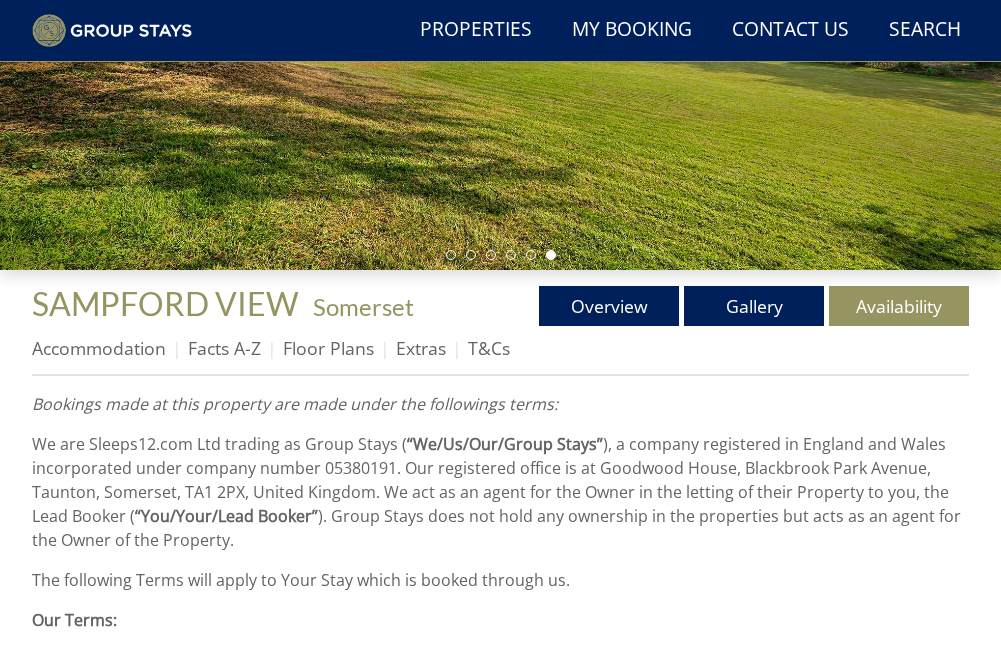 click on "Accommodation" at bounding box center (110, 348) 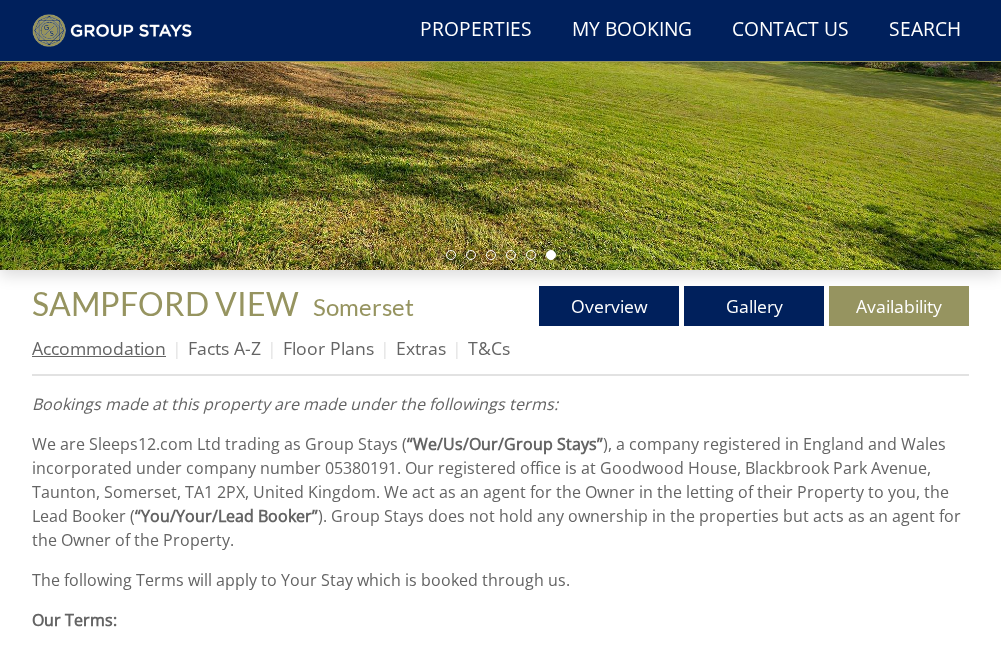 click on "Accommodation" at bounding box center [99, 348] 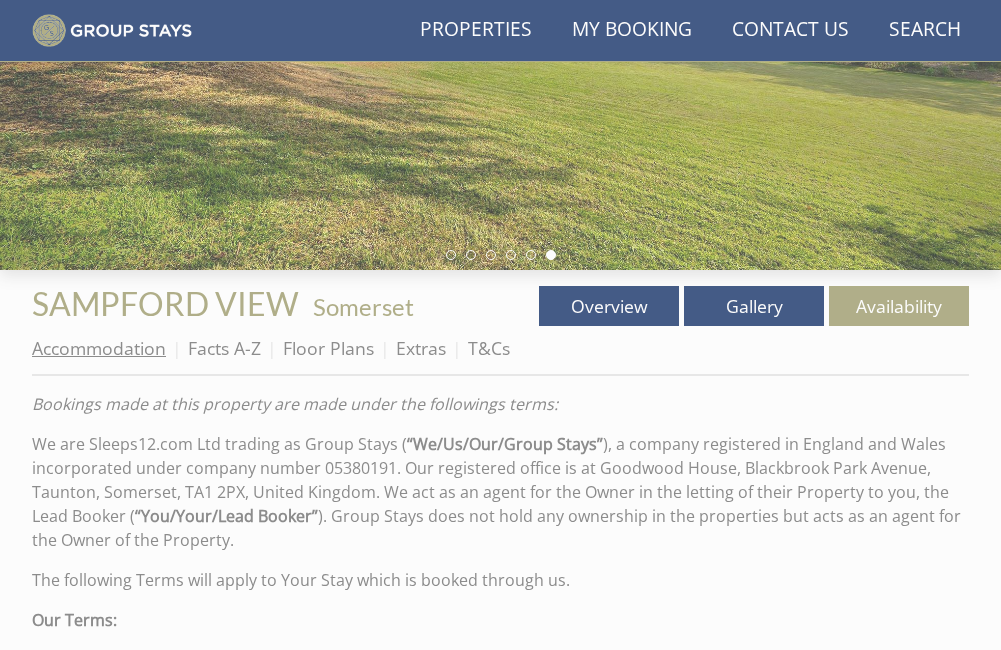 scroll, scrollTop: 0, scrollLeft: 0, axis: both 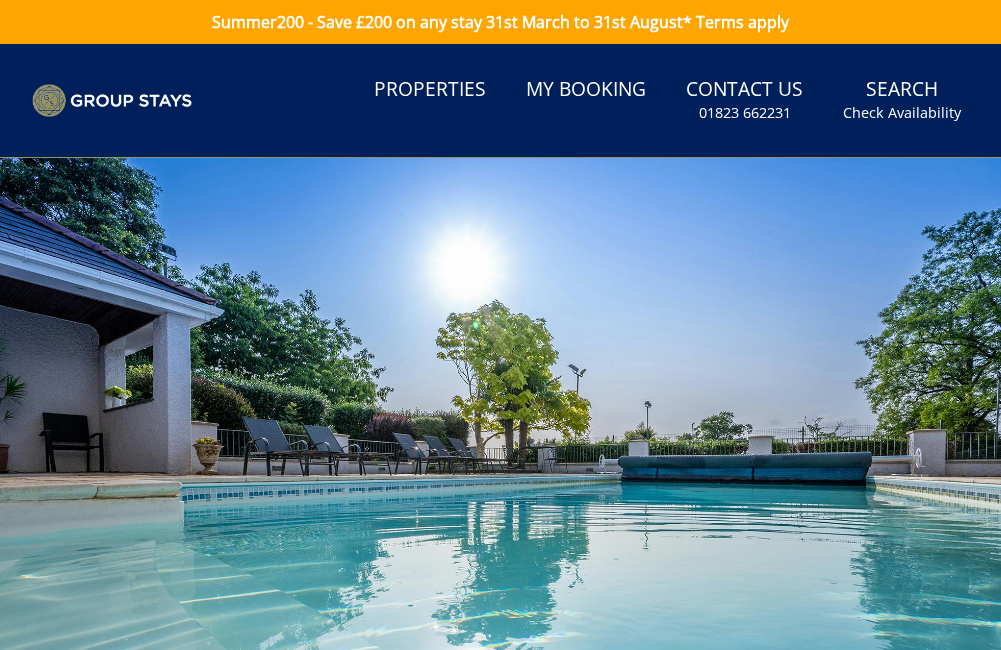 click at bounding box center (500, 438) 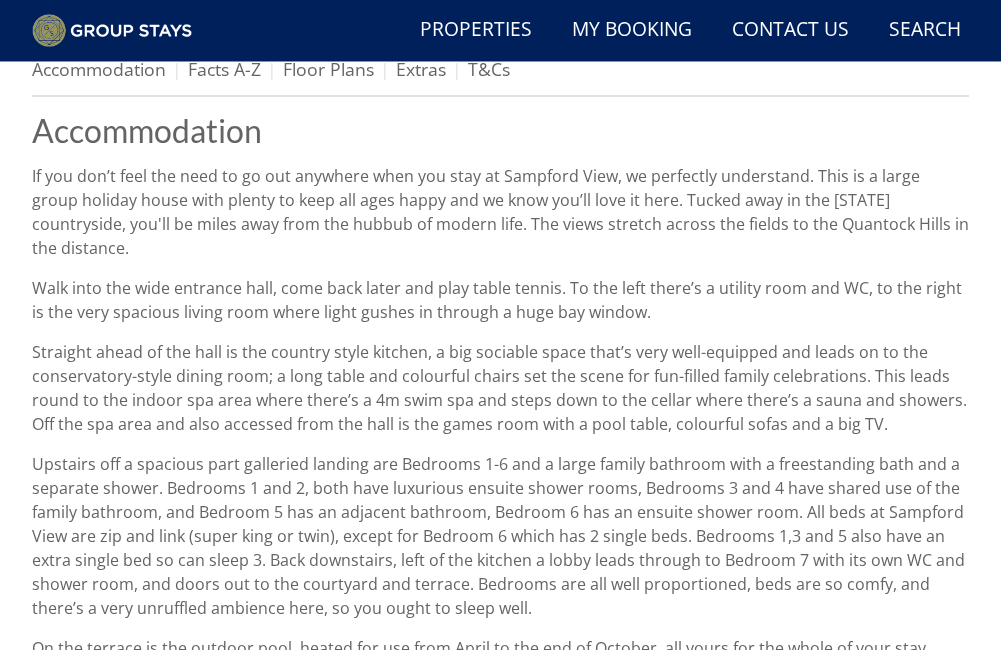 scroll, scrollTop: 775, scrollLeft: 0, axis: vertical 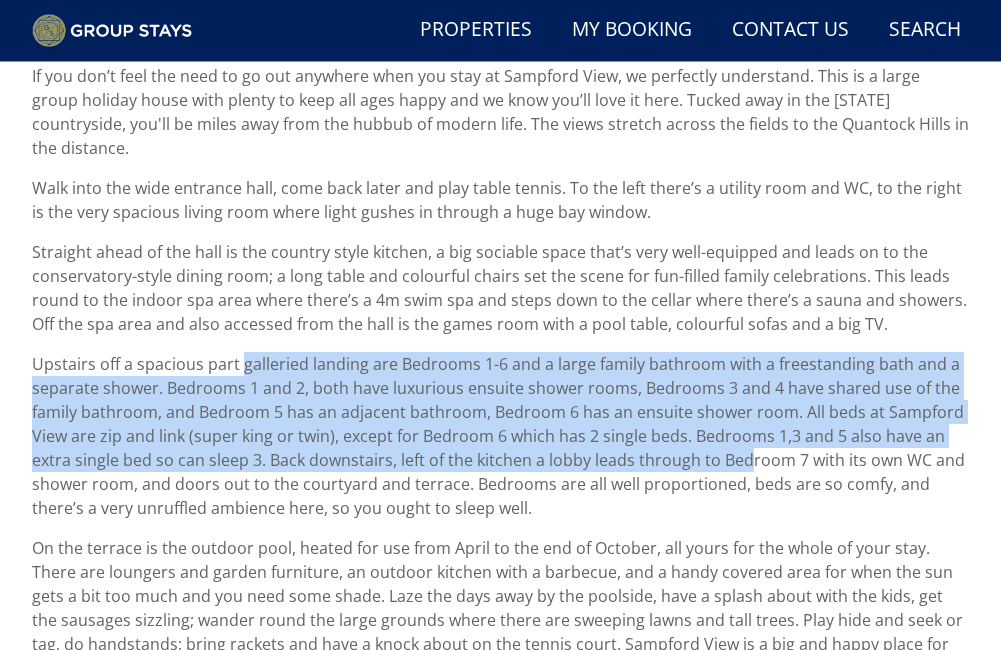 drag, startPoint x: 742, startPoint y: 434, endPoint x: 242, endPoint y: 350, distance: 507.0069 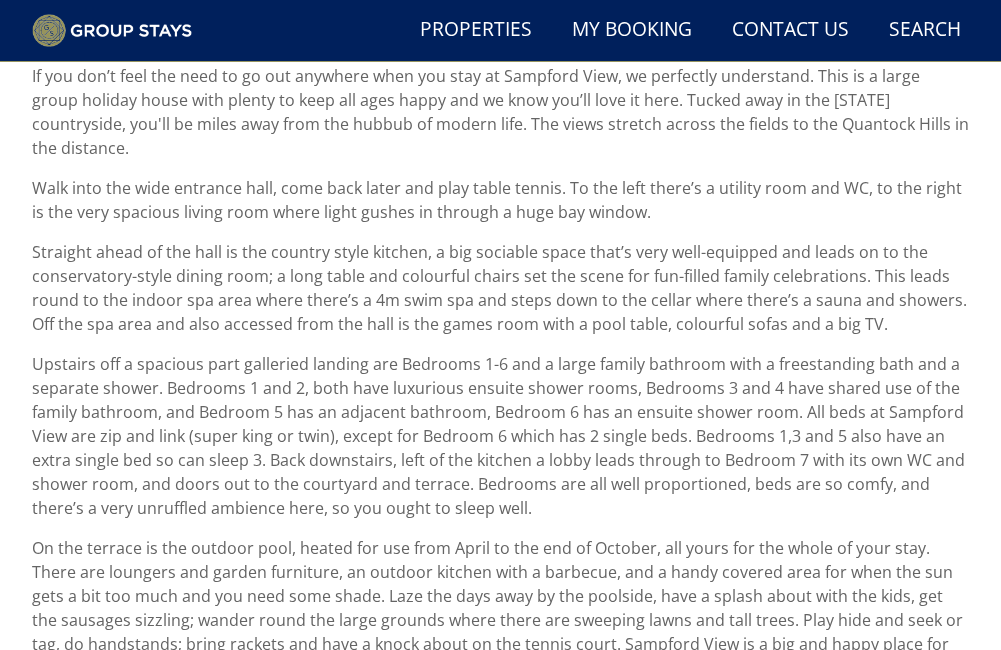 drag, startPoint x: 242, startPoint y: 350, endPoint x: 467, endPoint y: 465, distance: 252.68558 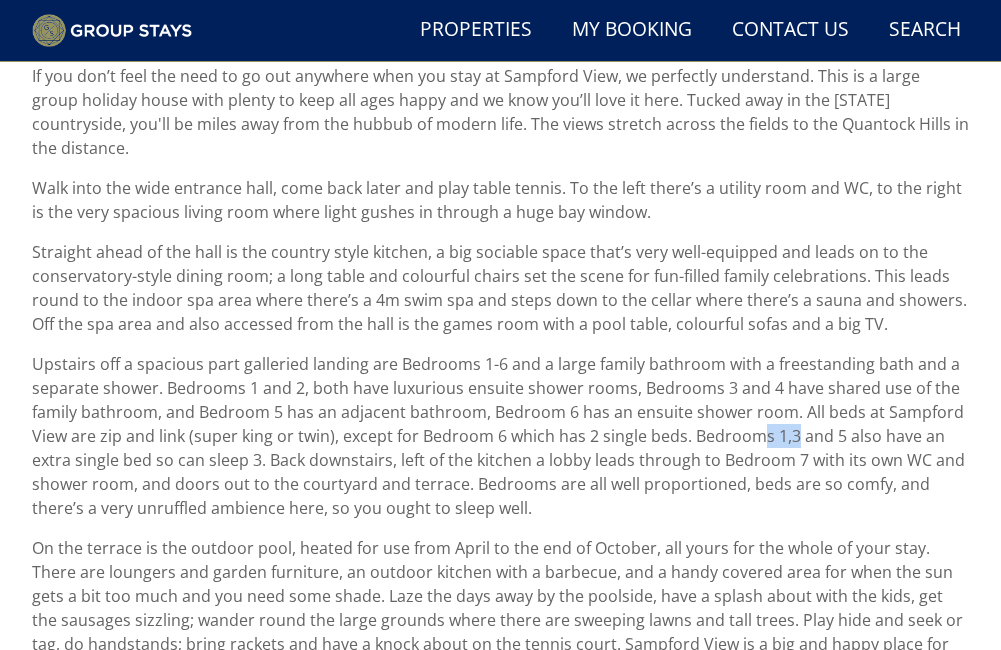 drag, startPoint x: 761, startPoint y: 416, endPoint x: 797, endPoint y: 418, distance: 36.05551 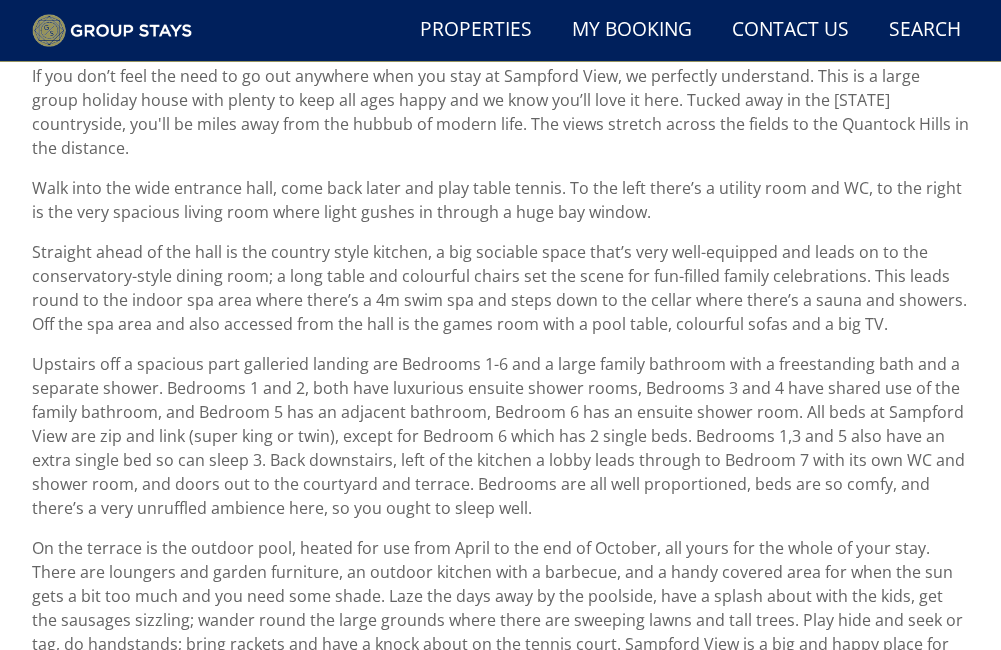 drag, startPoint x: 797, startPoint y: 418, endPoint x: 813, endPoint y: 475, distance: 59.20304 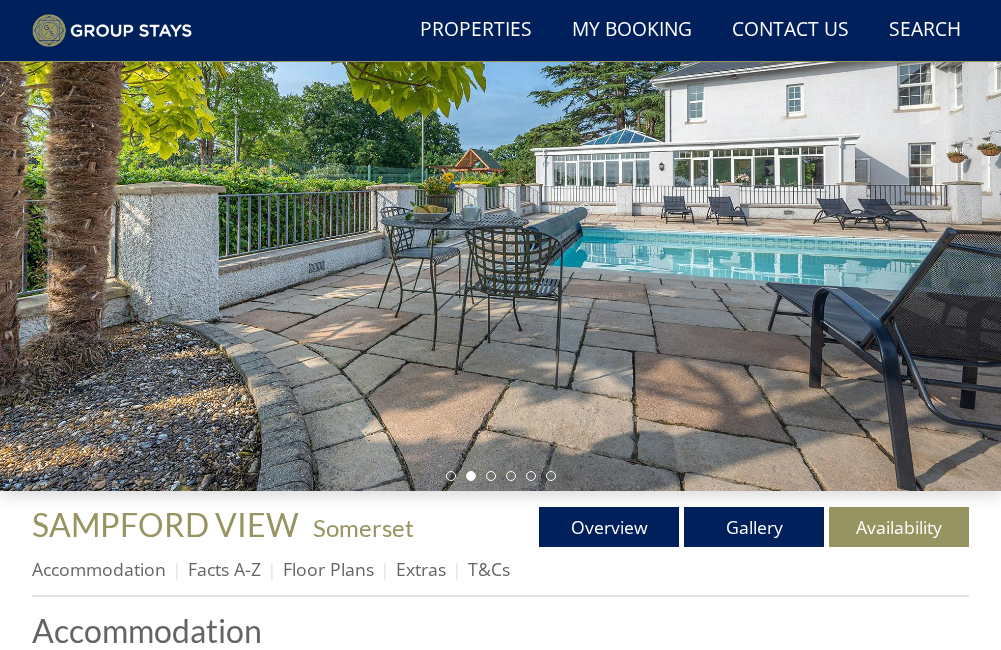 scroll, scrollTop: 0, scrollLeft: 0, axis: both 